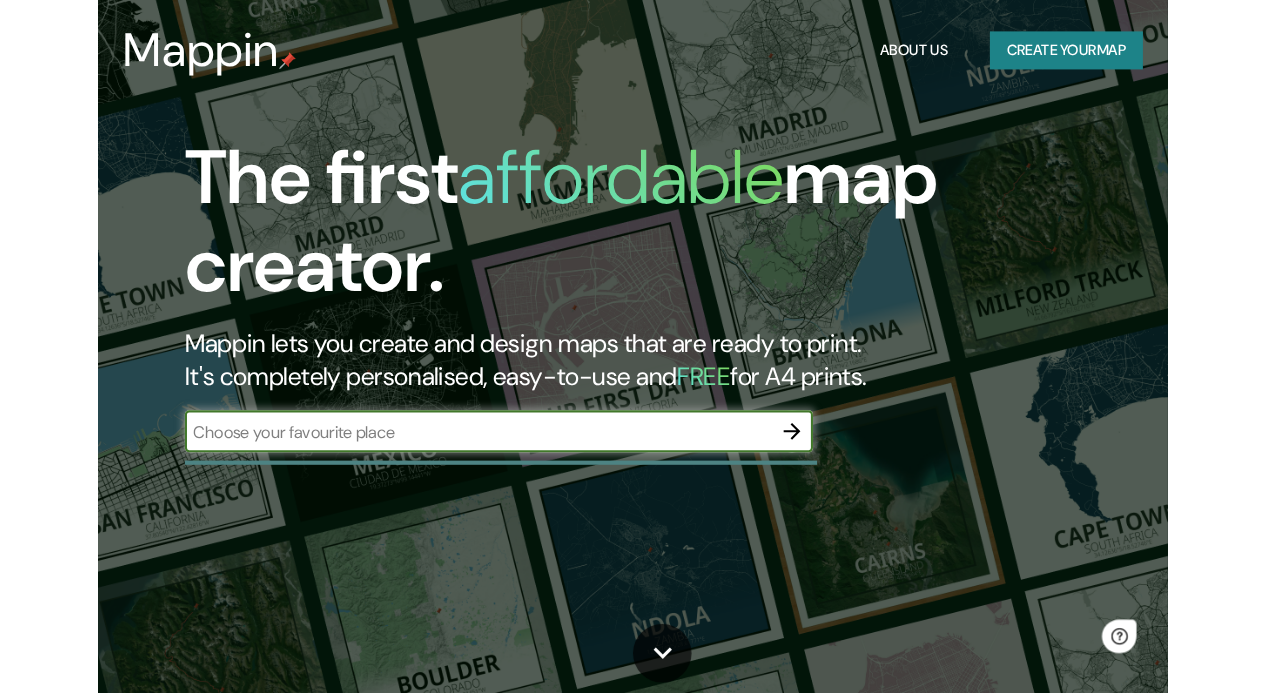 scroll, scrollTop: 0, scrollLeft: 0, axis: both 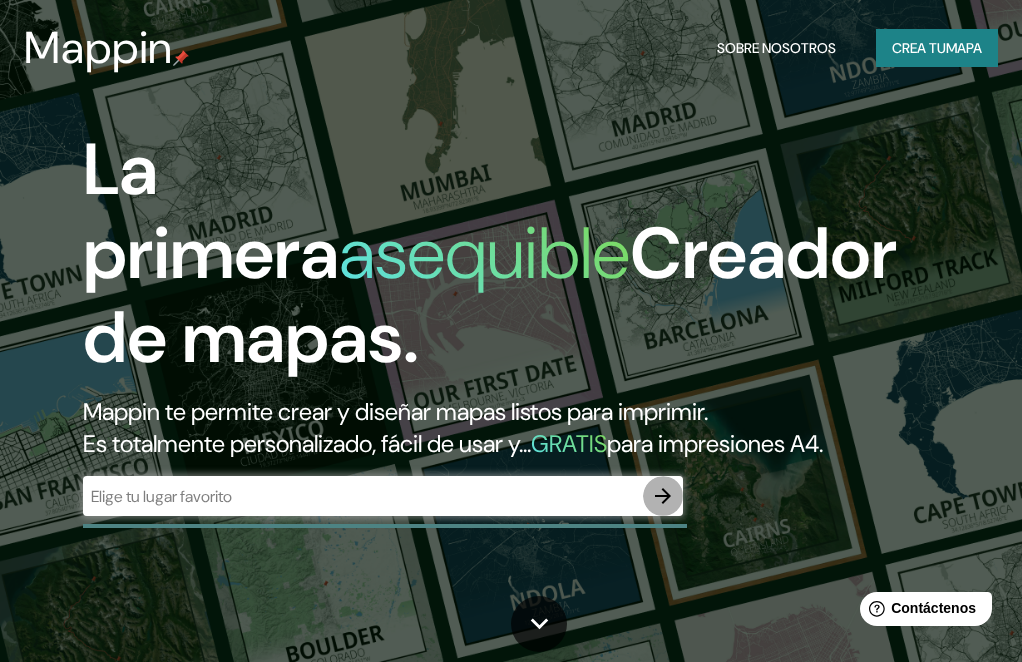 click 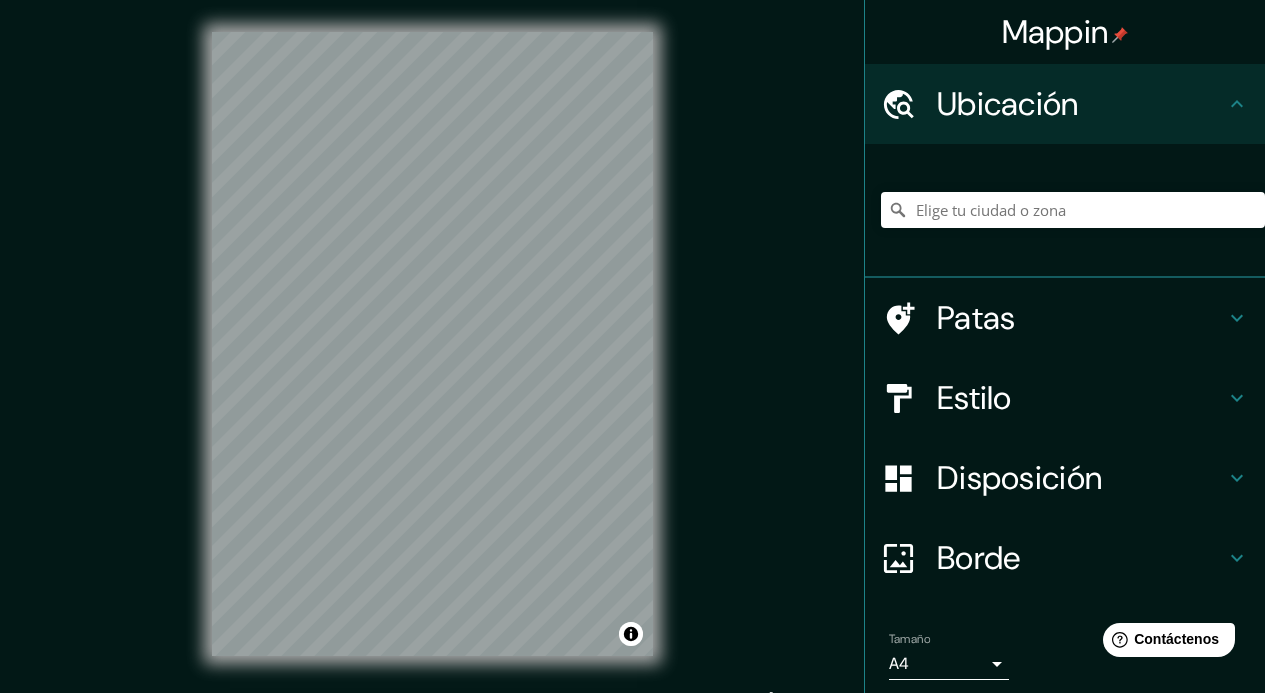 click on "© Mapbox   © OpenStreetMap   Improve this map" at bounding box center [432, 344] 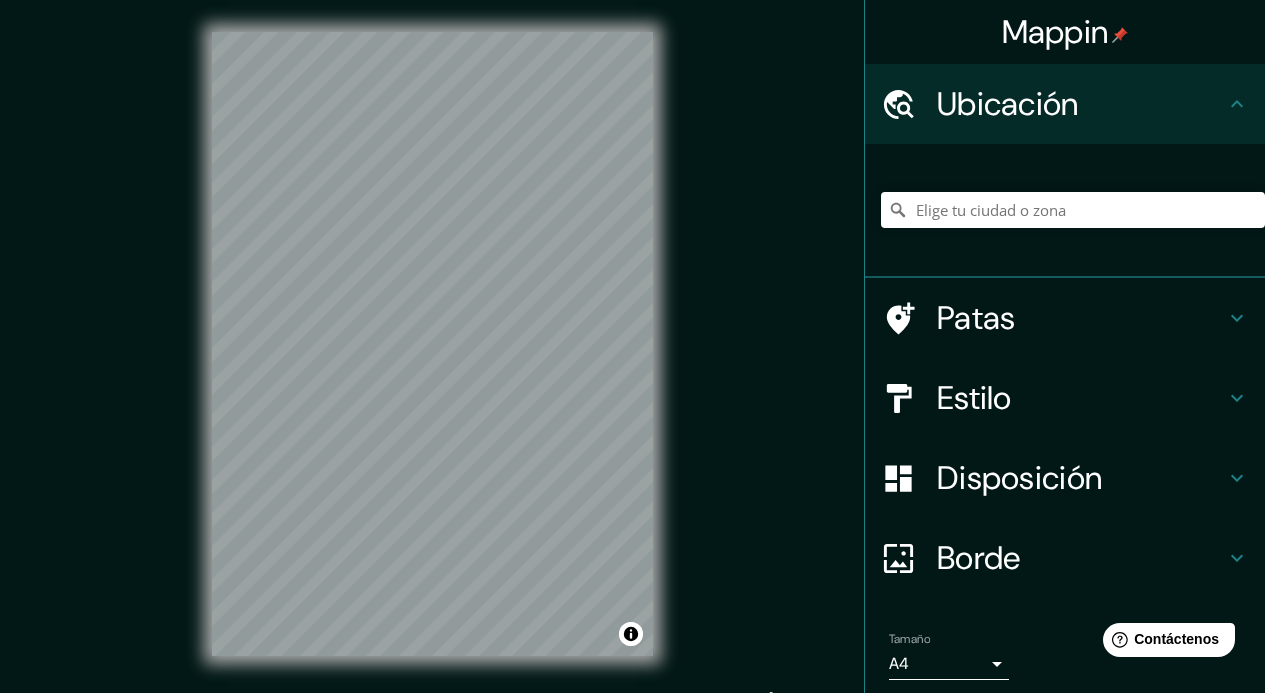 click 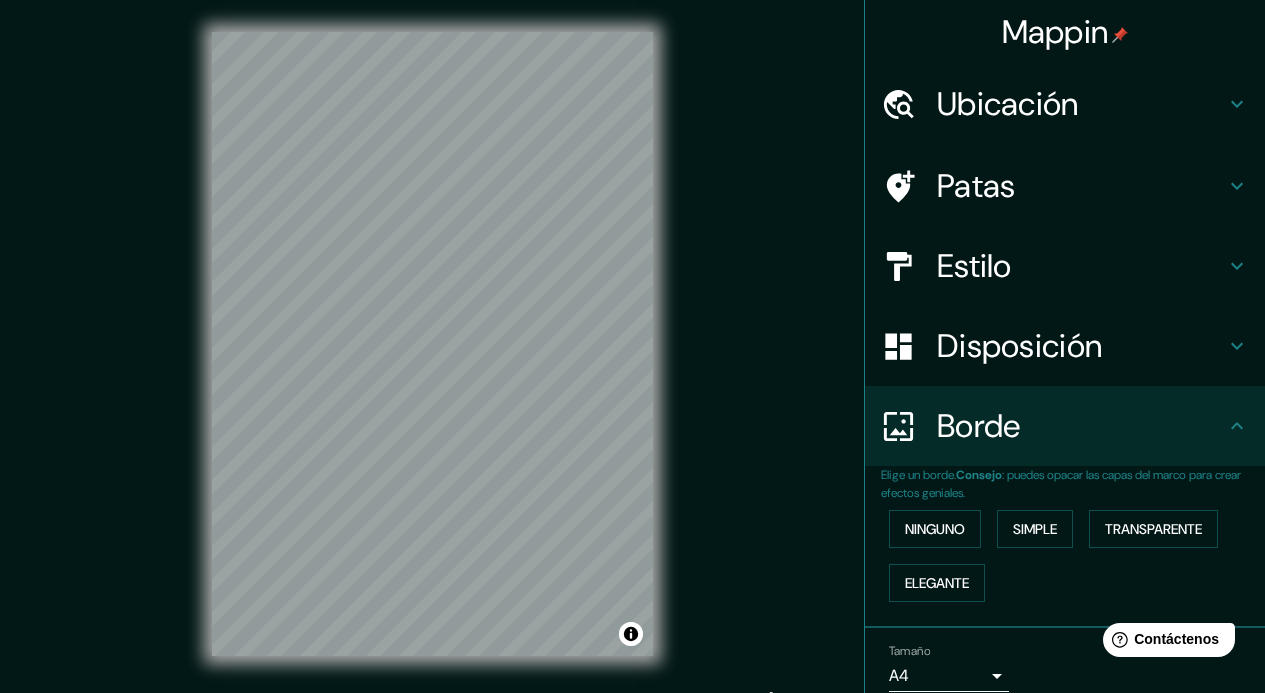 click 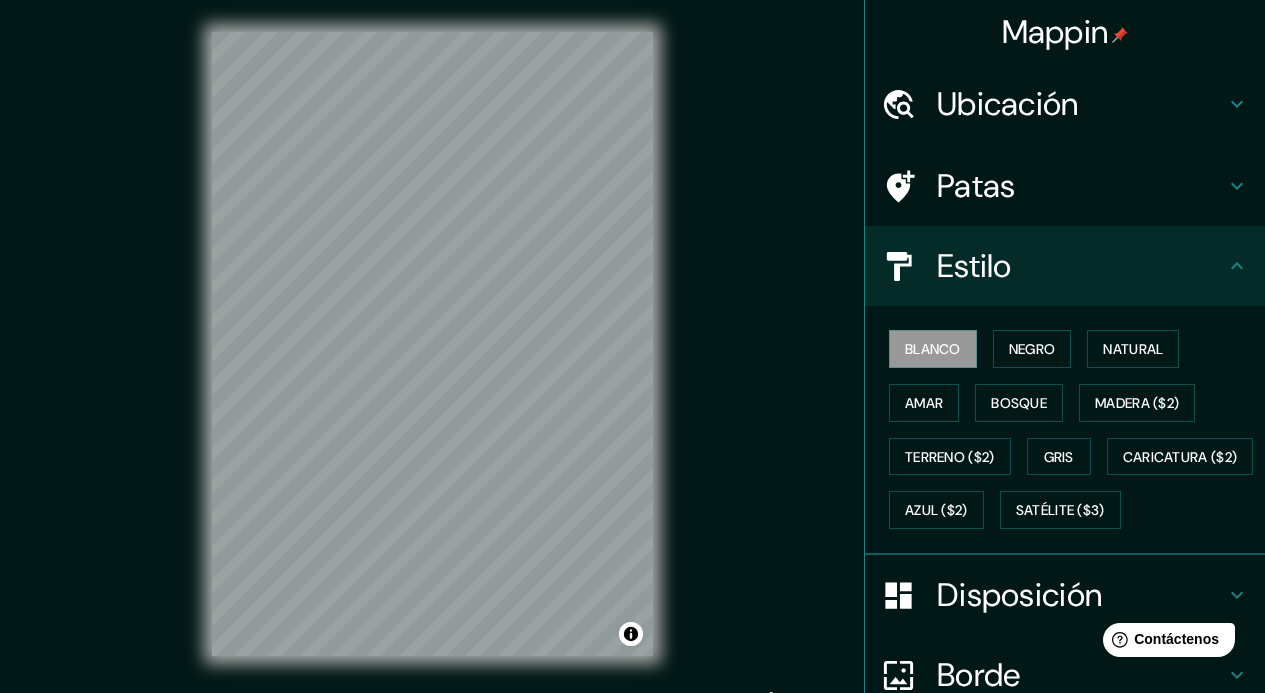 click 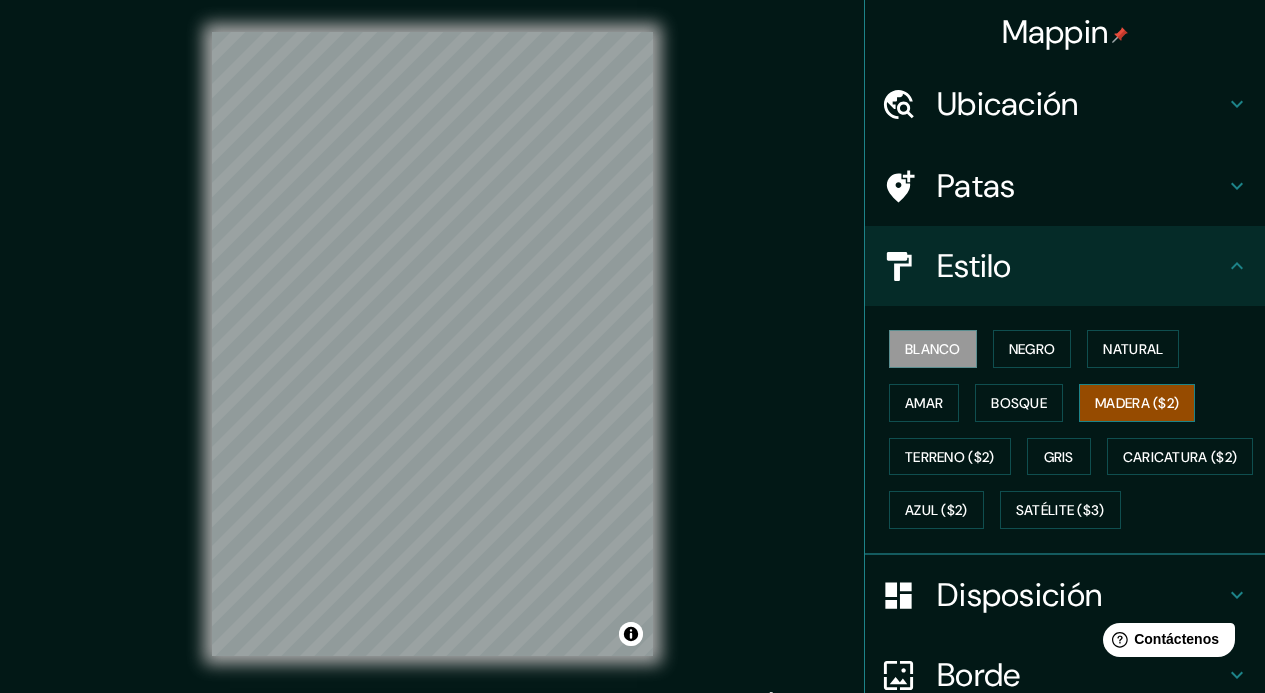 click on "Madera ($2)" at bounding box center (1137, 403) 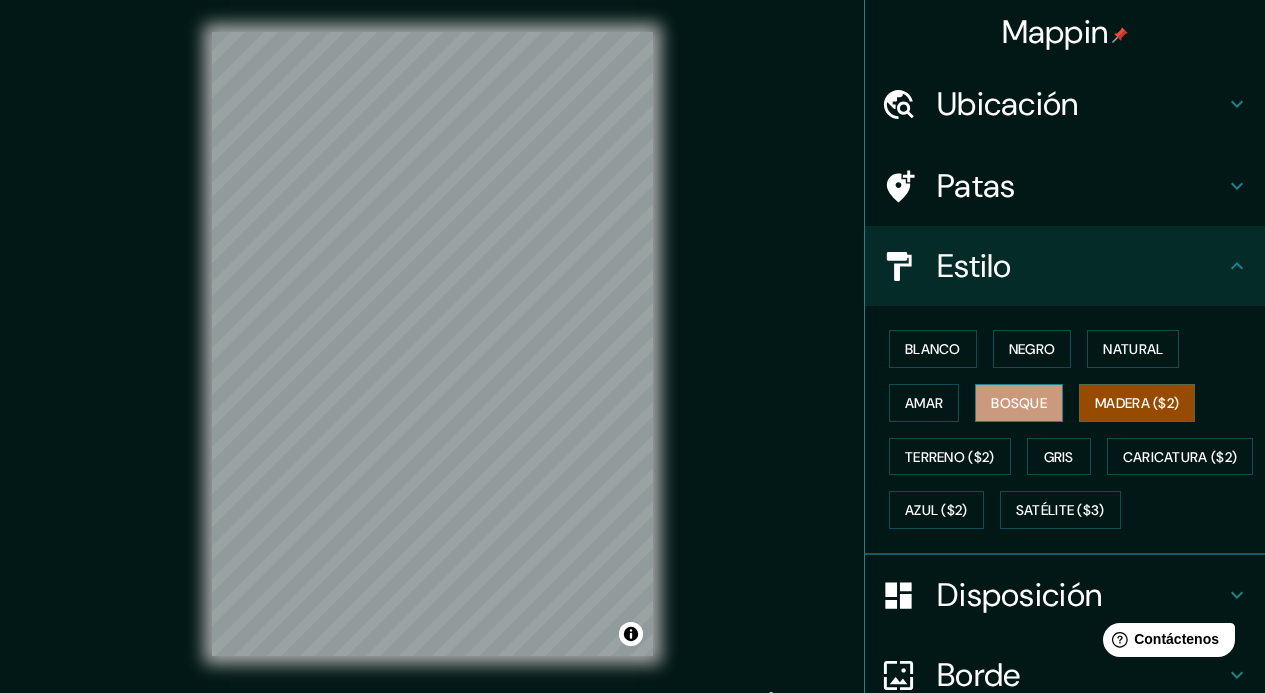click on "Bosque" at bounding box center (1019, 403) 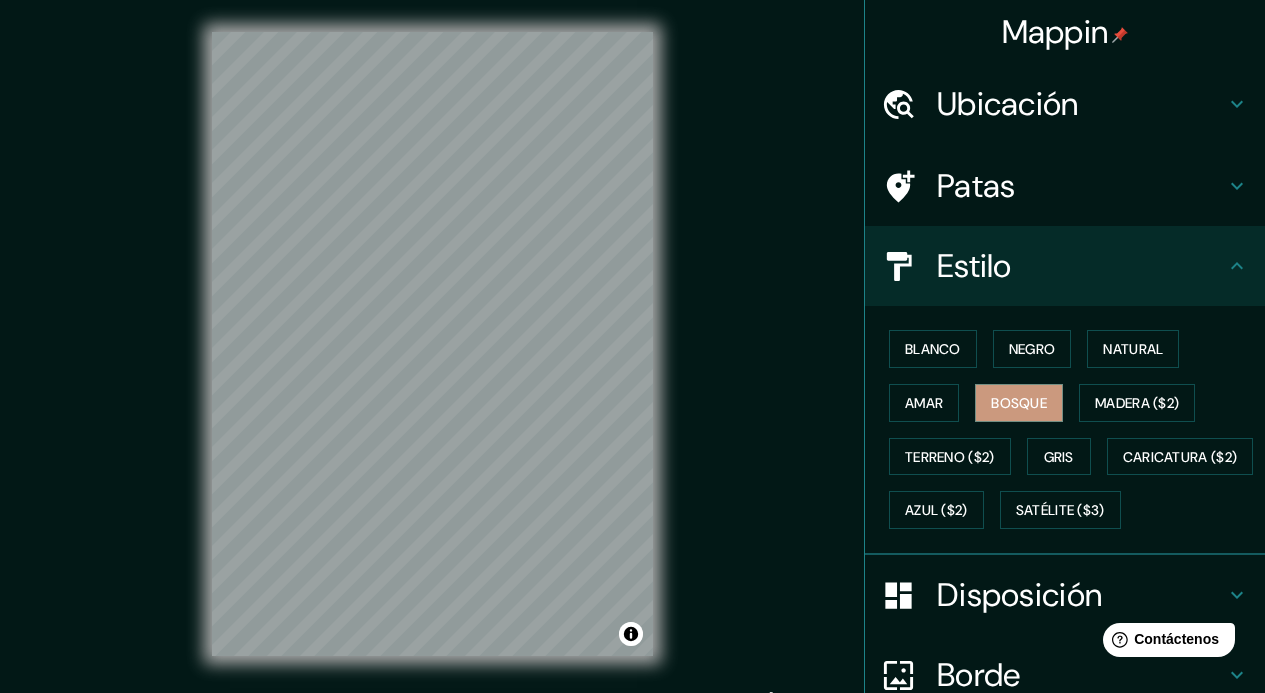 click 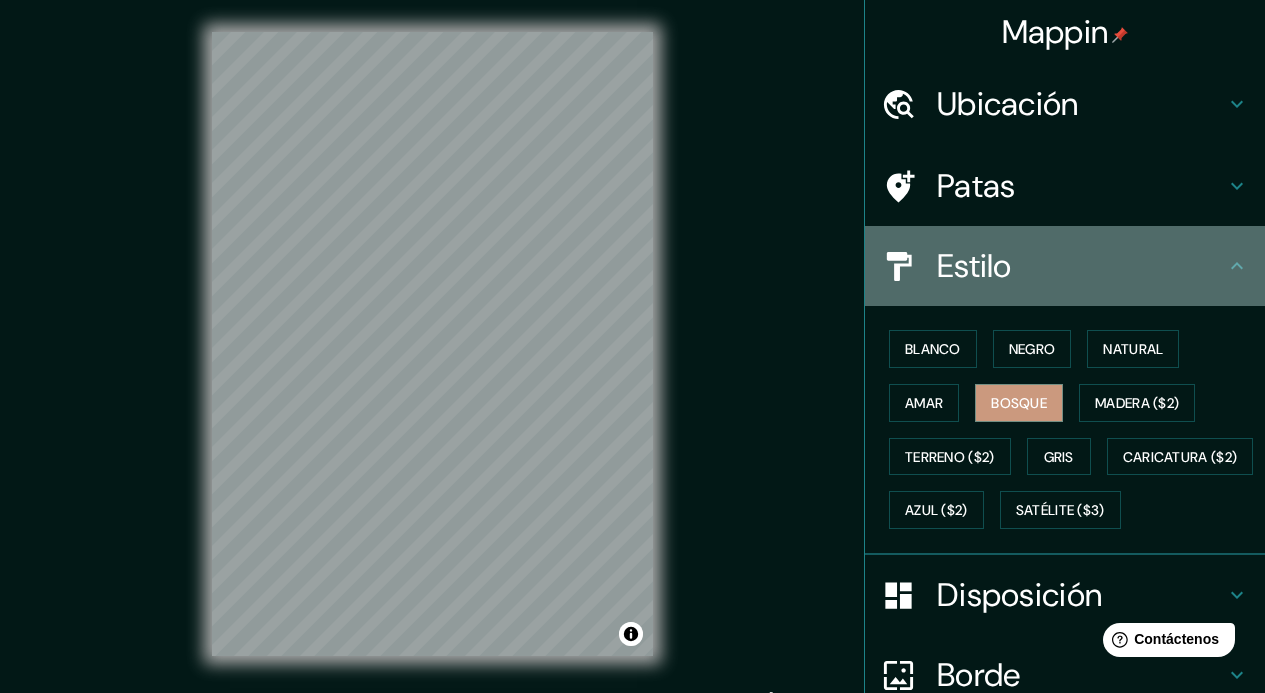 click on "Estilo" at bounding box center (1065, 266) 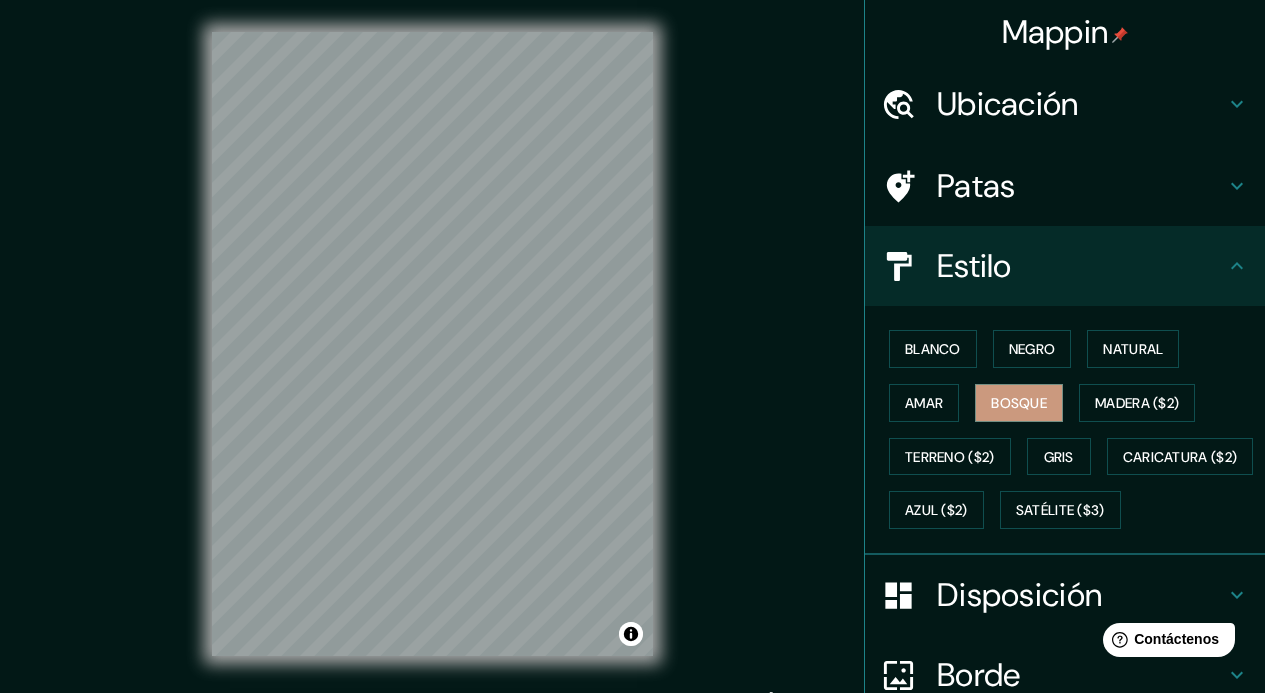 click 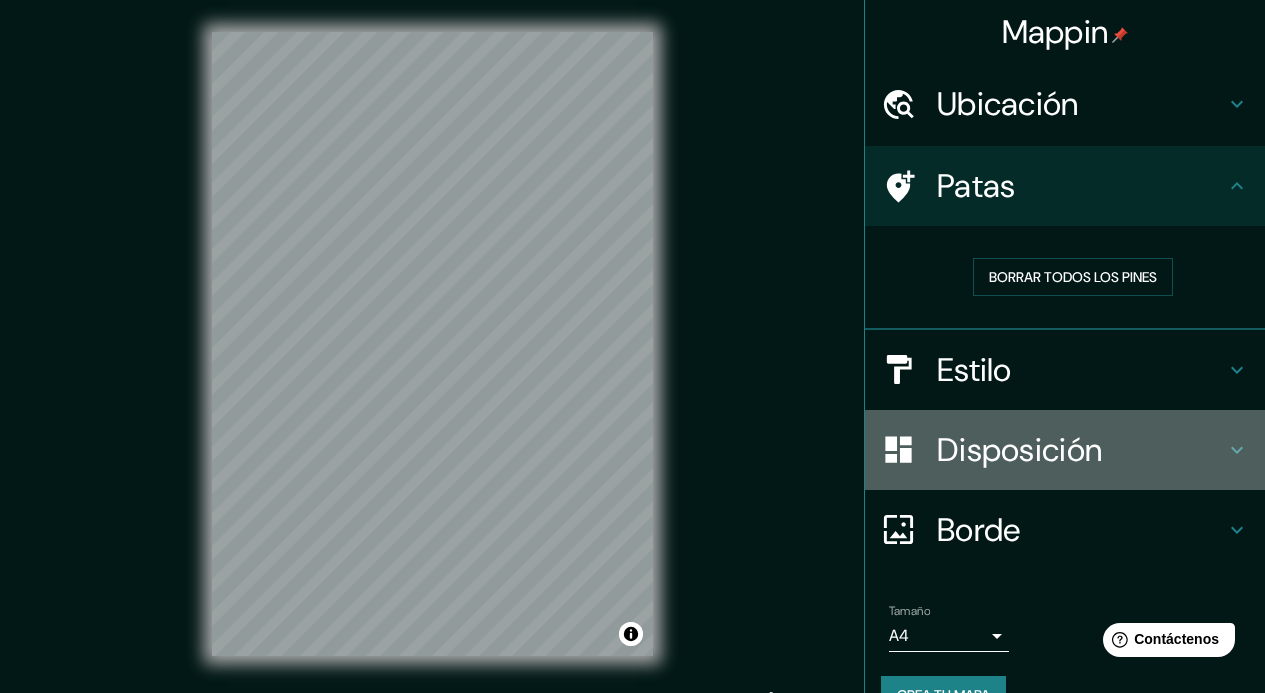 click on "Disposición" at bounding box center (1081, 450) 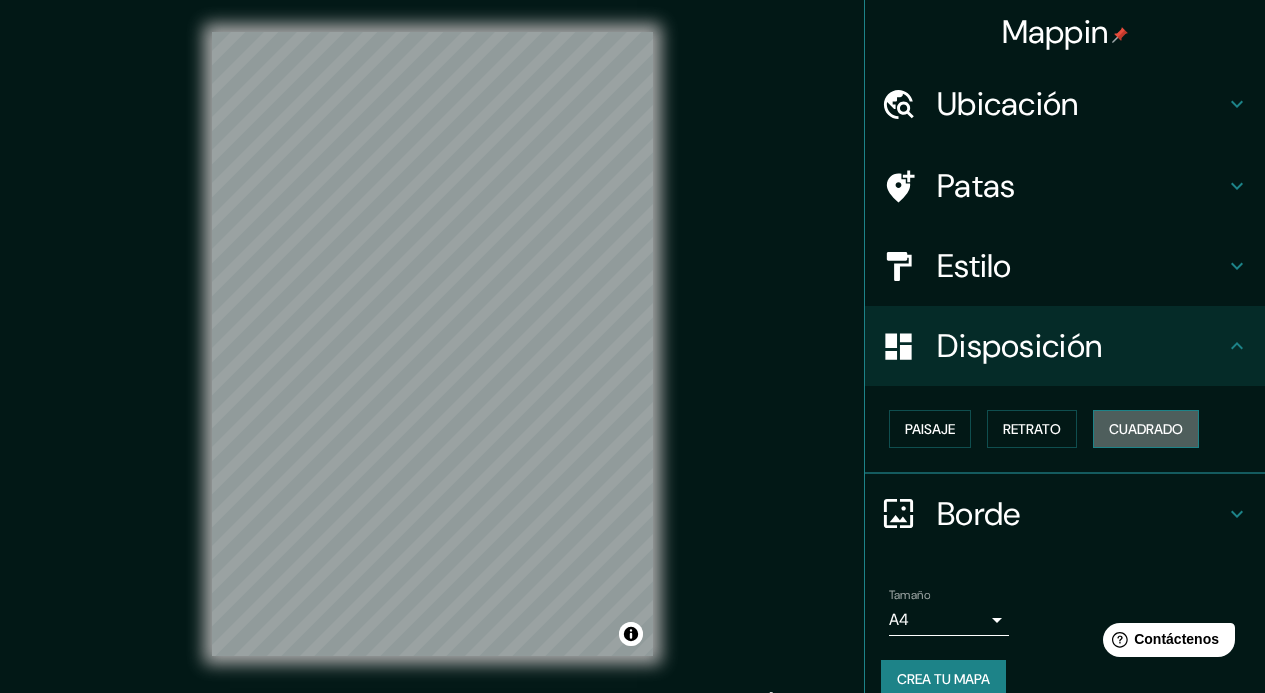 click on "Cuadrado" at bounding box center [1146, 429] 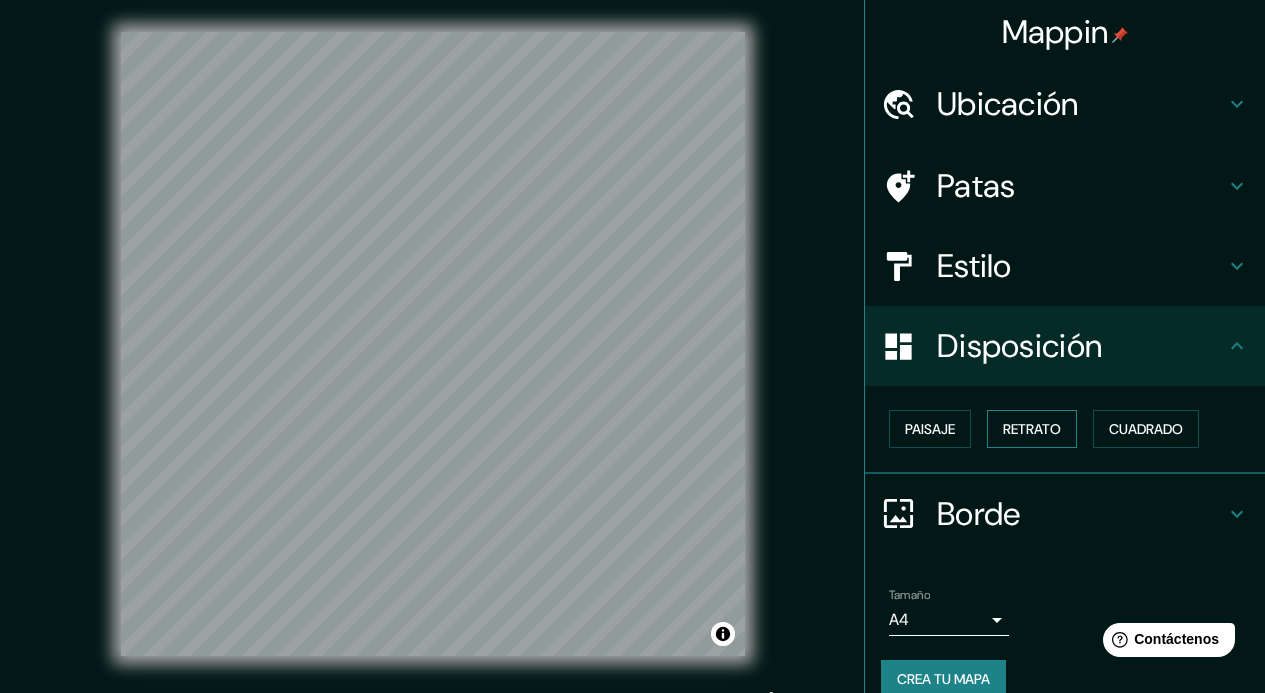 click on "Retrato" at bounding box center (1032, 429) 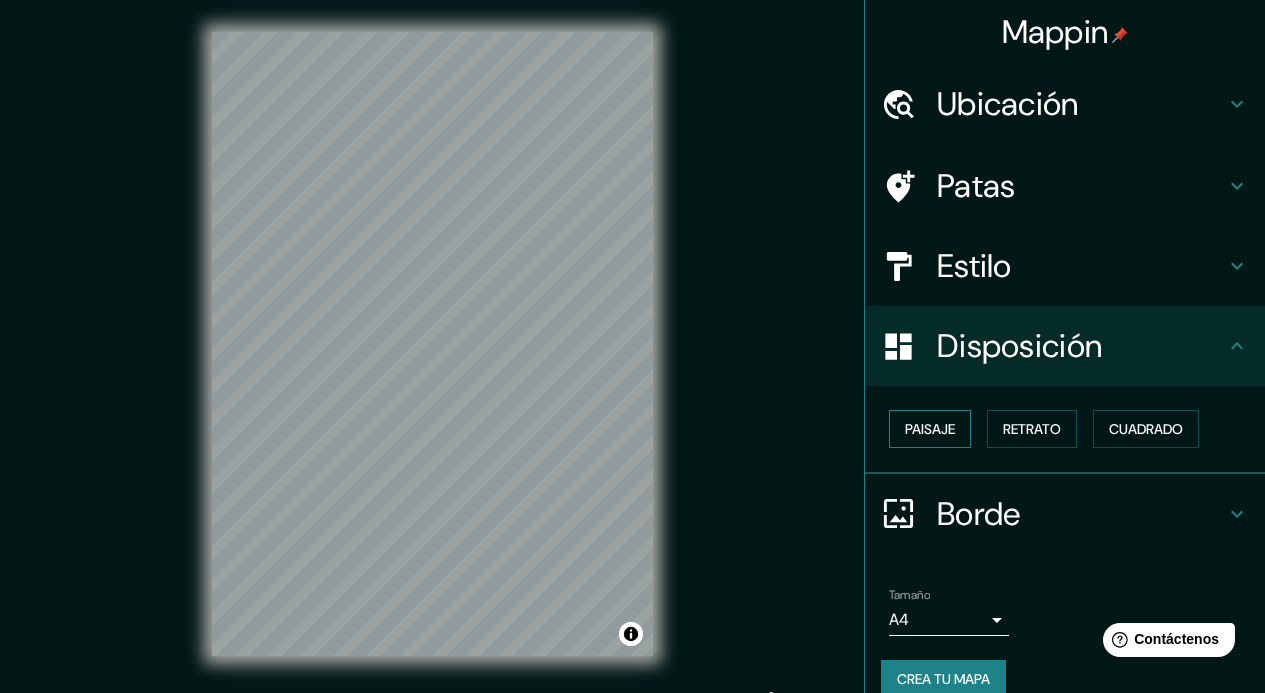 click on "Paisaje" at bounding box center [930, 429] 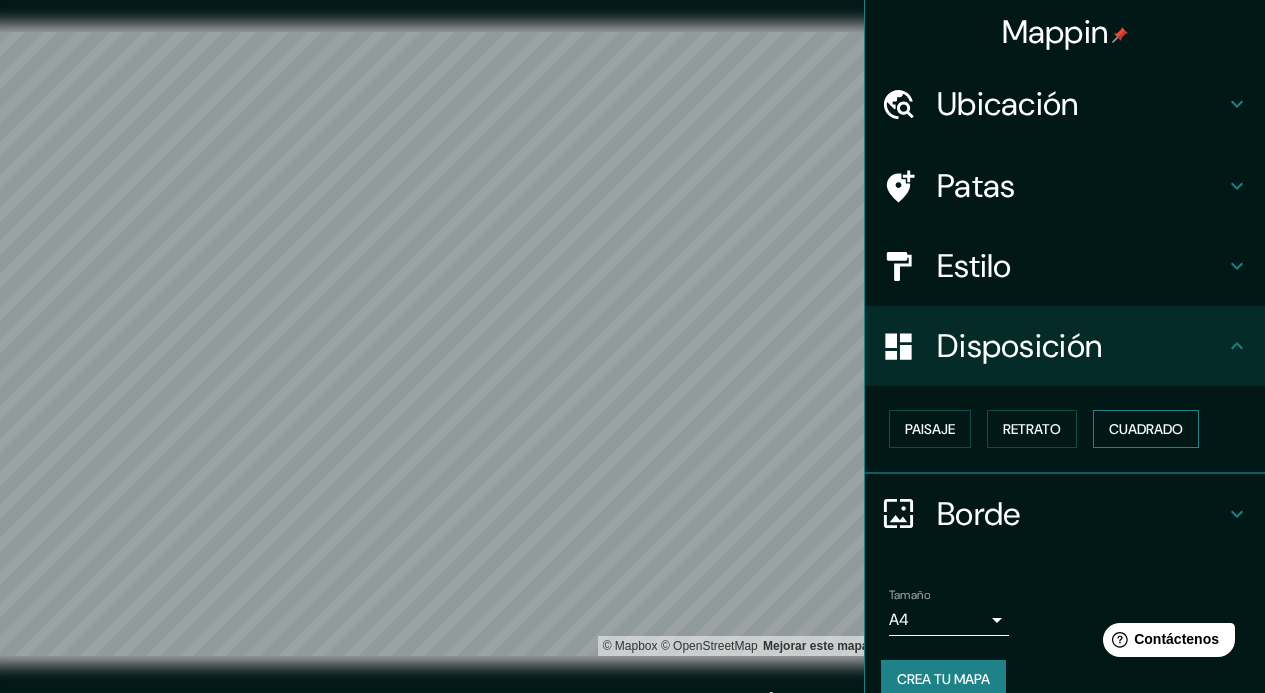 click on "Cuadrado" at bounding box center (1146, 429) 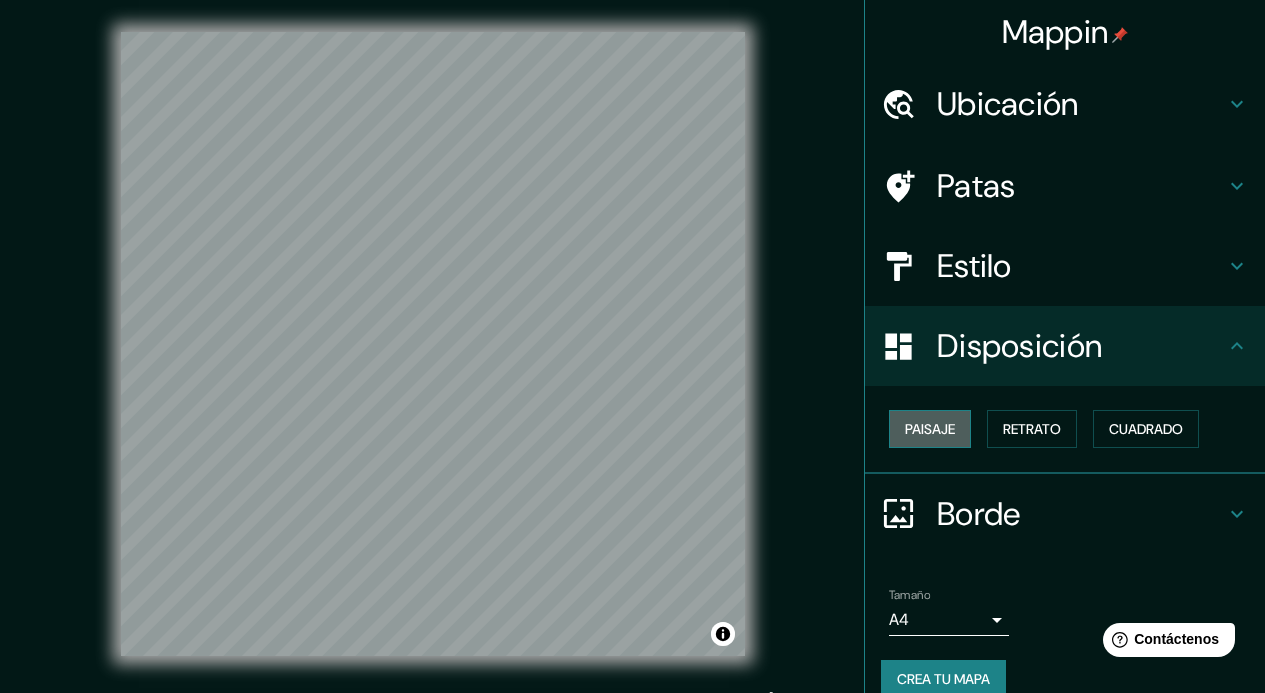 click on "Paisaje" at bounding box center [930, 429] 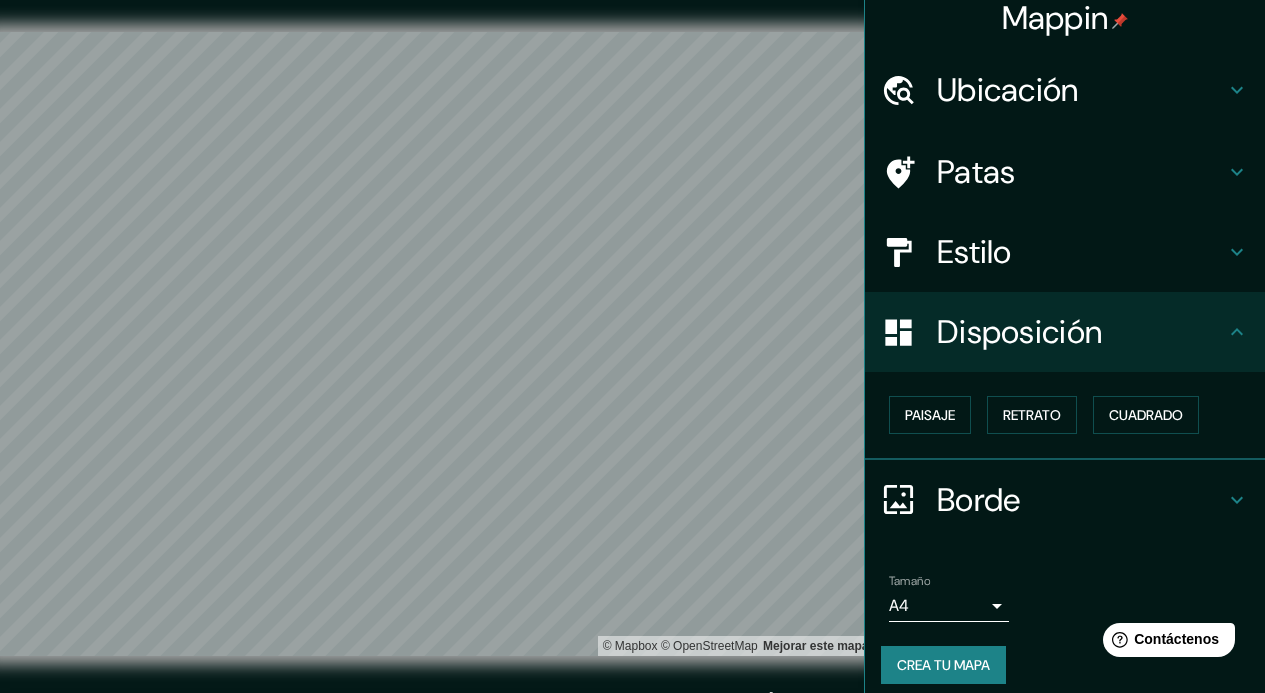 scroll, scrollTop: 28, scrollLeft: 0, axis: vertical 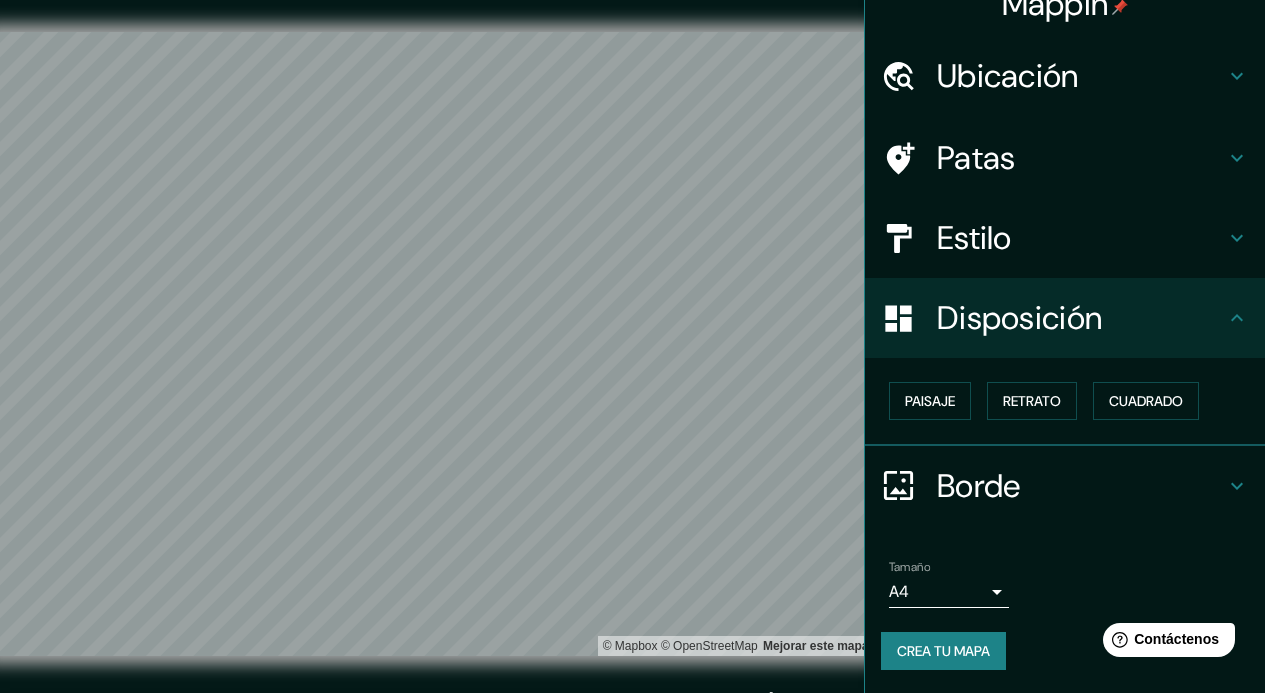 click on "Mappin Ubicación Patas Estilo Disposición Paisaje Retrato Cuadrado Borde Elige un borde.  Consejo  : puedes opacar las capas del marco para crear efectos geniales. Ninguno Simple Transparente Elegante Tamaño A4 single Crea tu mapa © Mapbox    © OpenStreetMap    Mejorar este mapa Si tiene algún problema, sugerencia o inquietud, envíe un correo electrónico a  help@mappin.pro  .   . . Texto original Valora esta traducción Tu opinión servirá para ayudar a mejorar el Traductor de Google" at bounding box center (632, 346) 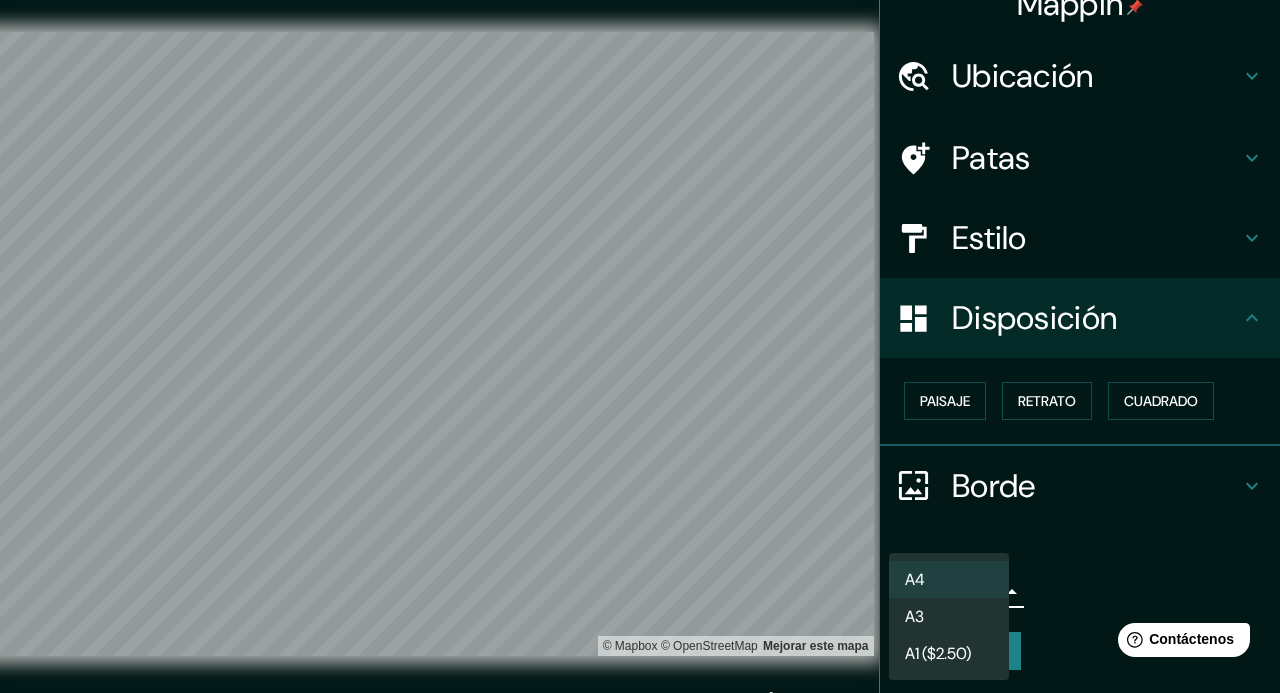 click on "A3" at bounding box center [949, 616] 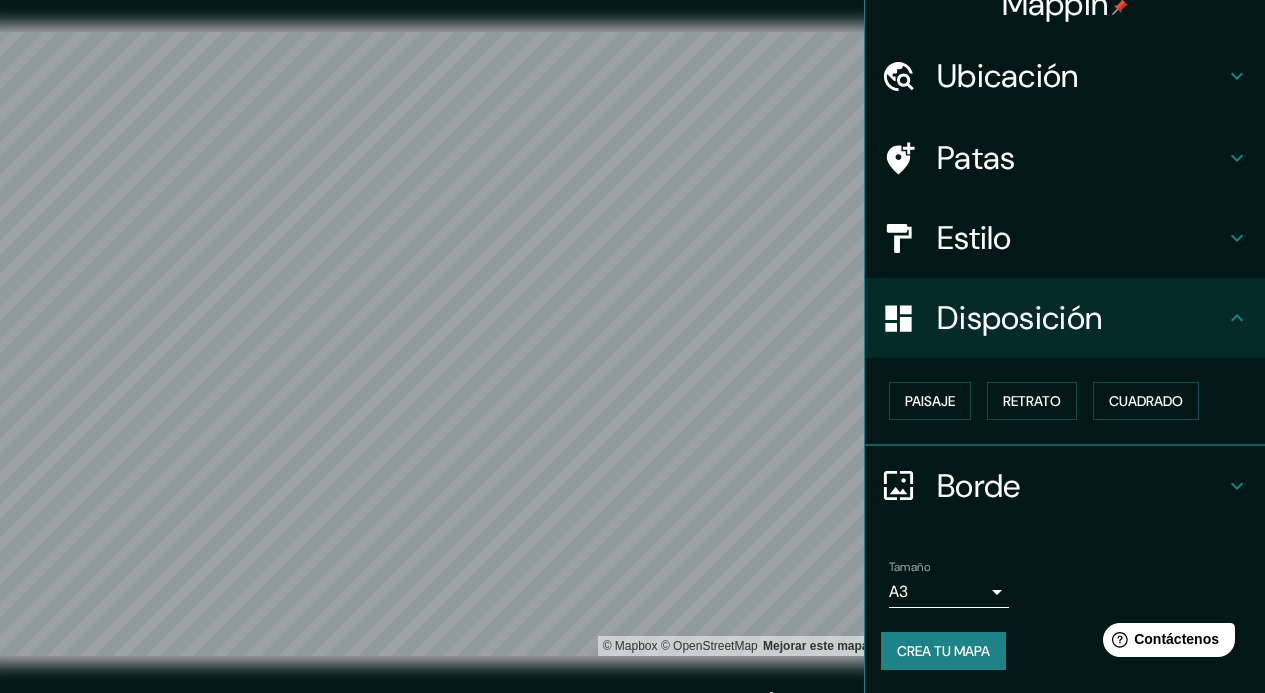 click on "Tamaño A3 a4" at bounding box center (1065, 584) 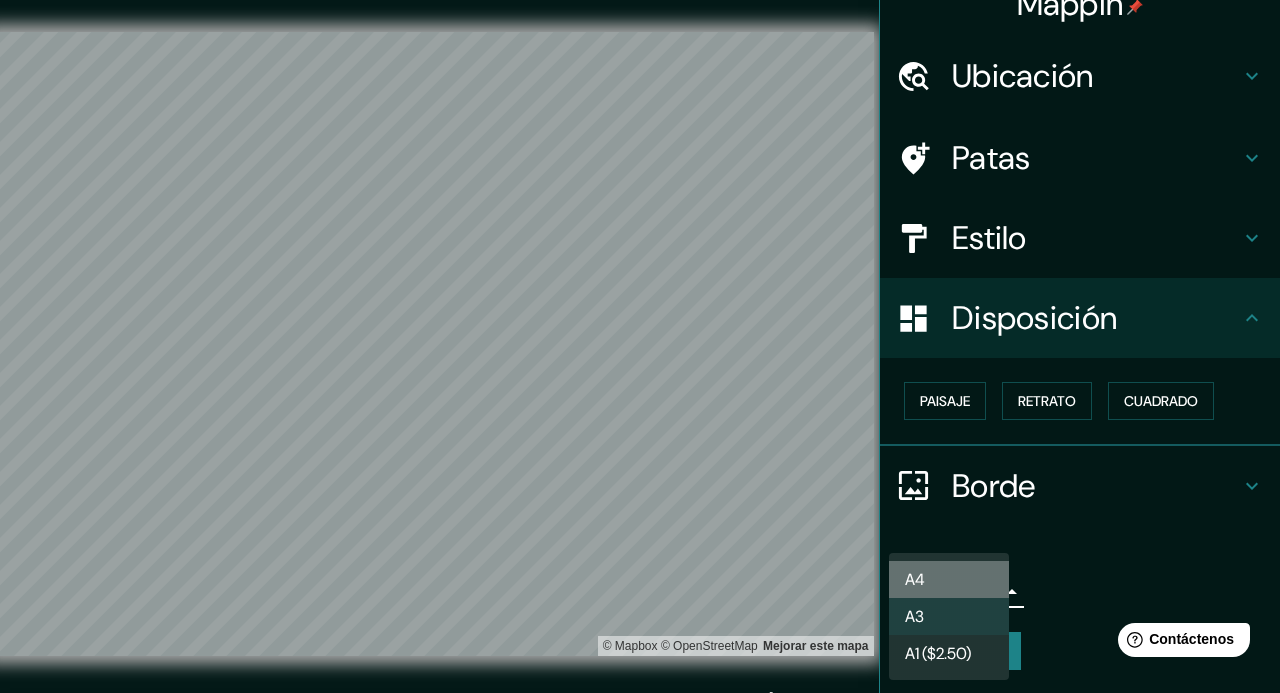 click on "A4" at bounding box center (949, 579) 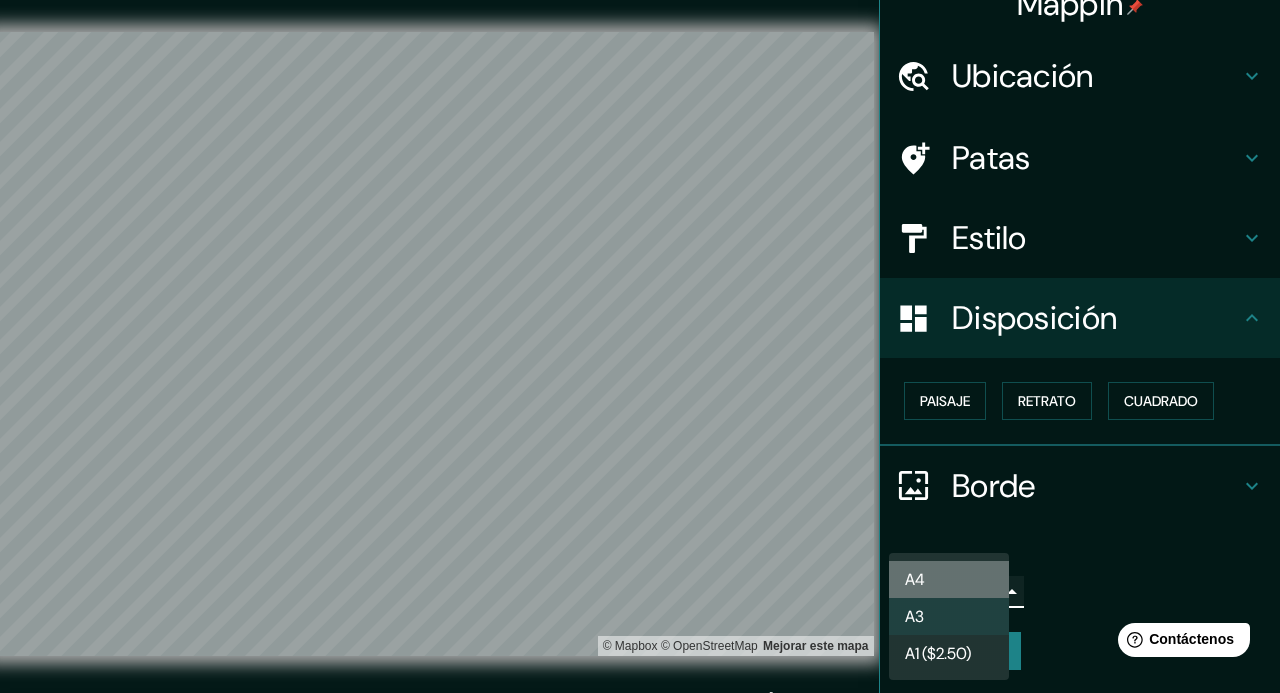 type on "single" 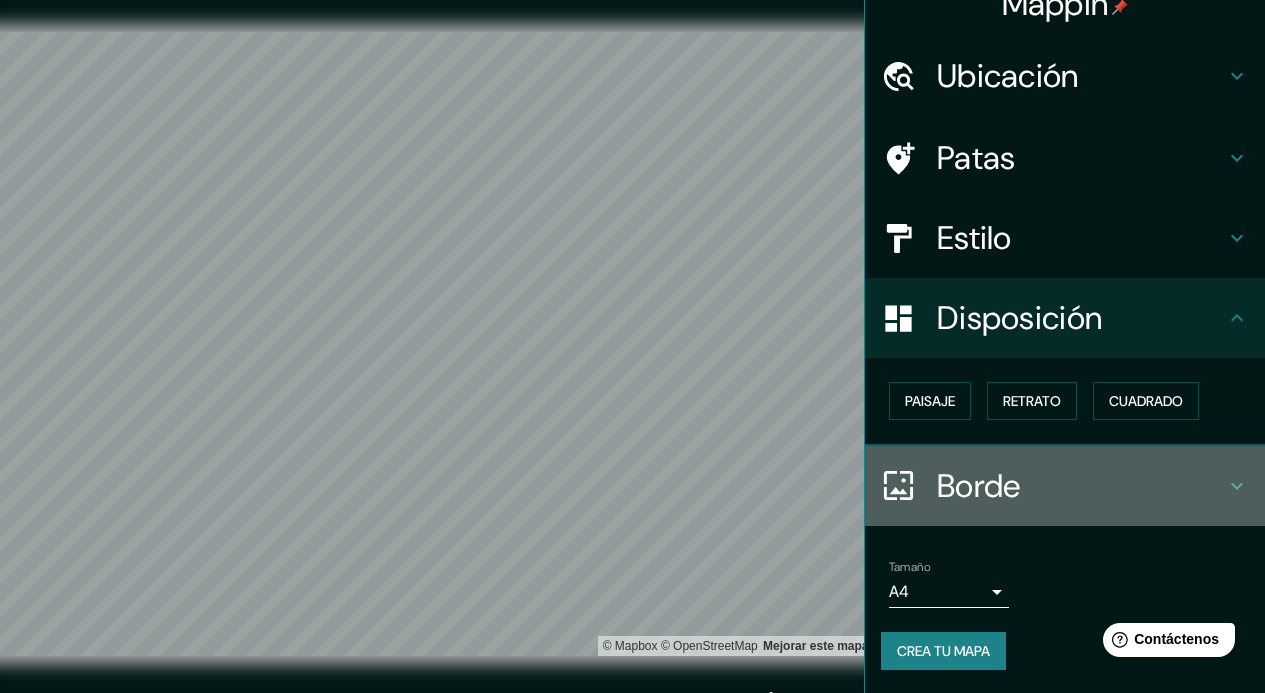 click on "Borde" at bounding box center [1065, 486] 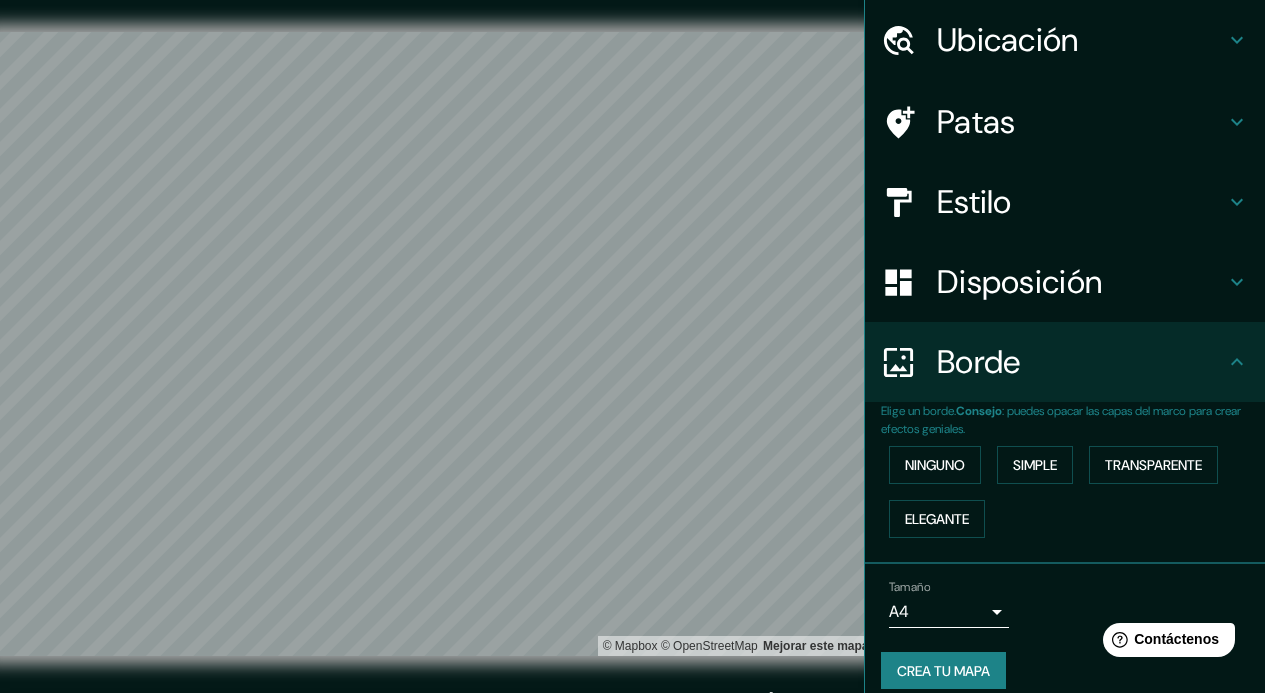 scroll, scrollTop: 84, scrollLeft: 0, axis: vertical 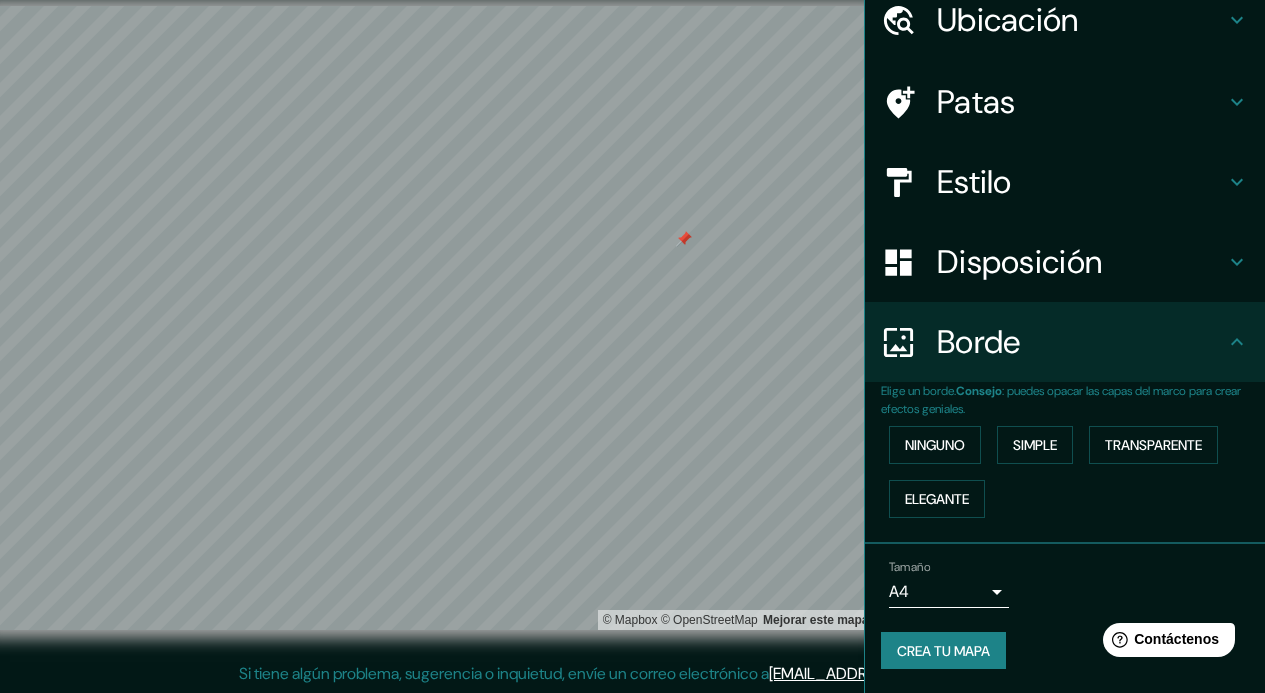 drag, startPoint x: 851, startPoint y: 345, endPoint x: 685, endPoint y: 232, distance: 200.81085 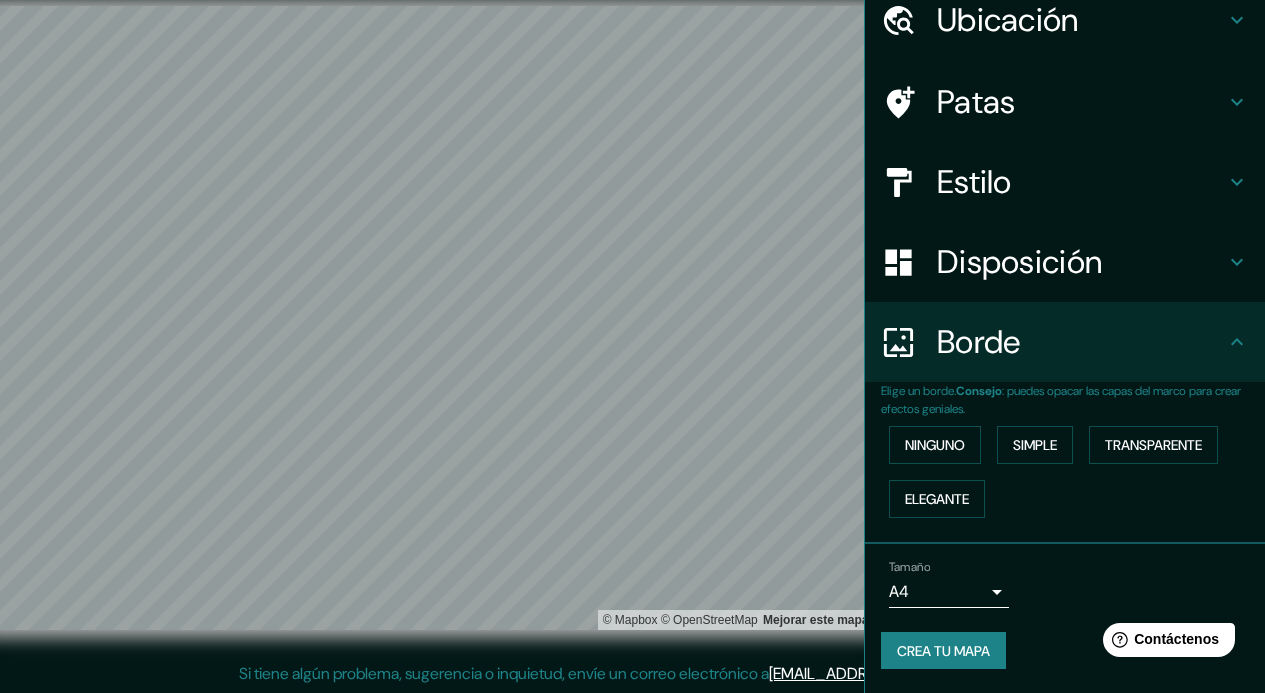 click on "Crea tu mapa" at bounding box center (943, 651) 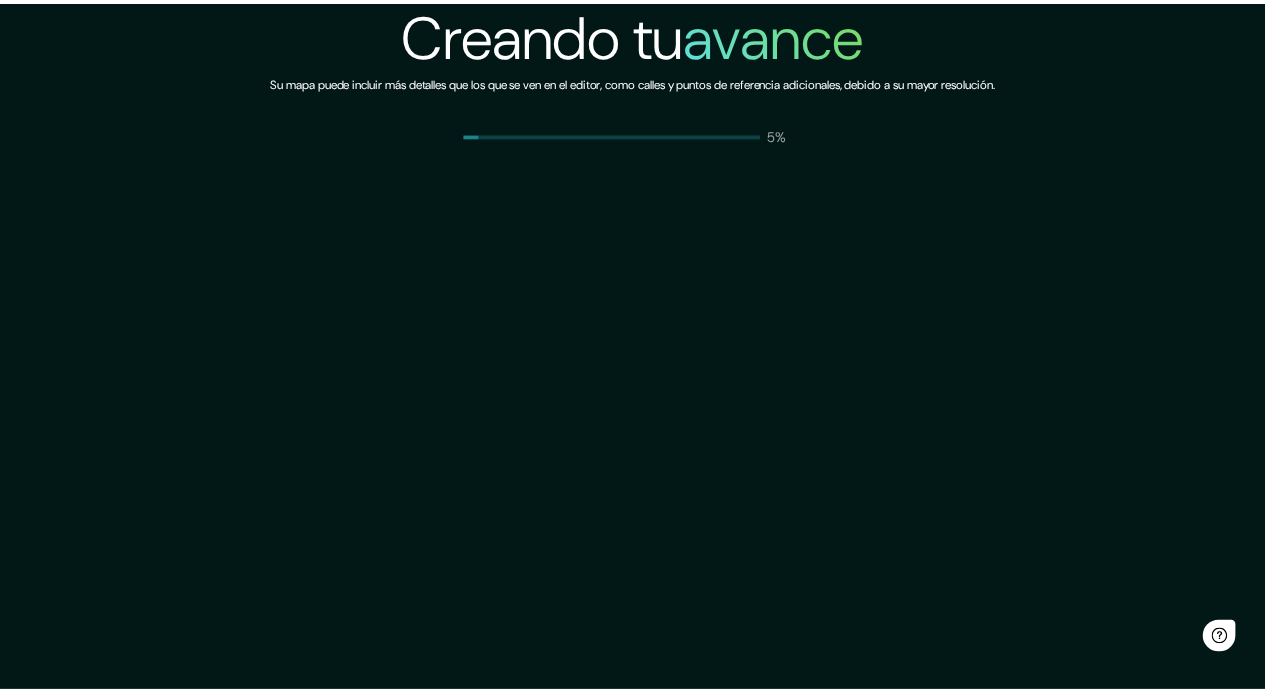 scroll, scrollTop: 0, scrollLeft: 0, axis: both 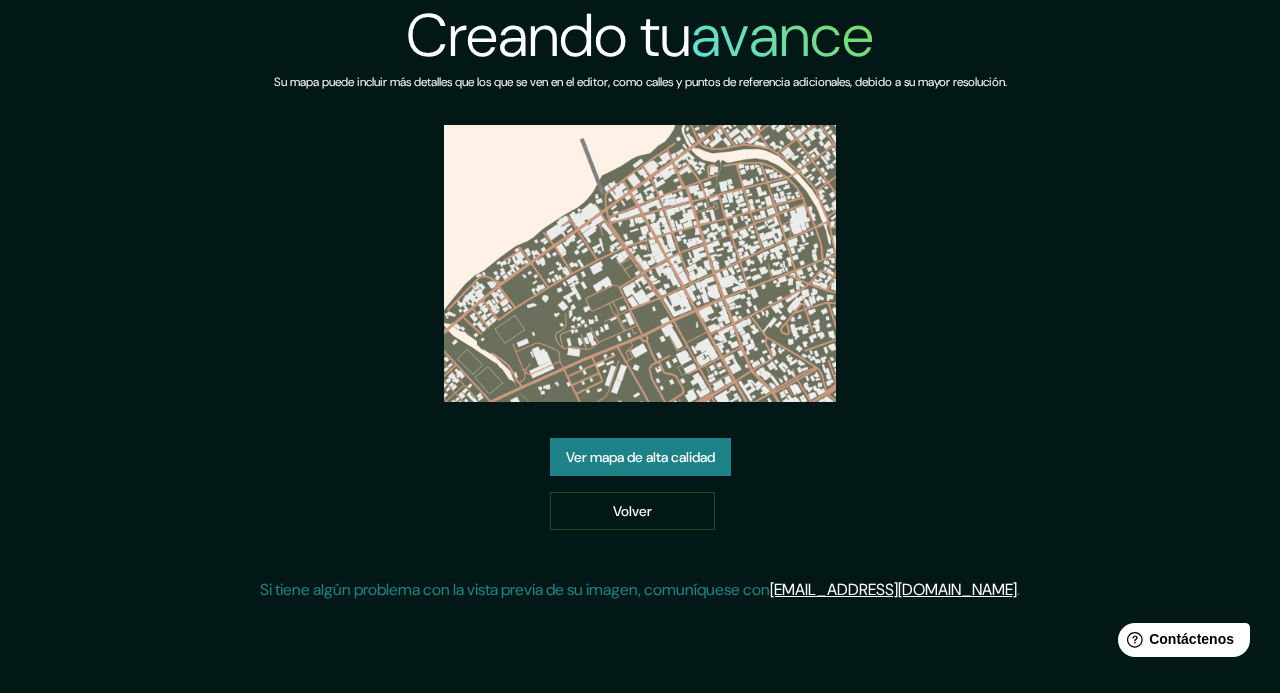 click at bounding box center [640, 263] 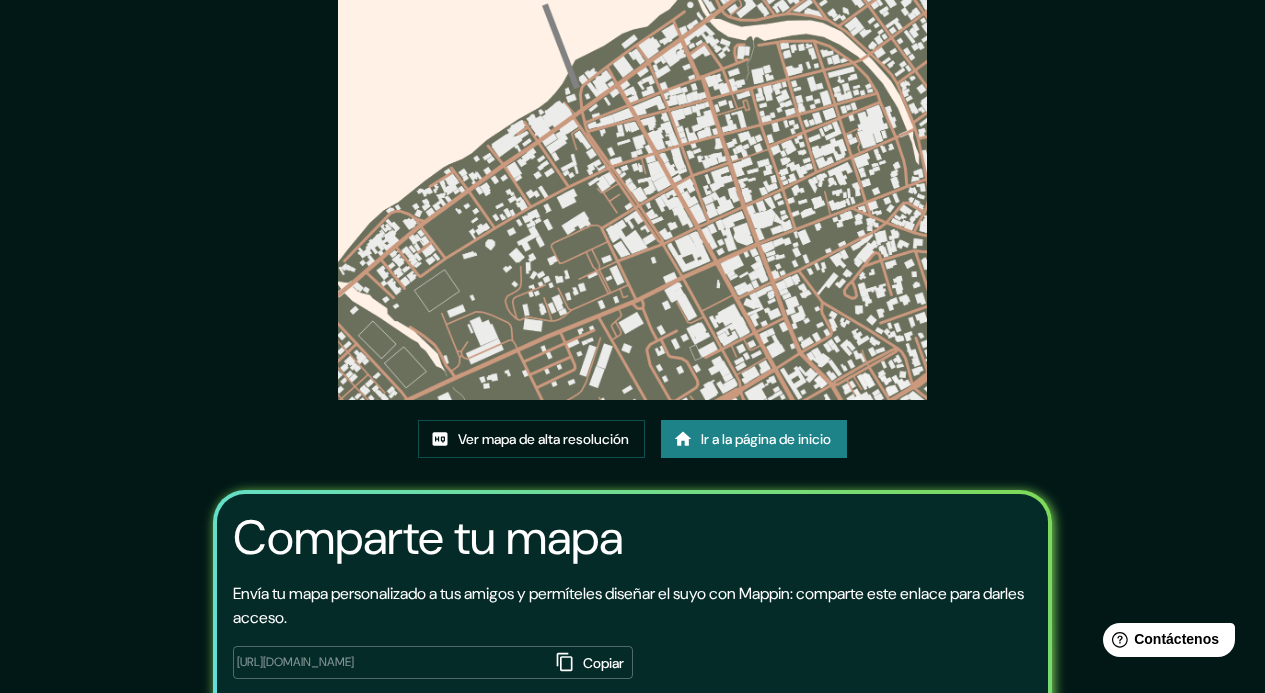 scroll, scrollTop: 25, scrollLeft: 0, axis: vertical 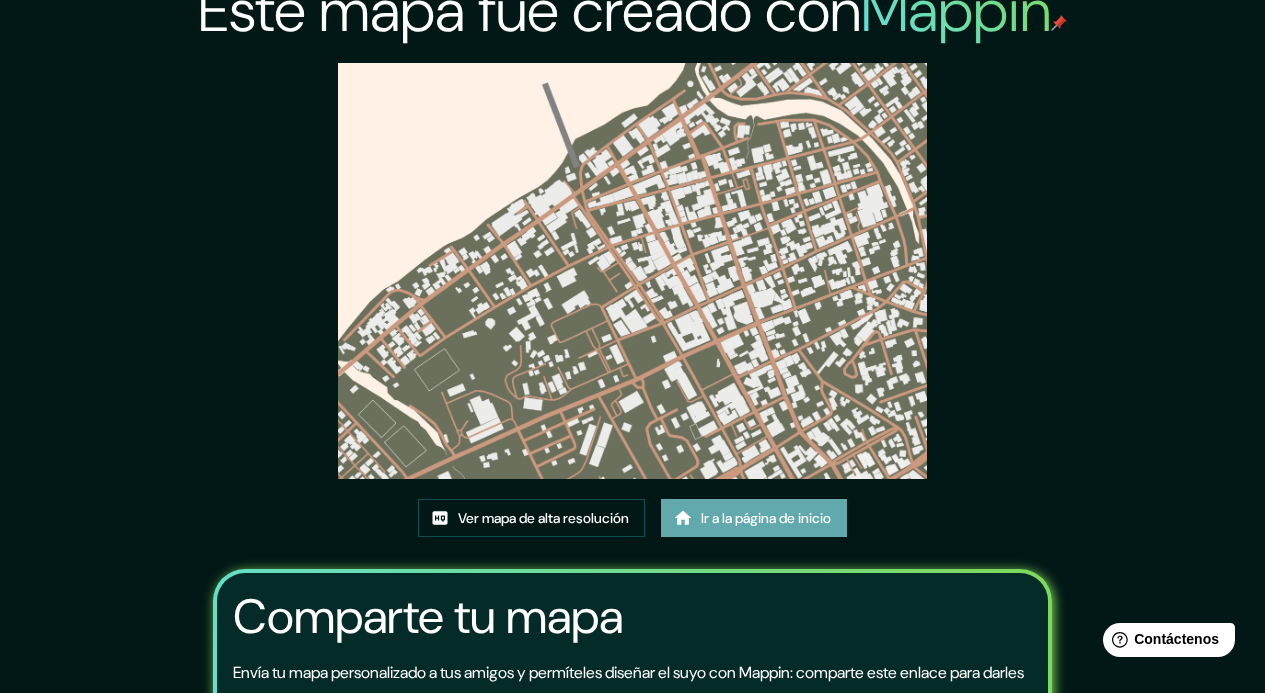 click on "Ir a la página de inicio" at bounding box center [766, 518] 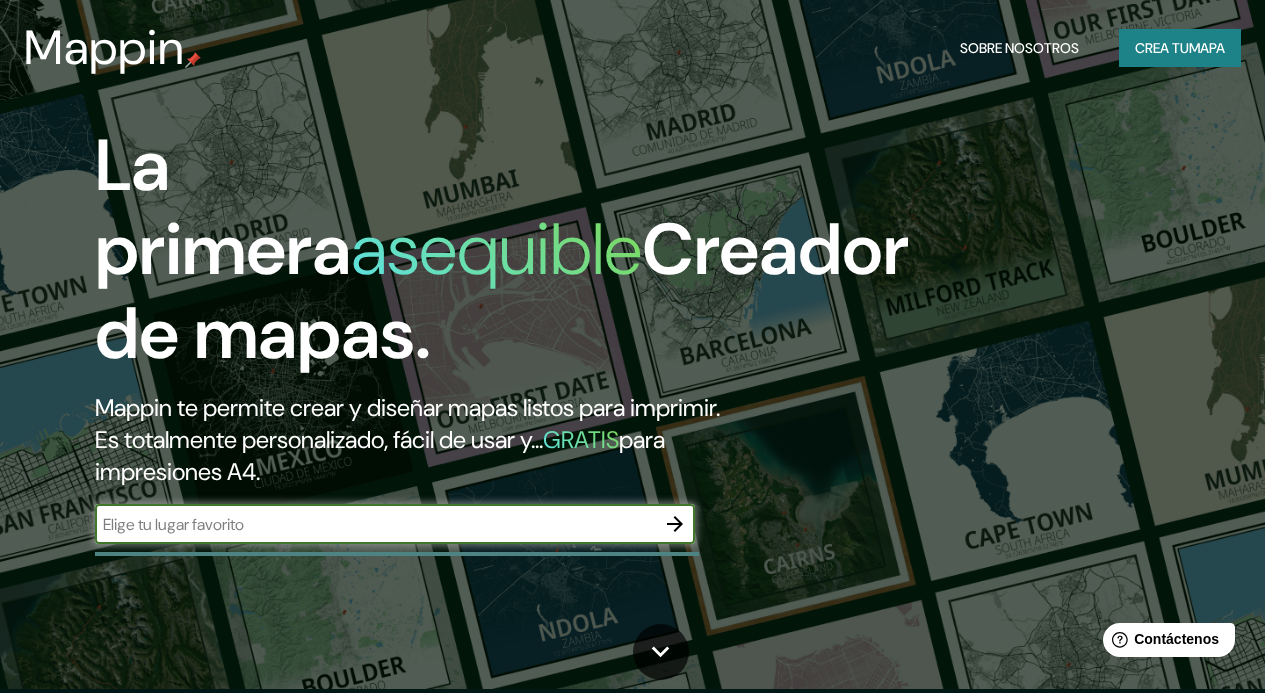 scroll, scrollTop: 0, scrollLeft: 0, axis: both 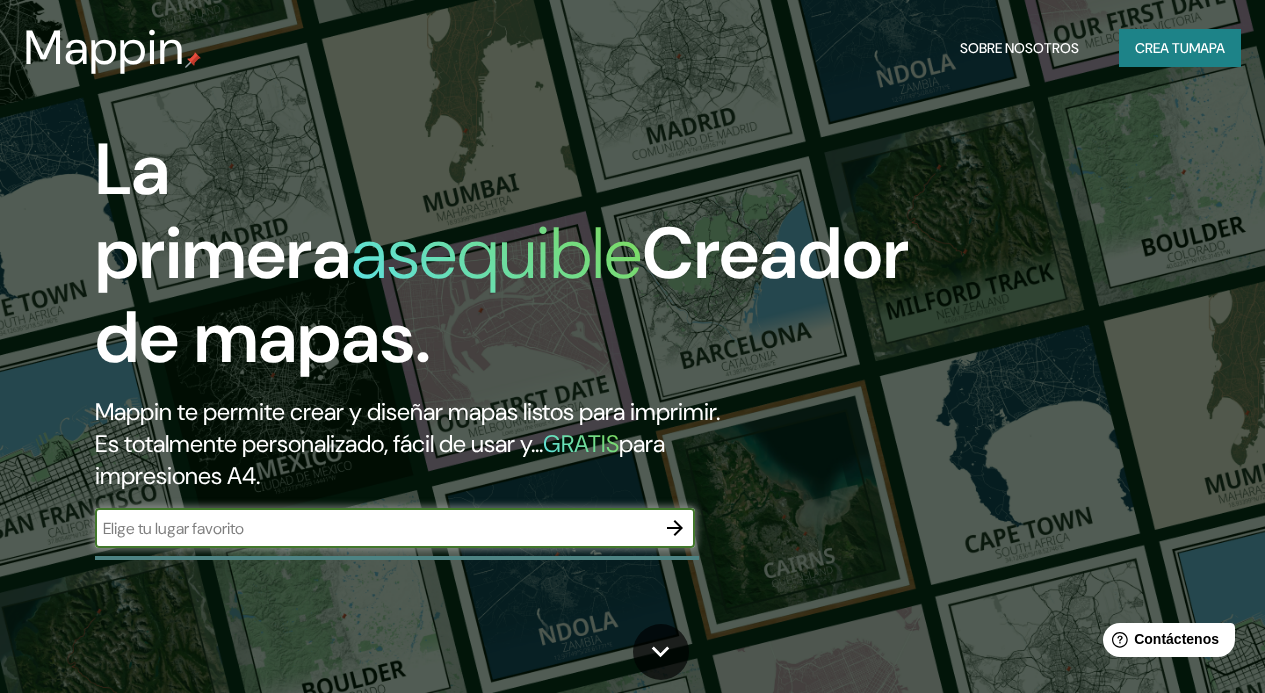 click at bounding box center [675, 528] 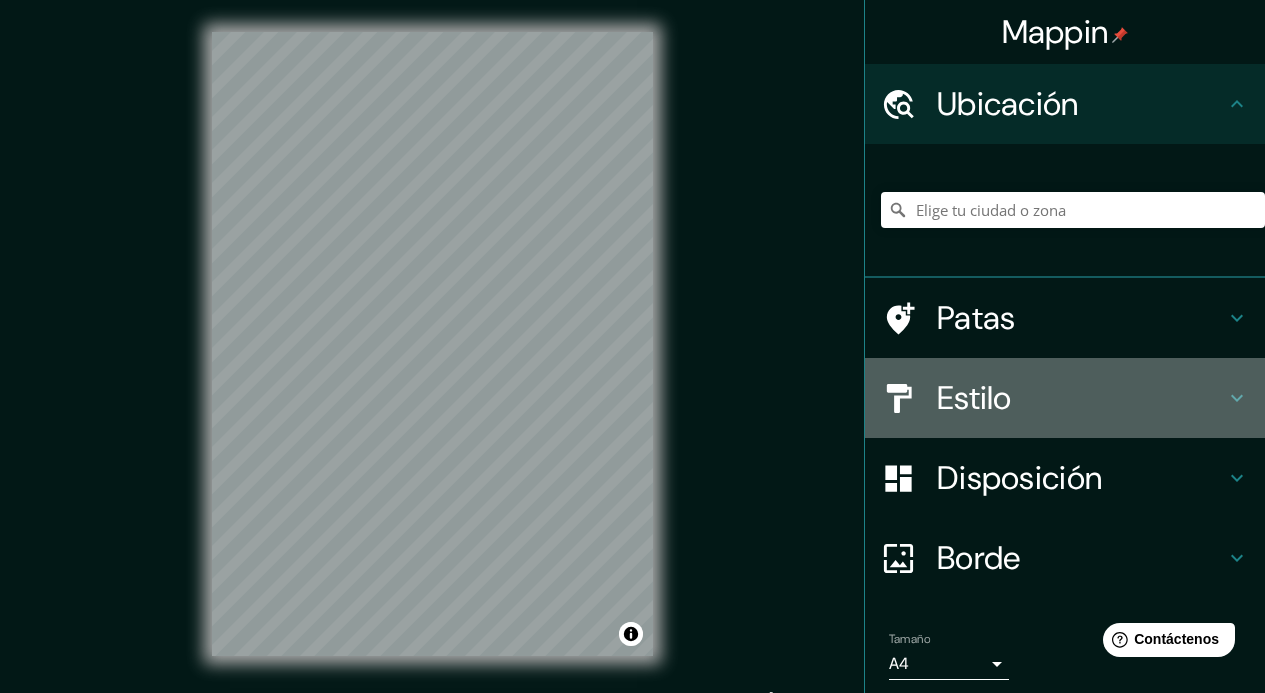 click on "Estilo" at bounding box center [1081, 398] 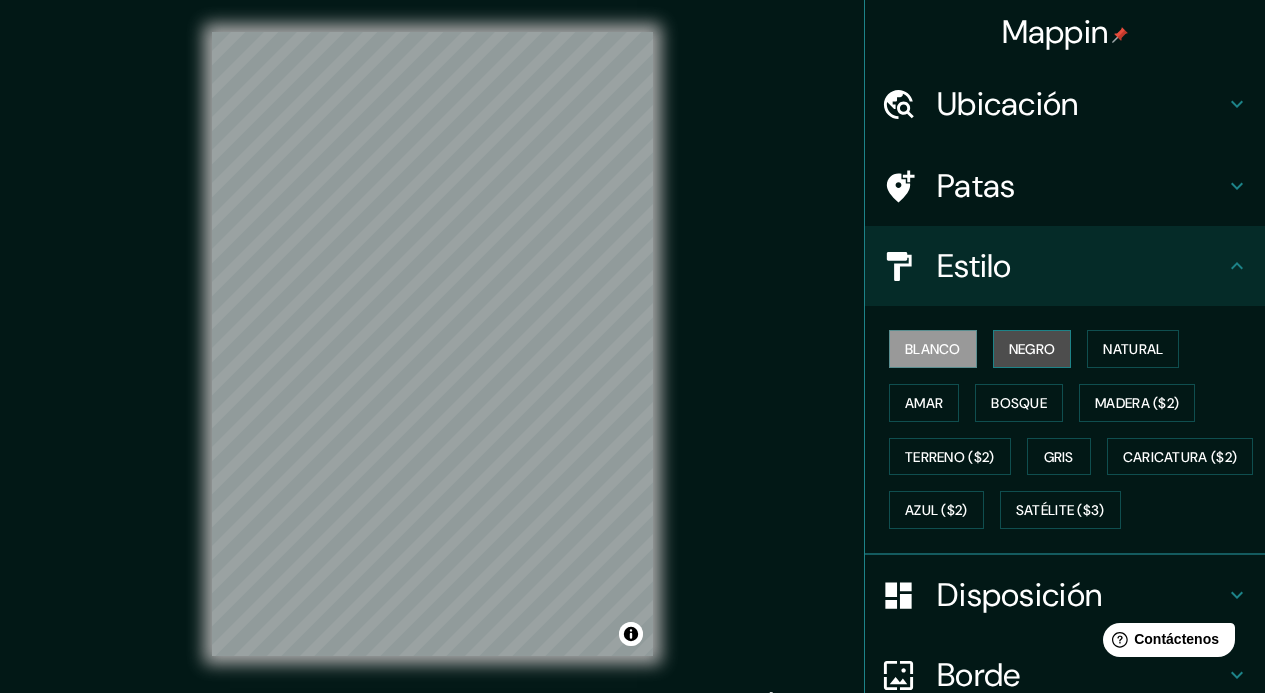 click on "Negro" at bounding box center (1032, 349) 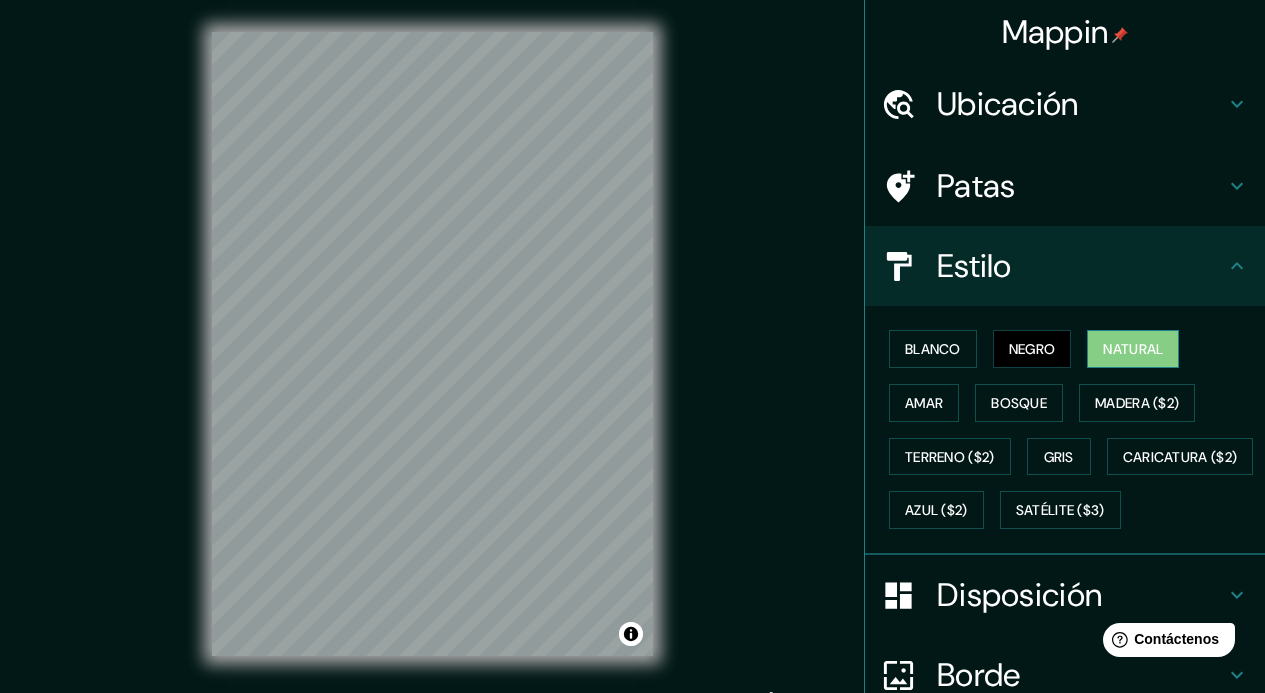 click on "Natural" at bounding box center (1133, 349) 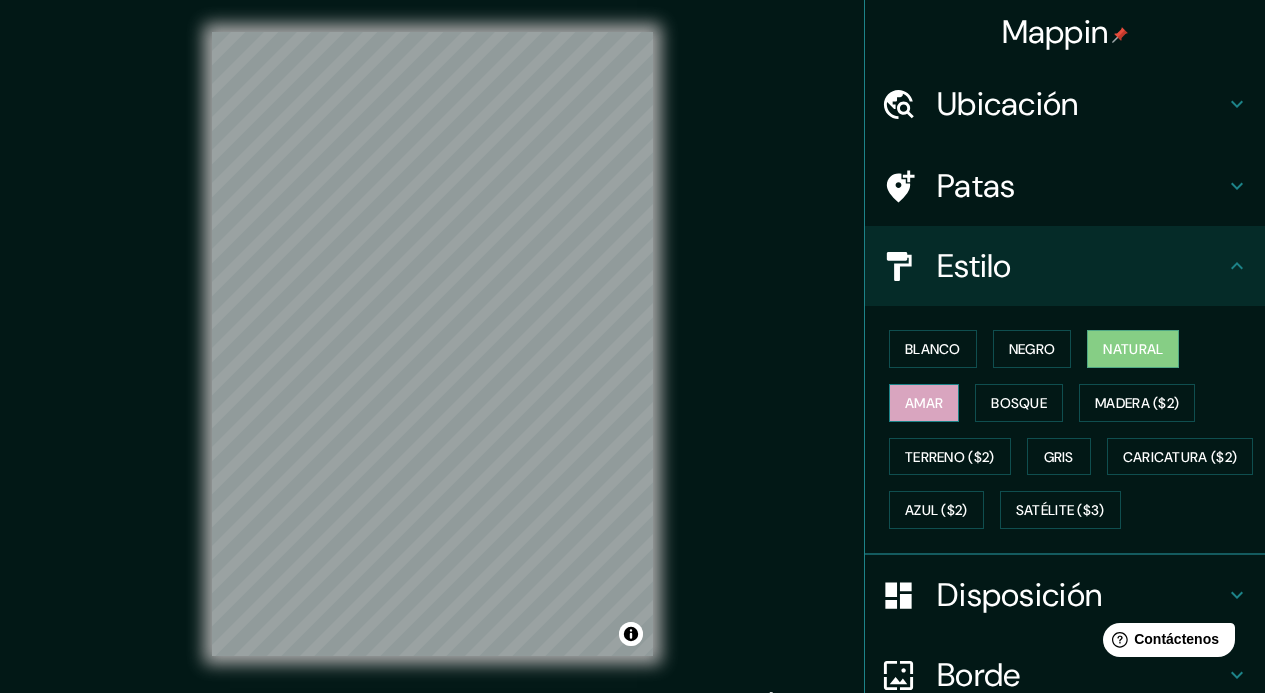 click on "Amar" at bounding box center (924, 403) 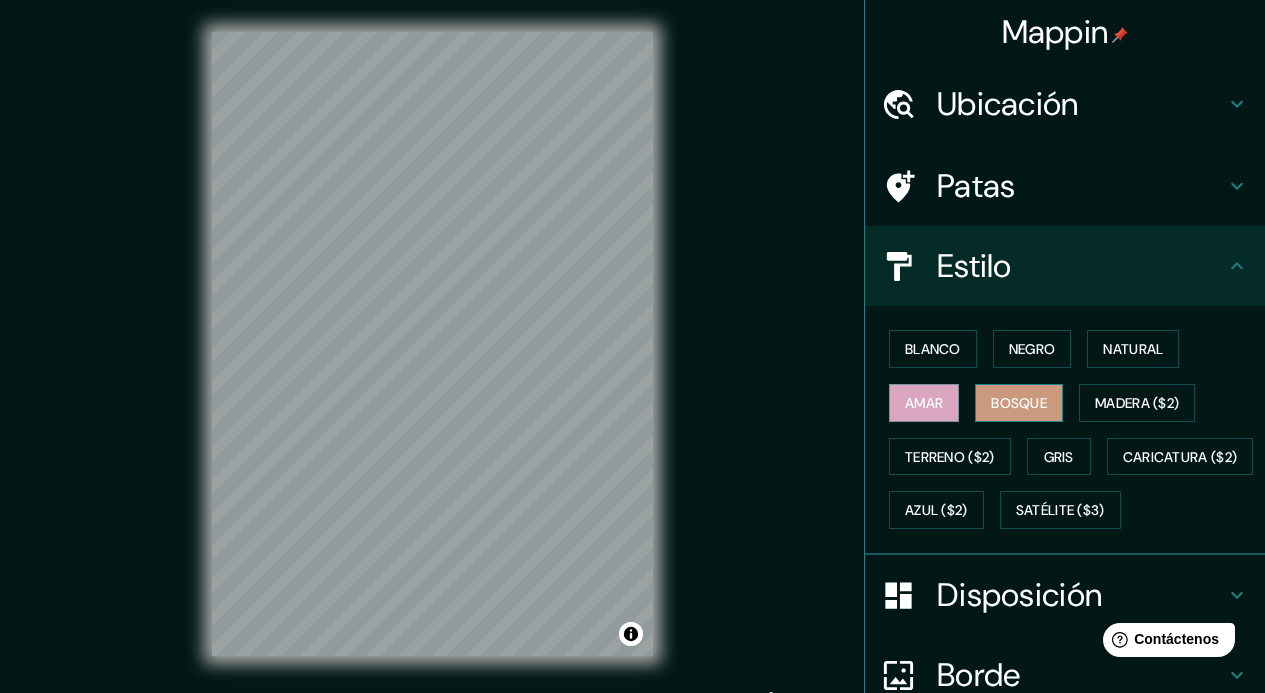 click on "Bosque" at bounding box center (1019, 403) 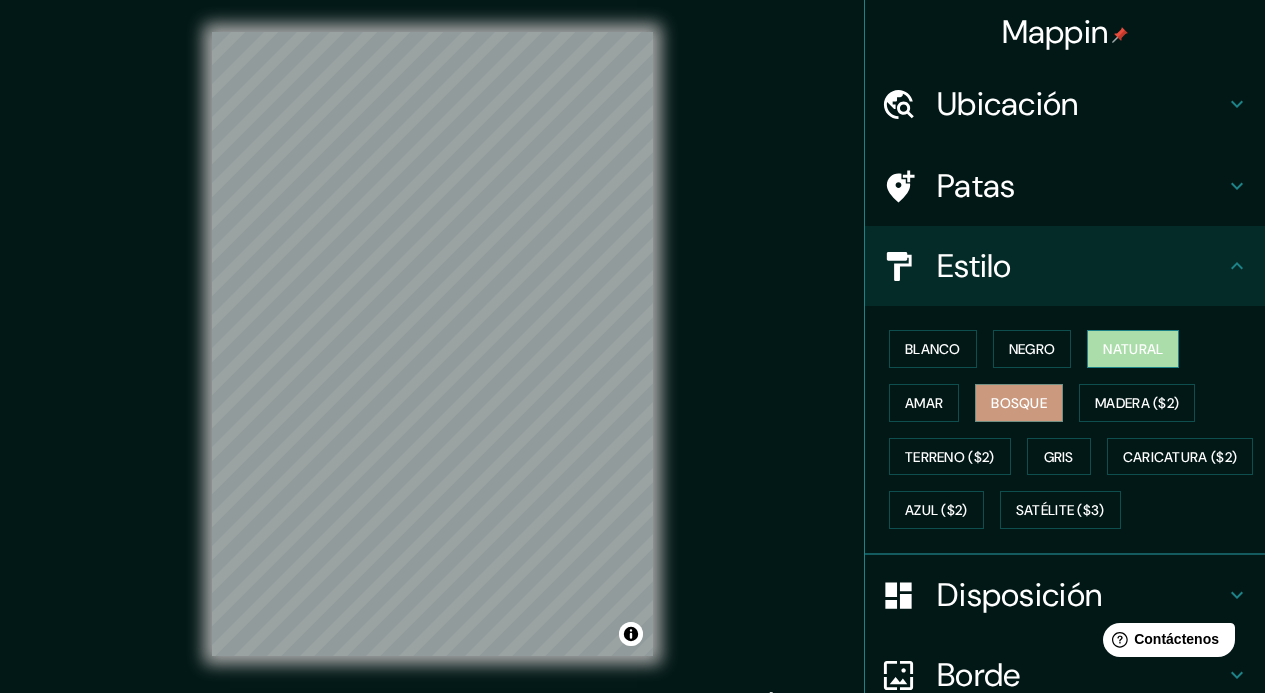 click on "Natural" at bounding box center [1133, 349] 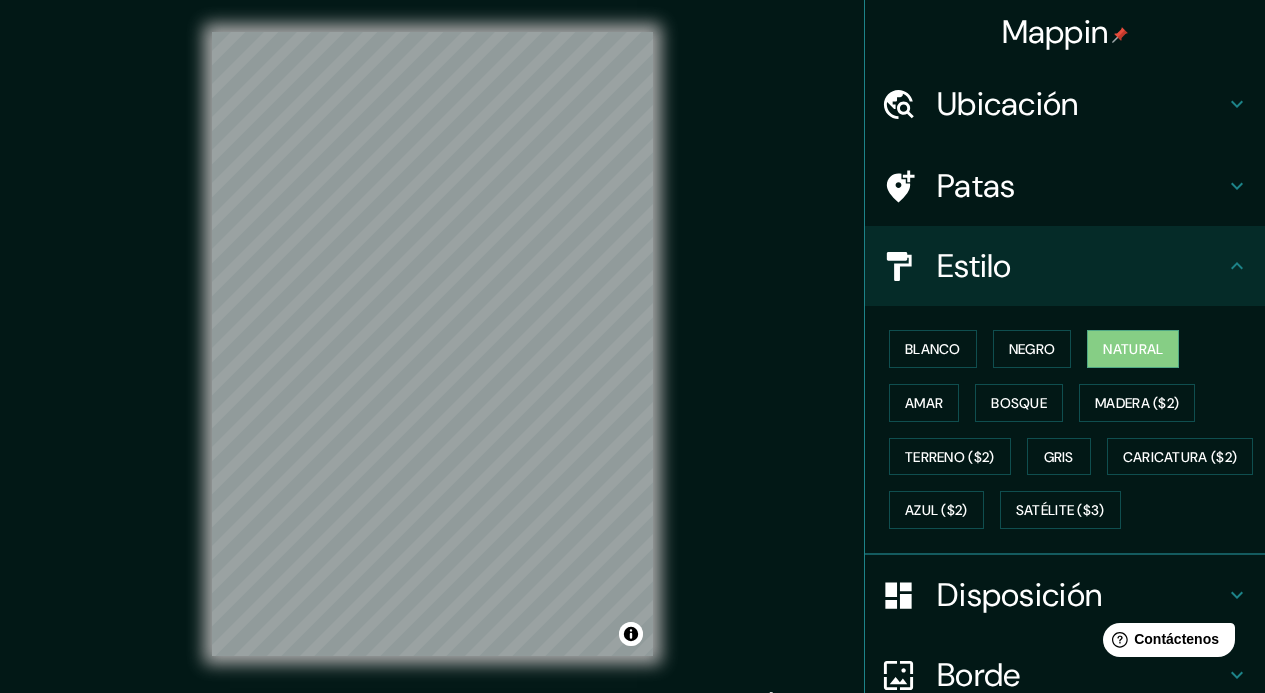 click on "Mappin Ubicación Patas Estilo Blanco Negro Natural [PERSON_NAME] ($2) Terreno ($2) Gris Caricatura ($2) Azul ($2) Satélite ($3) Disposición Borde Elige un borde.  Consejo  : puedes opacar las capas del marco para crear efectos geniales. Ninguno Simple Transparente Elegante Tamaño A4 single Crea tu mapa © Mapbox   © OpenStreetMap   Improve this map Si tiene algún problema, sugerencia o inquietud, envíe un correo electrónico a  [EMAIL_ADDRESS][DOMAIN_NAME]  .   . ." at bounding box center [632, 360] 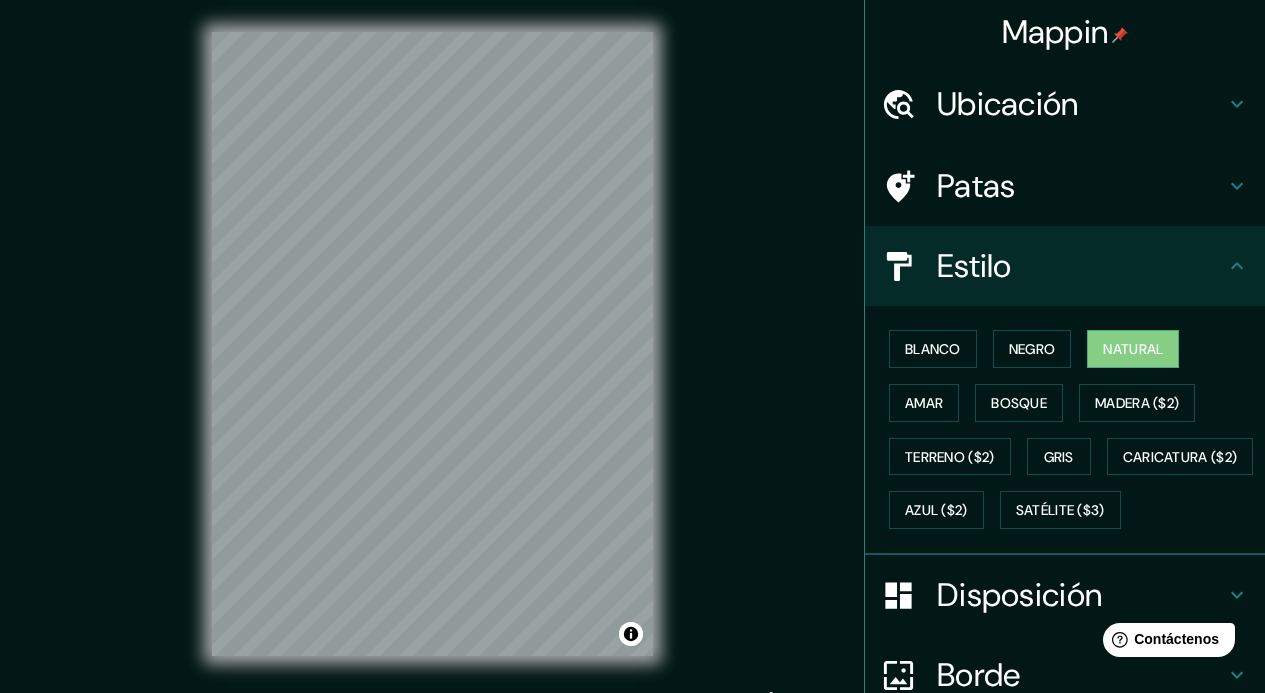 click on "Mappin Ubicación Patas Estilo Blanco Negro Natural [PERSON_NAME] ($2) Terreno ($2) Gris Caricatura ($2) Azul ($2) Satélite ($3) Disposición Borde Elige un borde.  Consejo  : puedes opacar las capas del marco para crear efectos geniales. Ninguno Simple Transparente Elegante Tamaño A4 single Zoom level too high - zoom in more Crea tu mapa © Mapbox   © OpenStreetMap   Improve this map Si tiene algún problema, sugerencia o inquietud, envíe un correo electrónico a  [EMAIL_ADDRESS][DOMAIN_NAME]  .   . ." at bounding box center [632, 360] 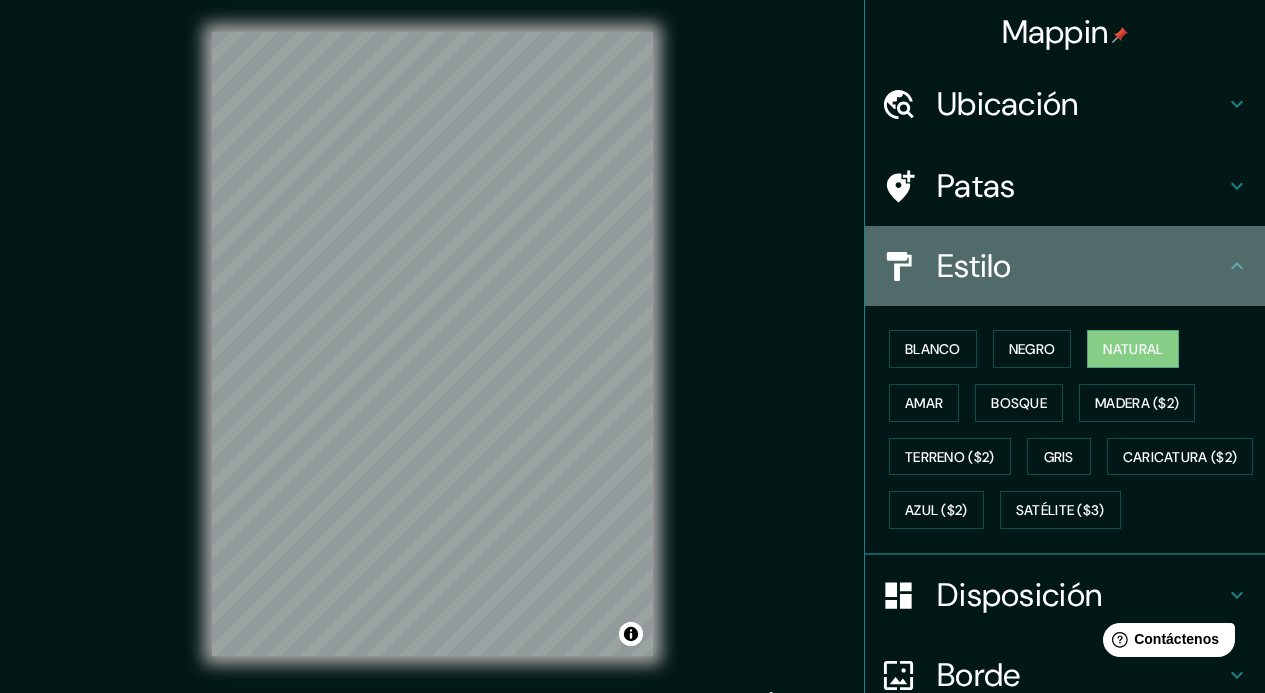 click 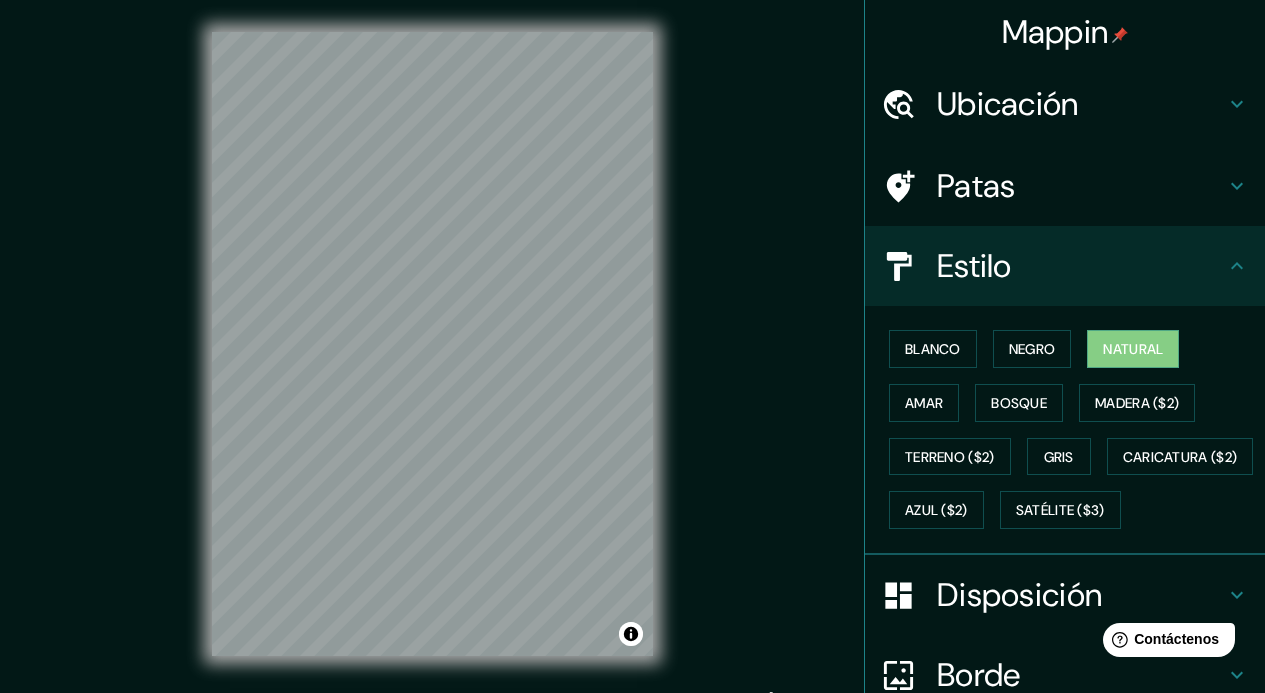 click 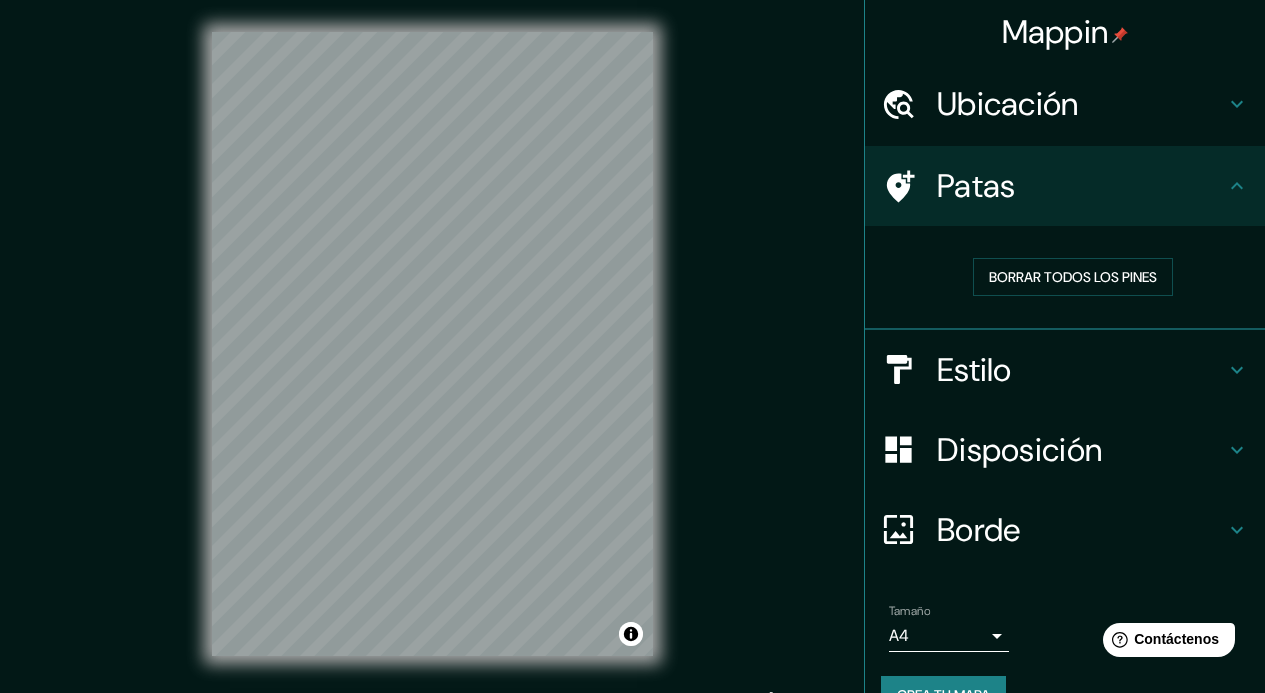 click on "Disposición" at bounding box center (1065, 450) 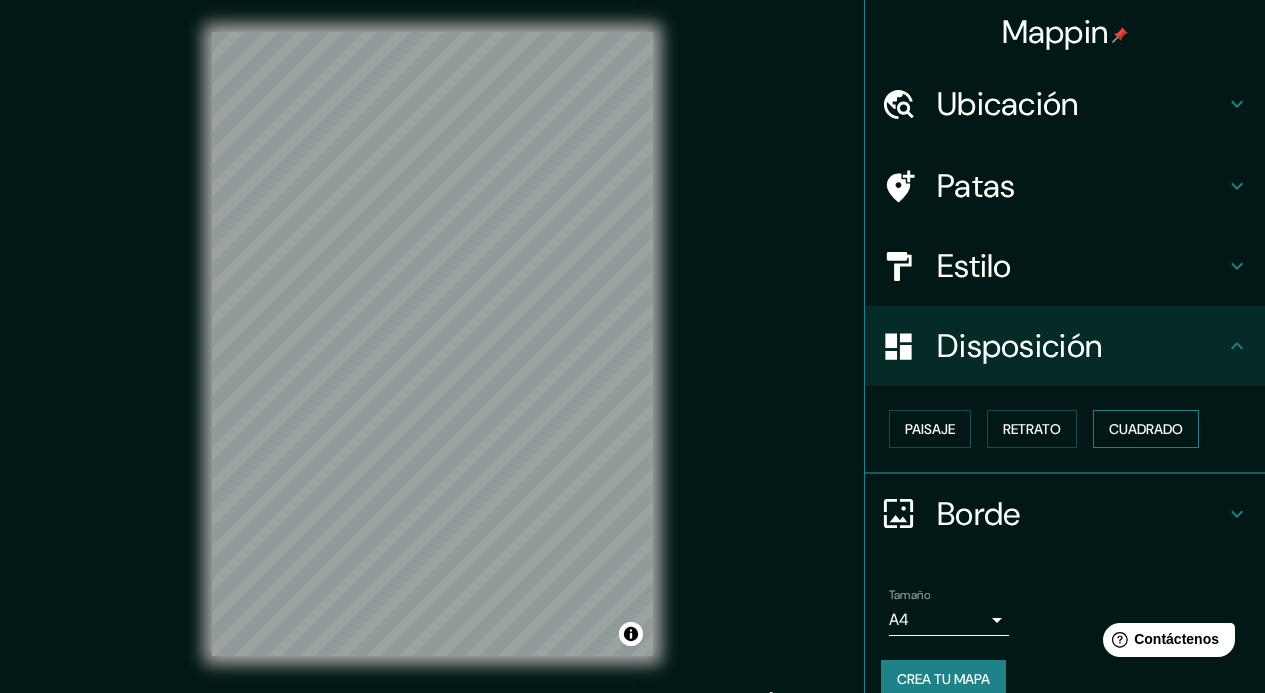 click on "Cuadrado" at bounding box center [1146, 429] 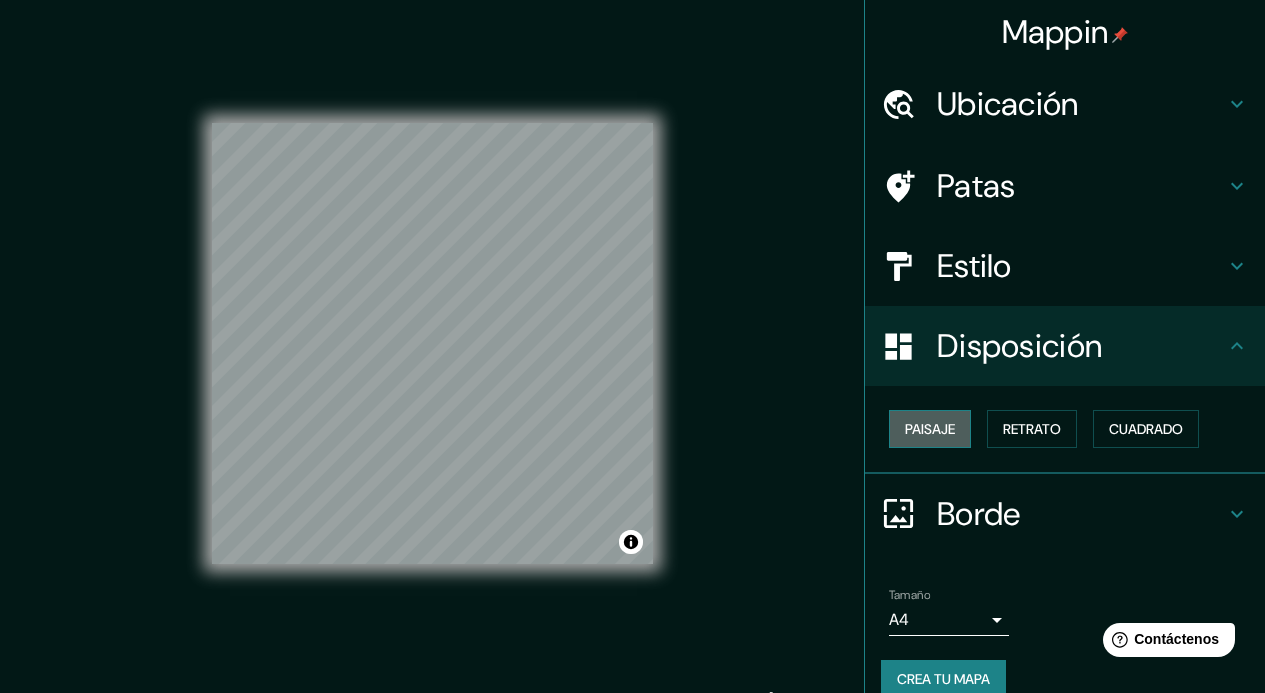 click on "Paisaje" at bounding box center [930, 429] 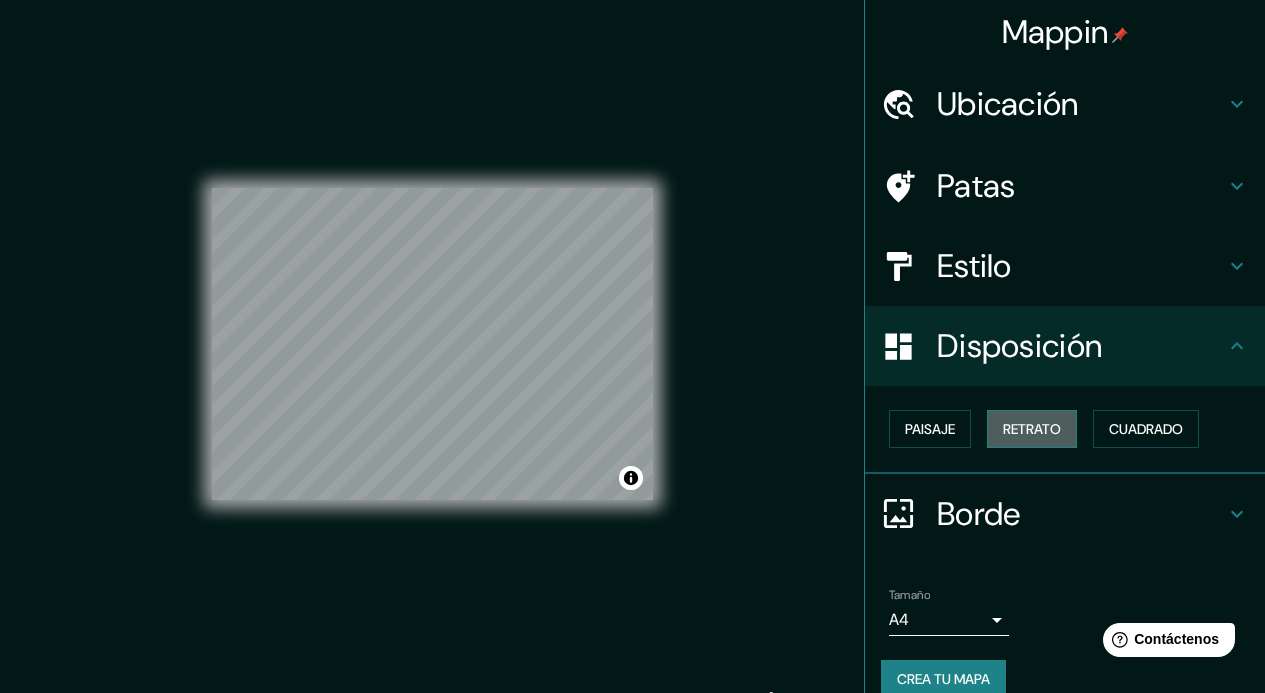 click on "Retrato" at bounding box center [1032, 429] 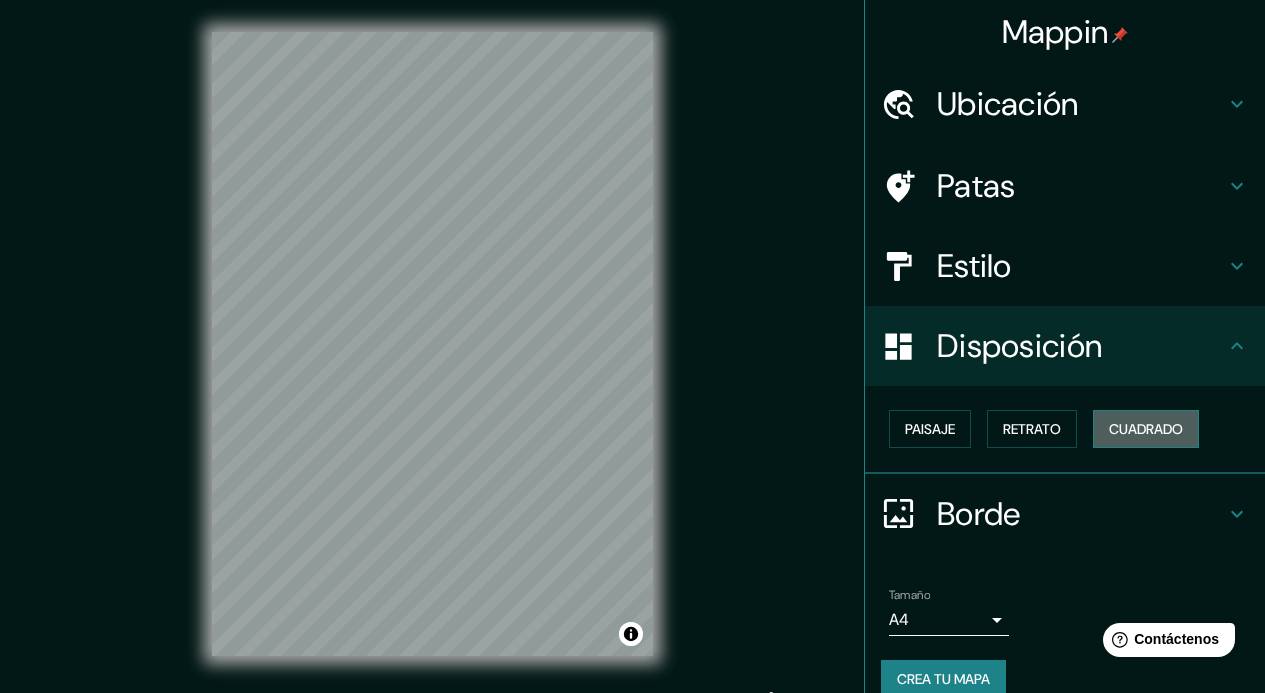 click on "Cuadrado" at bounding box center (1146, 429) 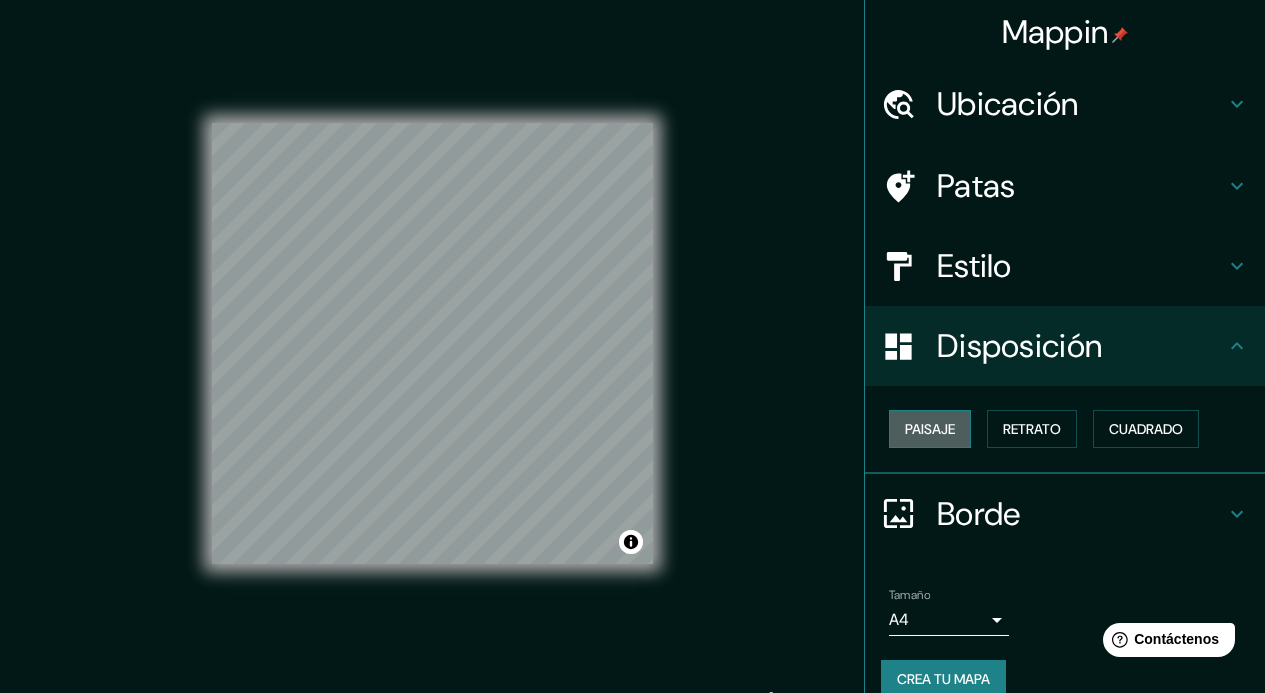 click on "Paisaje" at bounding box center [930, 429] 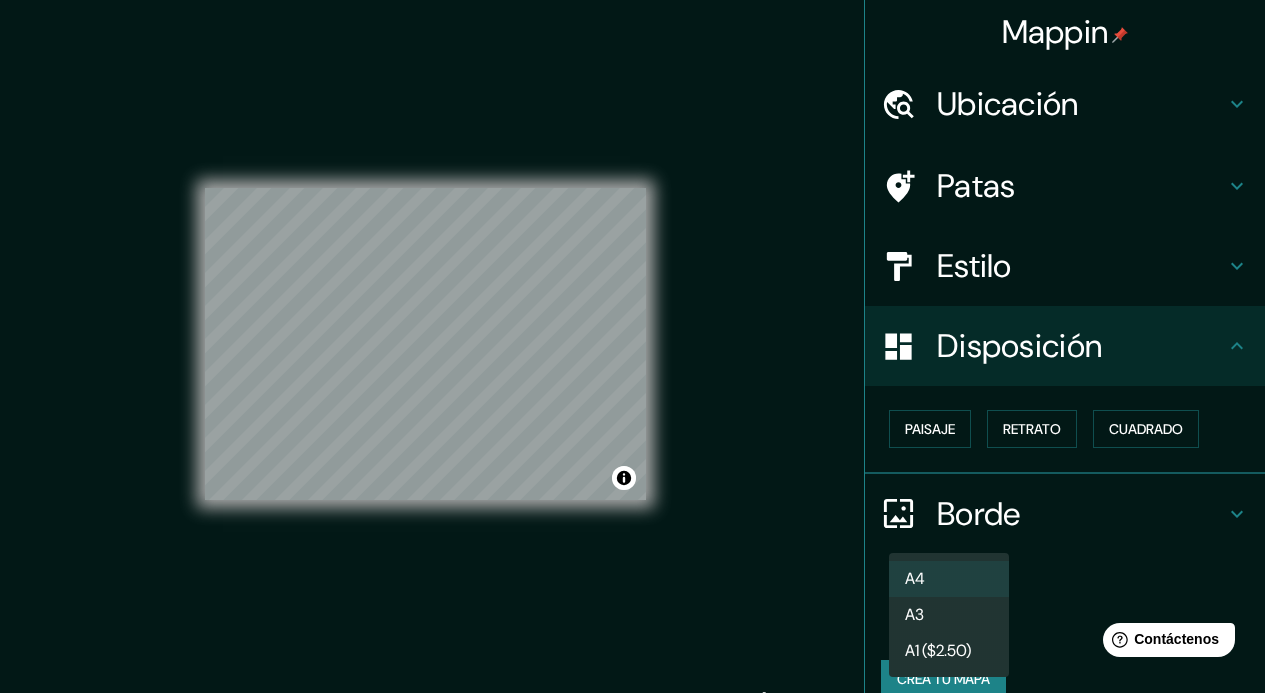 click on "Mappin Ubicación Patas Estilo Disposición Paisaje Retrato Cuadrado Borde Elige un borde.  Consejo  : puedes opacar las capas del marco para crear efectos geniales. Ninguno Simple Transparente Elegante Tamaño A4 single Crea tu mapa © Mapbox   © OpenStreetMap   Improve this map Si tiene algún problema, sugerencia o inquietud, envíe un correo electrónico a  [EMAIL_ADDRESS][DOMAIN_NAME]  .   . . Texto original Valora esta traducción Tu opinión servirá para ayudar a mejorar el Traductor de Google A4 A3 A1 ($2.50)" at bounding box center [632, 346] 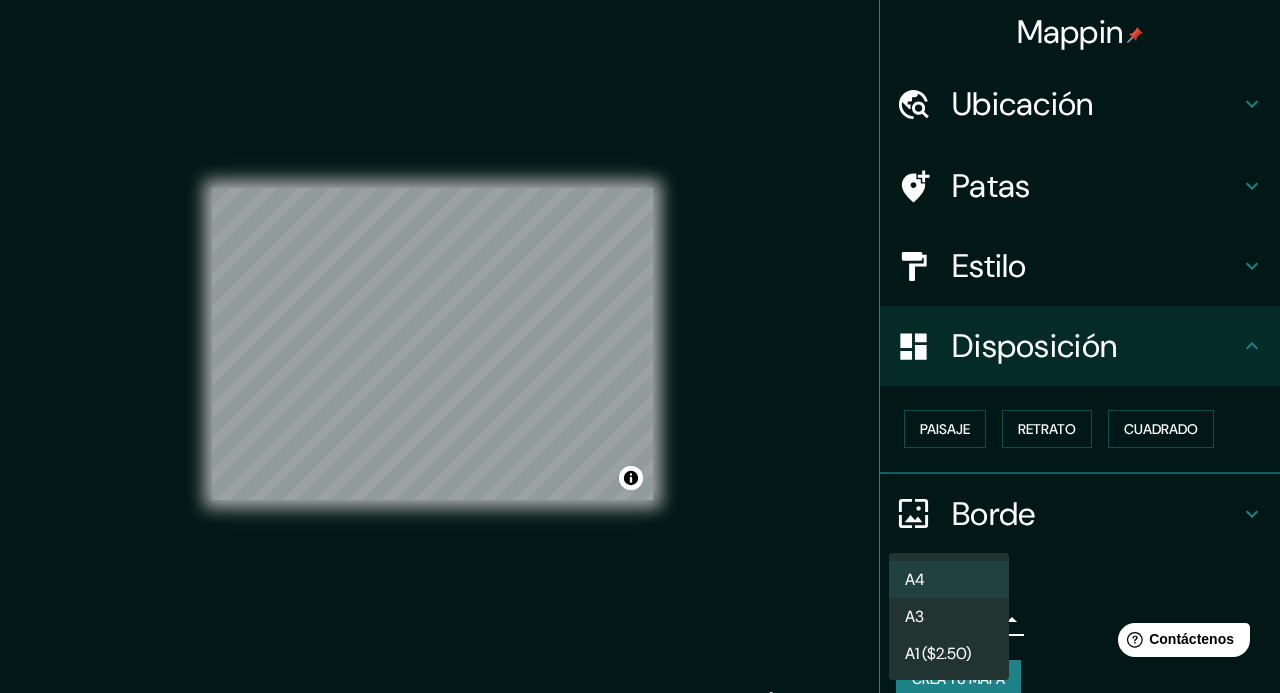 click on "A3" at bounding box center (949, 616) 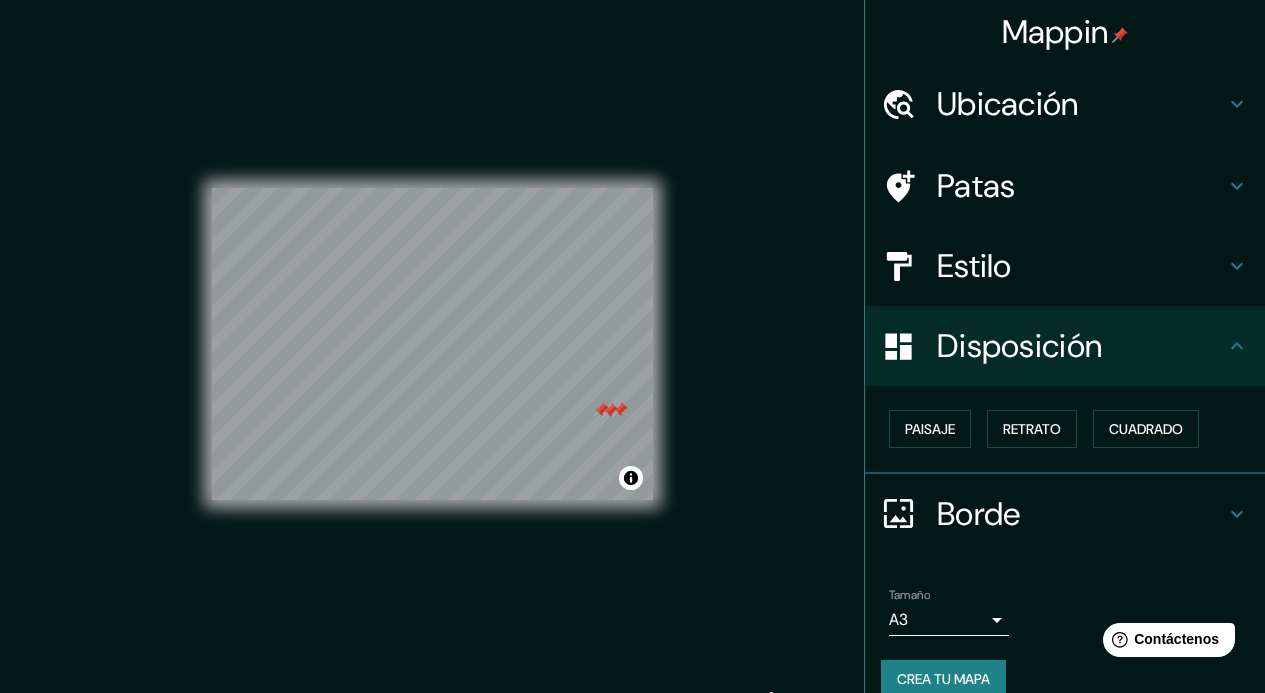 click at bounding box center (610, 411) 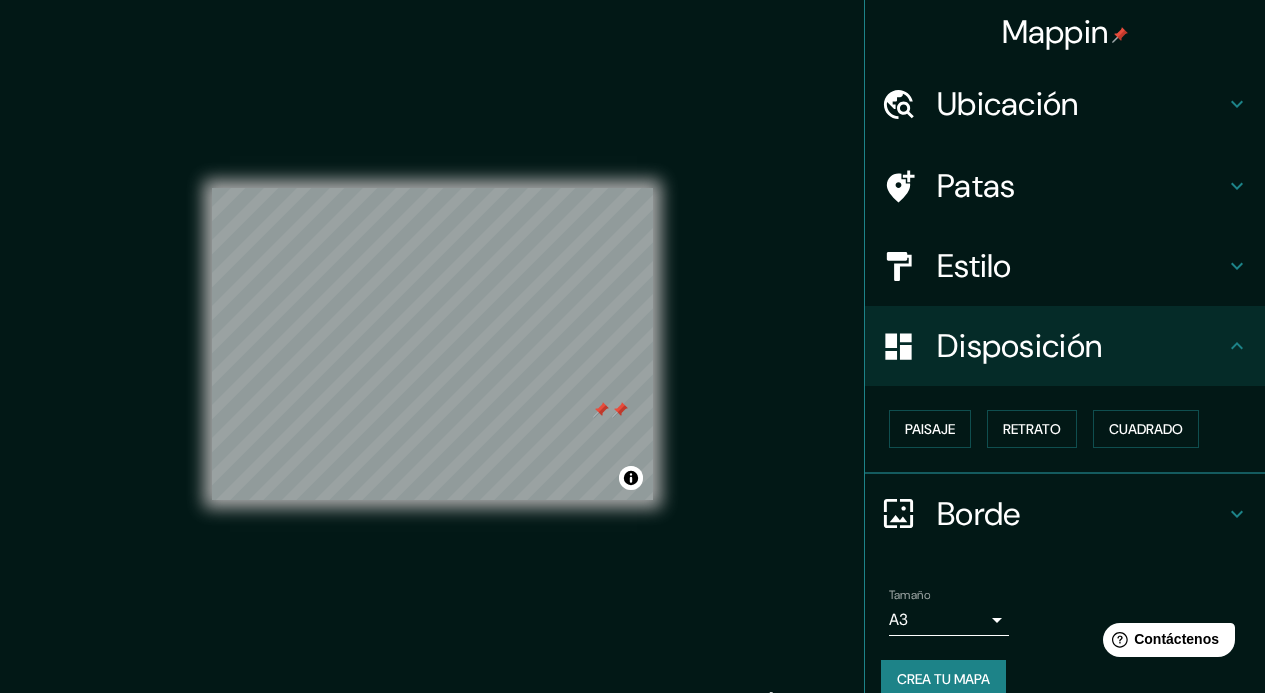 click at bounding box center (601, 410) 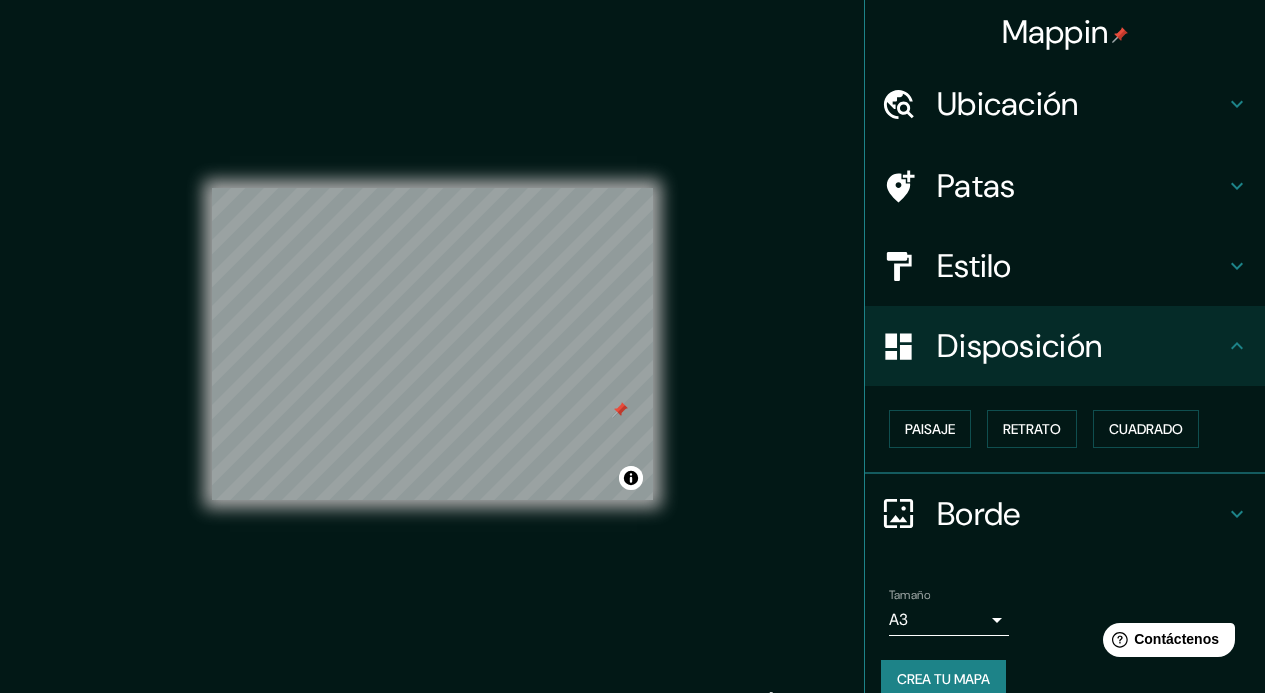 click at bounding box center [620, 410] 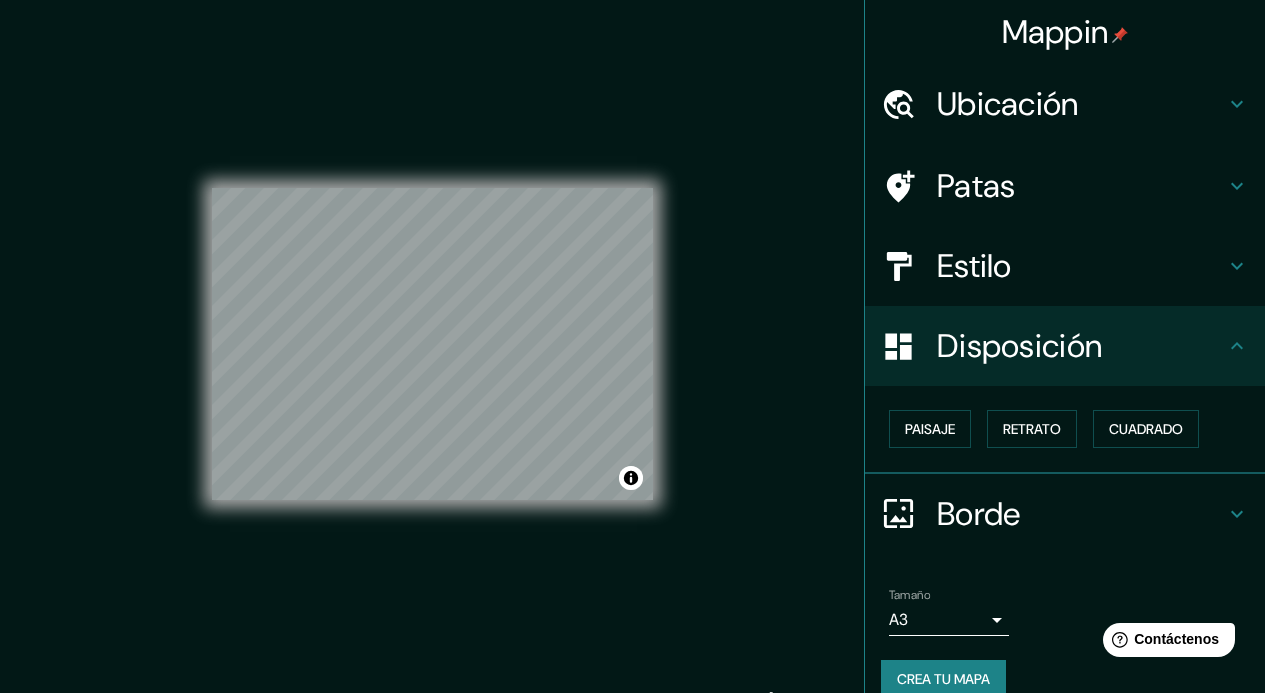 click on "Estilo" at bounding box center (1081, 266) 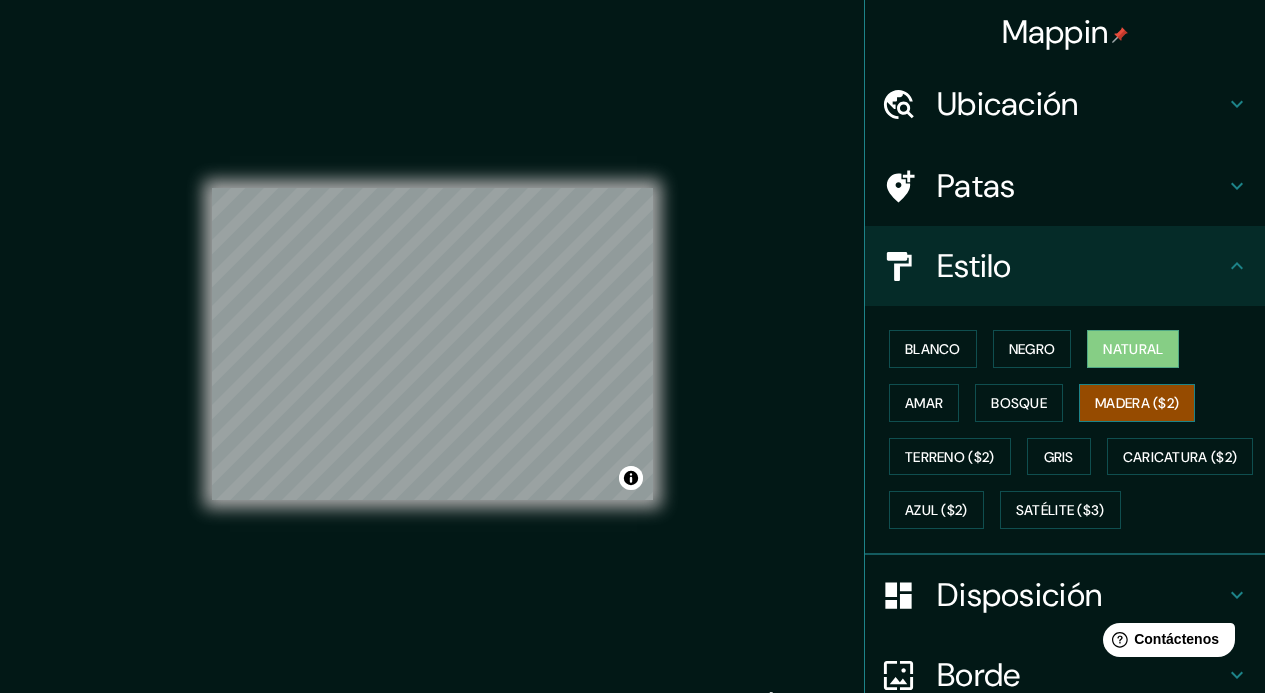 click on "Madera ($2)" at bounding box center (1137, 403) 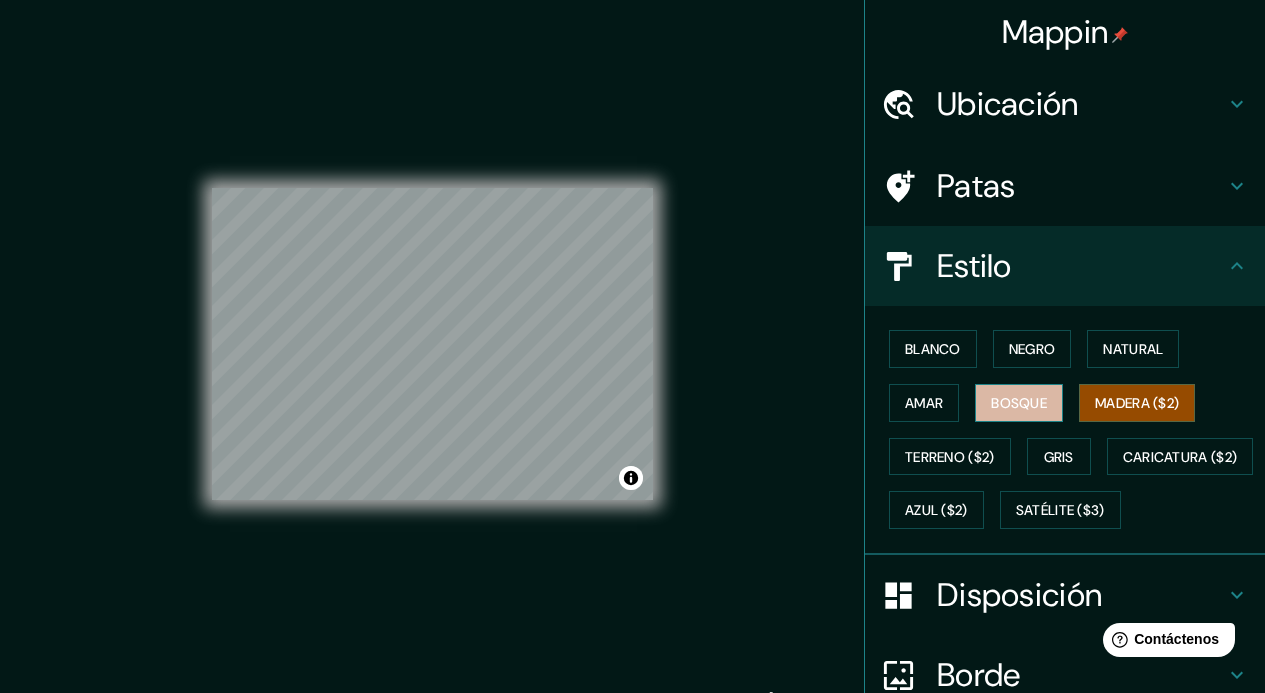 click on "Bosque" at bounding box center [1019, 403] 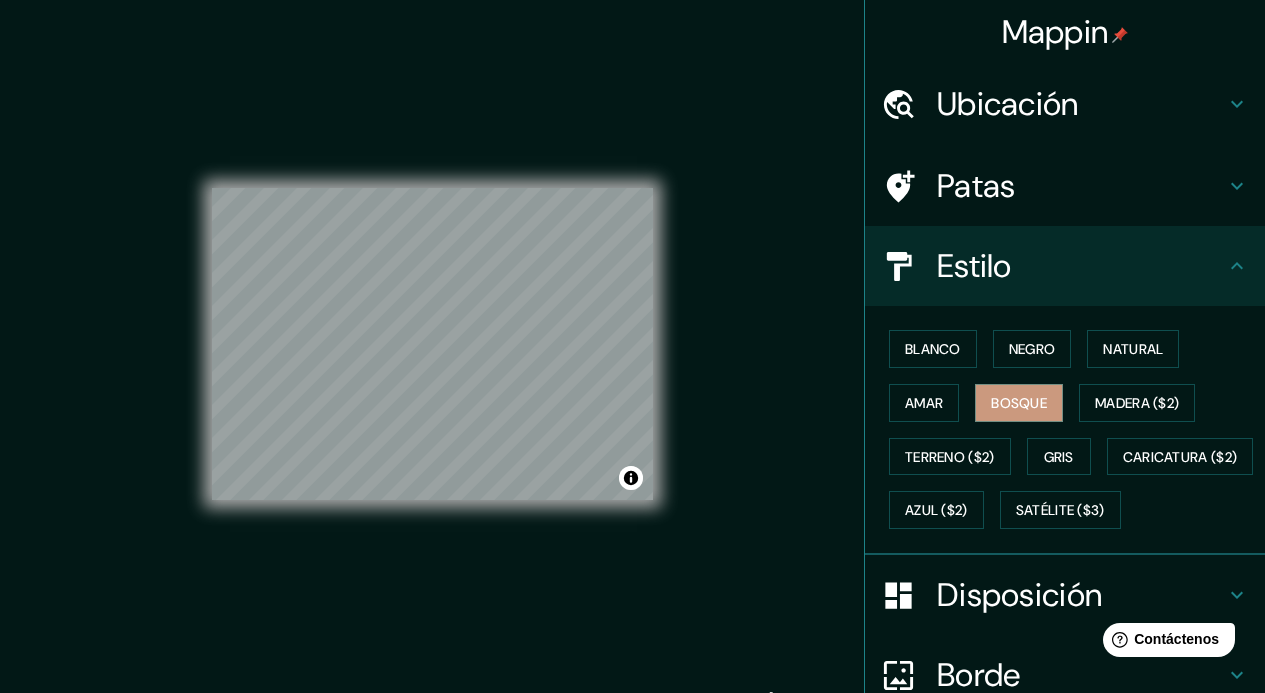 click on "© Mapbox   © OpenStreetMap   Improve this map" at bounding box center (432, 344) 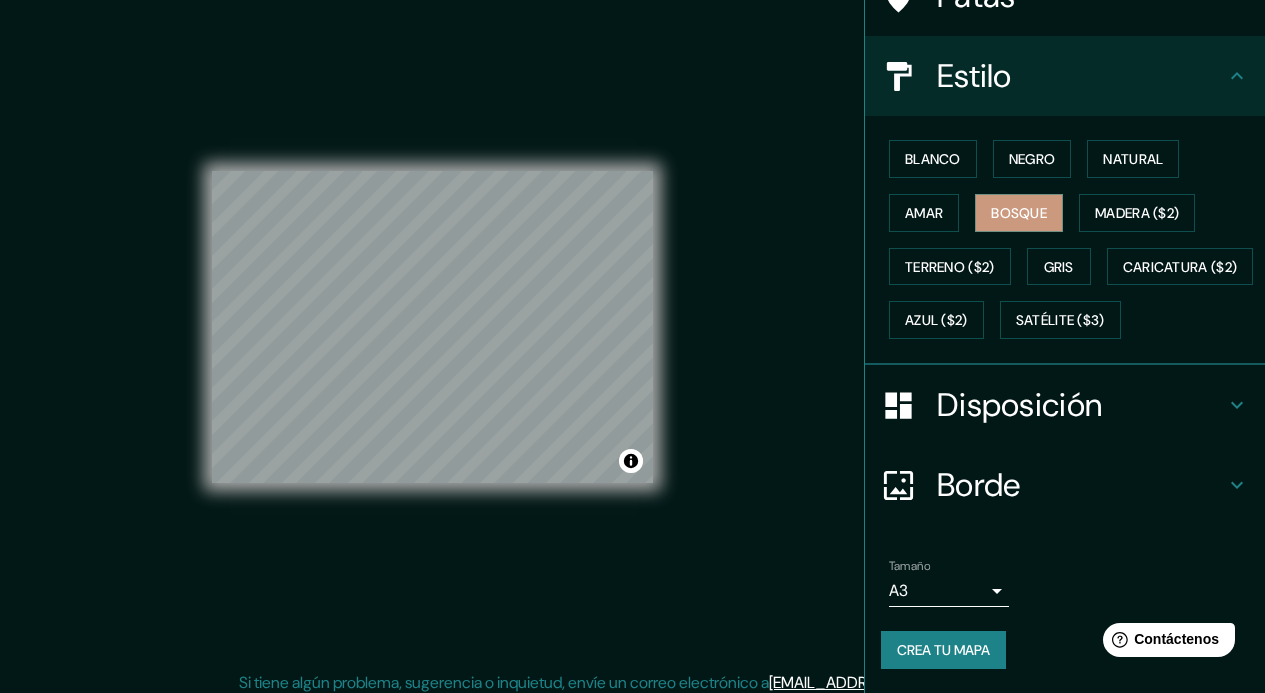 scroll, scrollTop: 26, scrollLeft: 0, axis: vertical 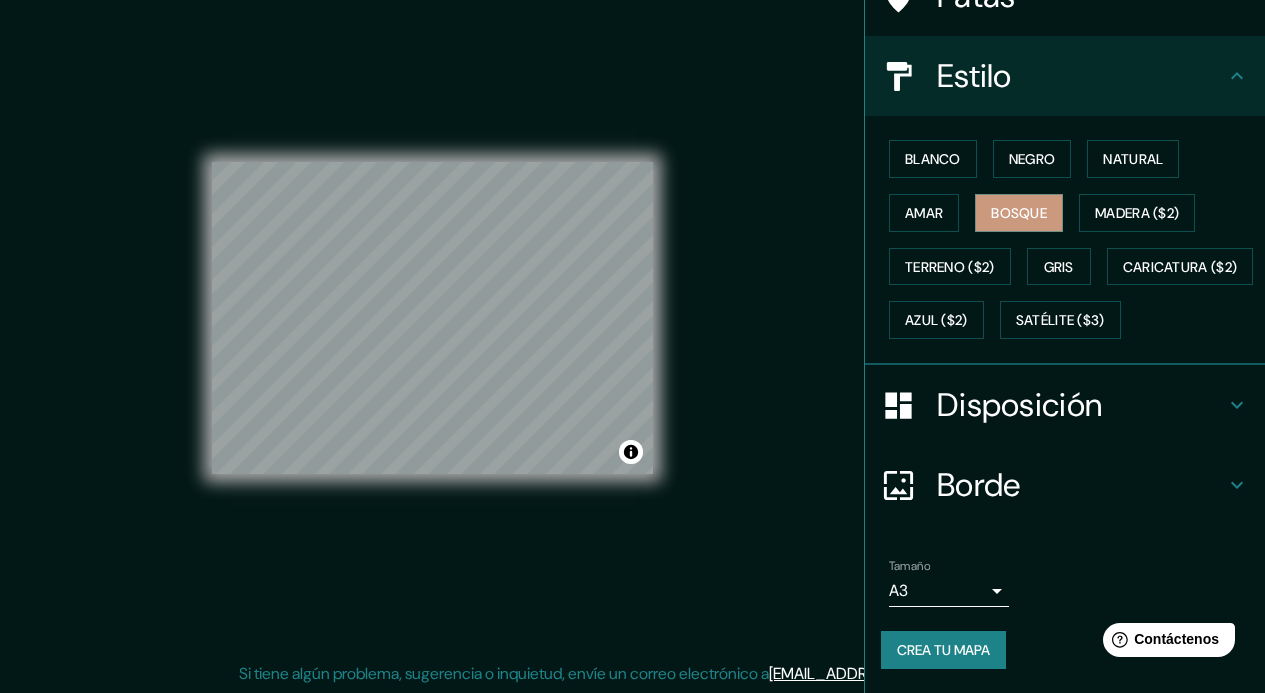 click on "Disposición" at bounding box center (1019, 405) 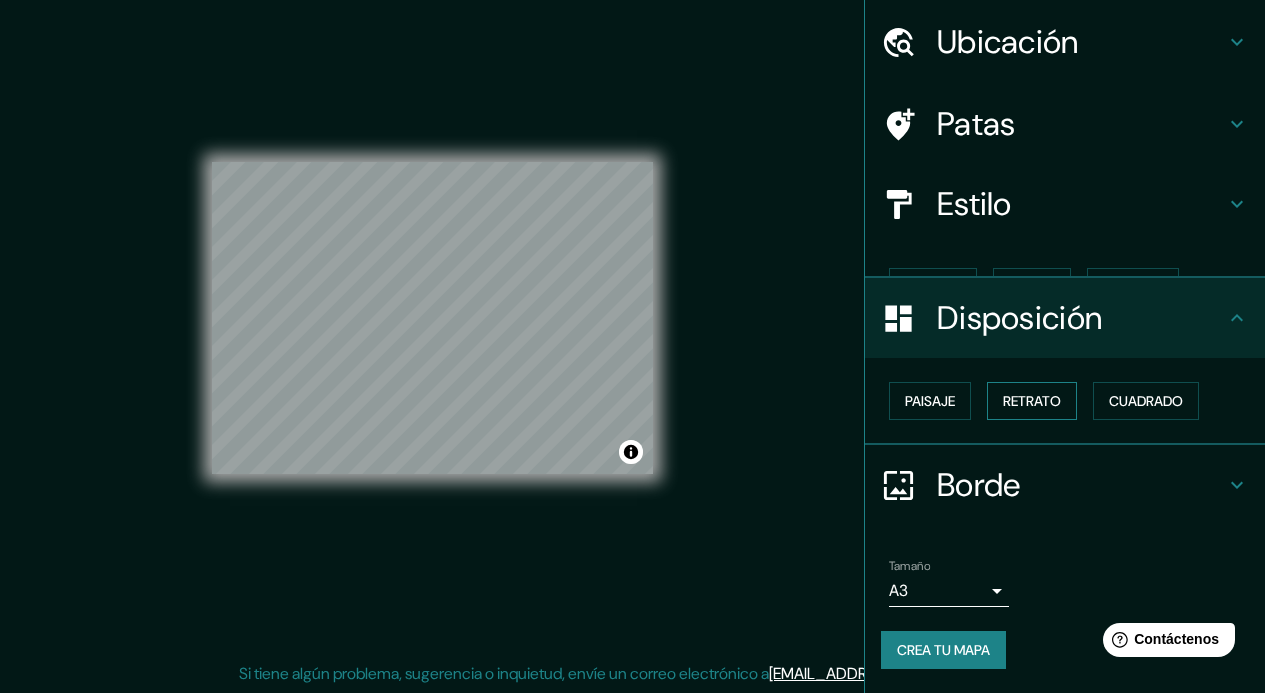 scroll, scrollTop: 28, scrollLeft: 0, axis: vertical 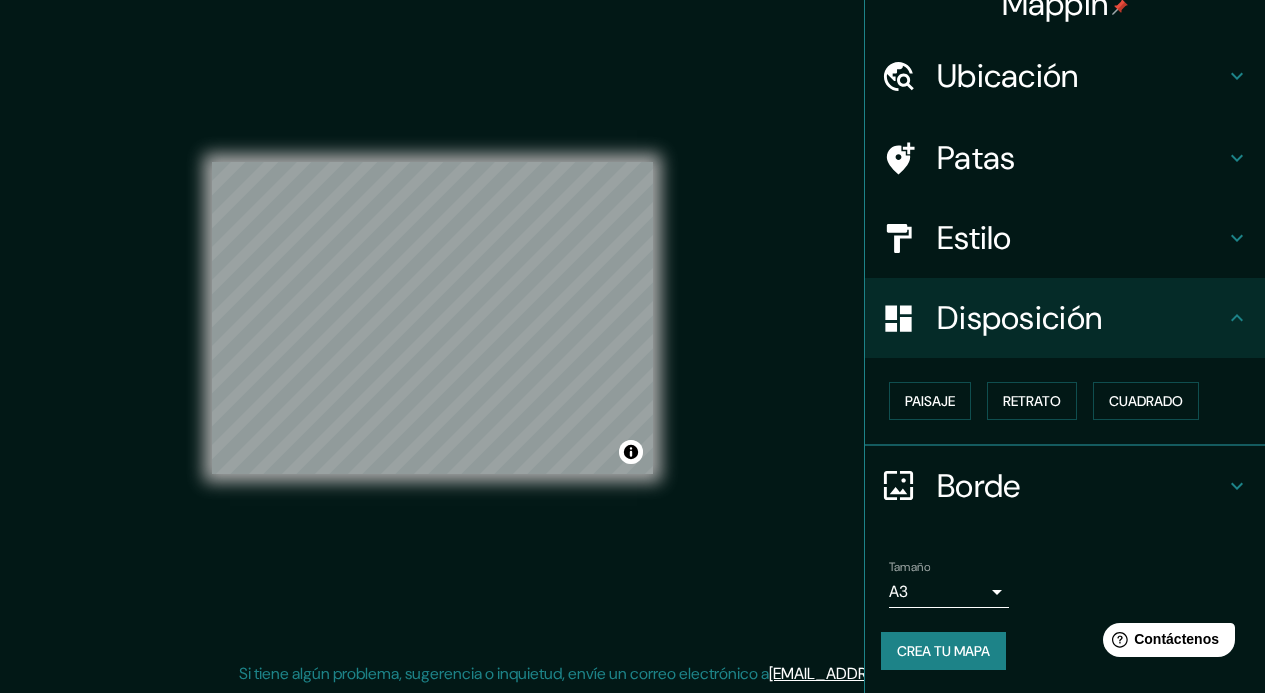 click on "Borde" at bounding box center [1065, 486] 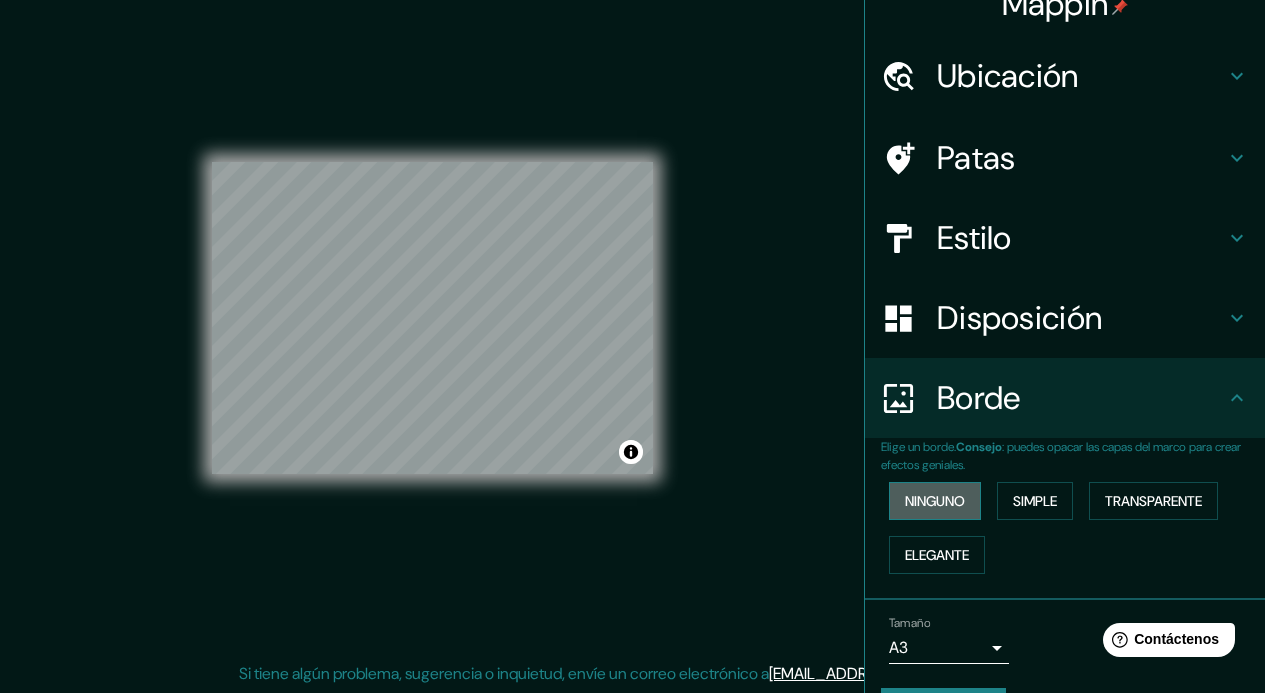 click on "Ninguno" at bounding box center [935, 501] 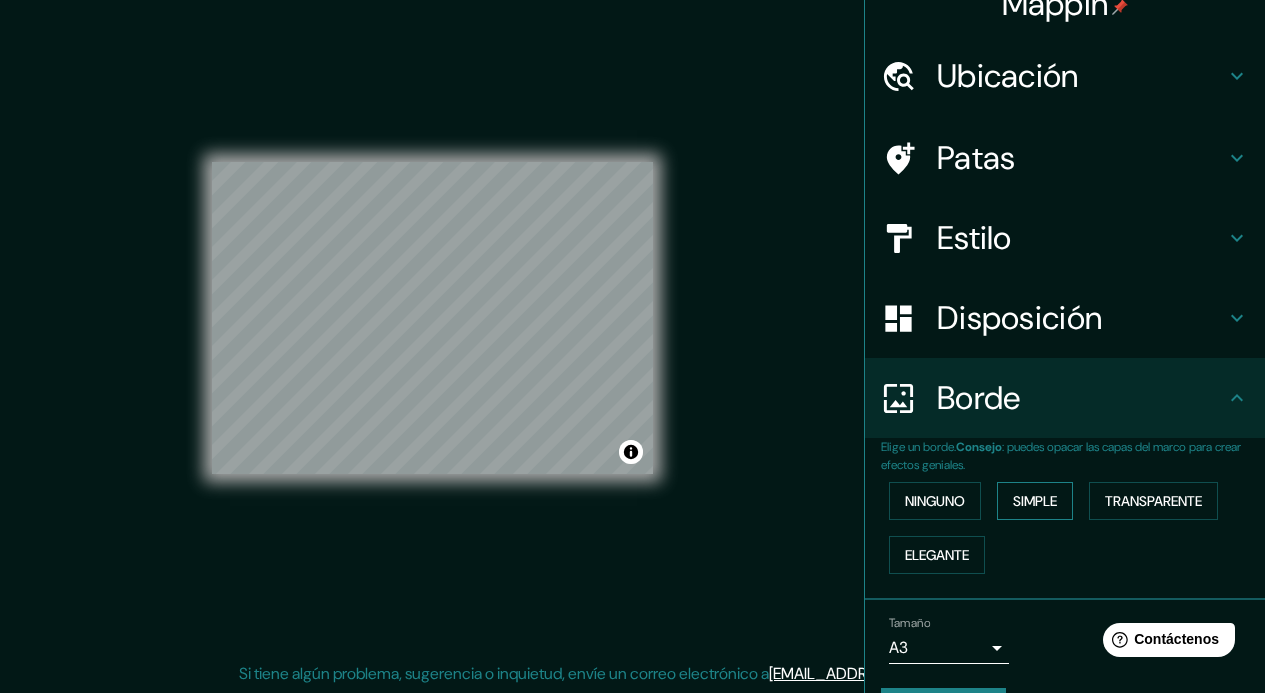 click on "Simple" at bounding box center [1035, 501] 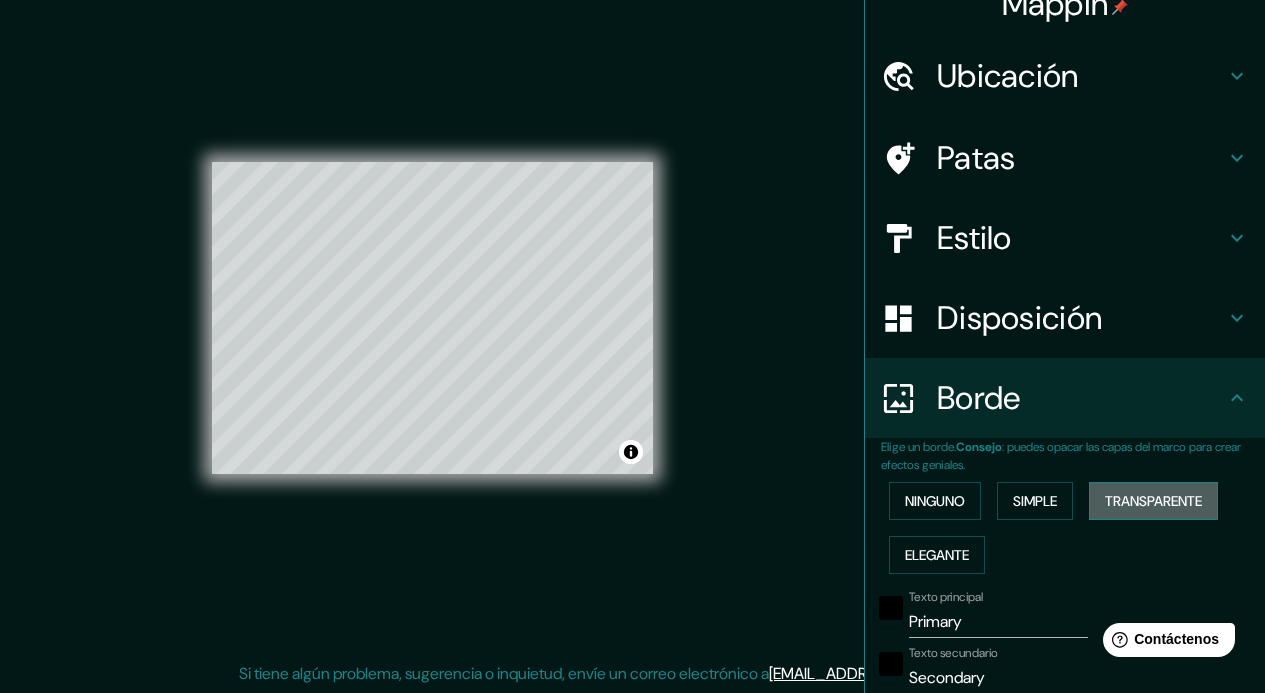drag, startPoint x: 1120, startPoint y: 502, endPoint x: 1102, endPoint y: 501, distance: 18.027756 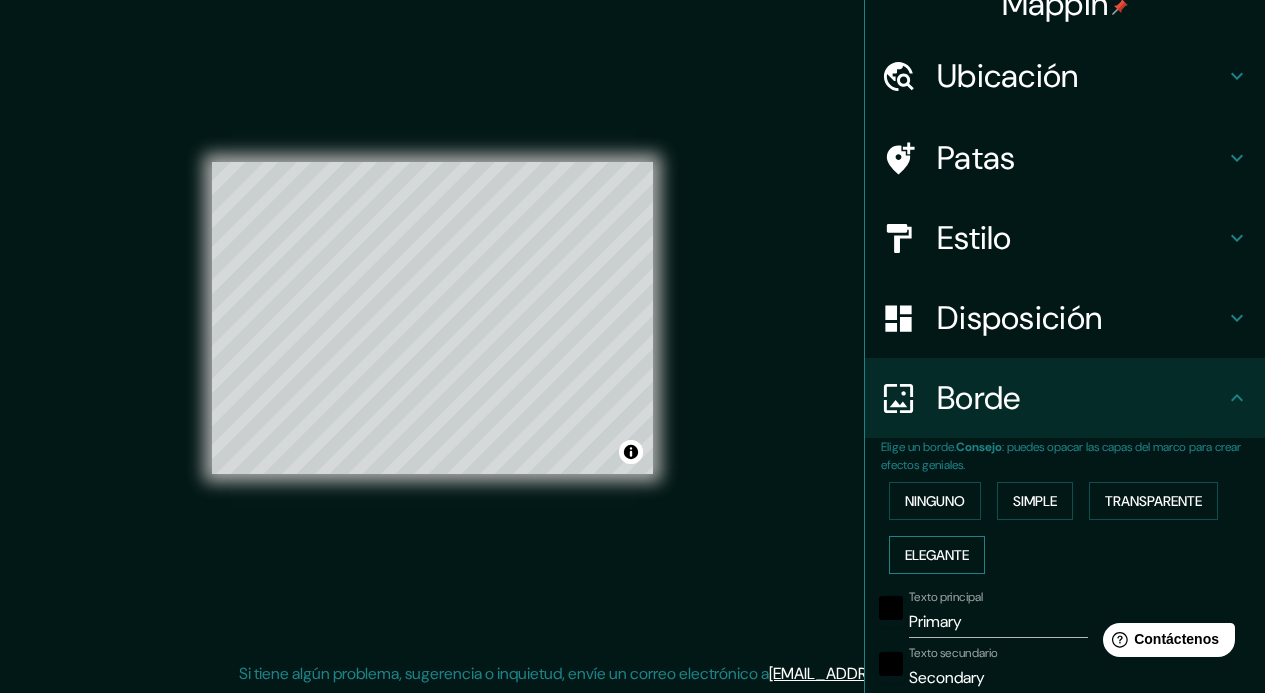 click on "Elegante" at bounding box center [937, 555] 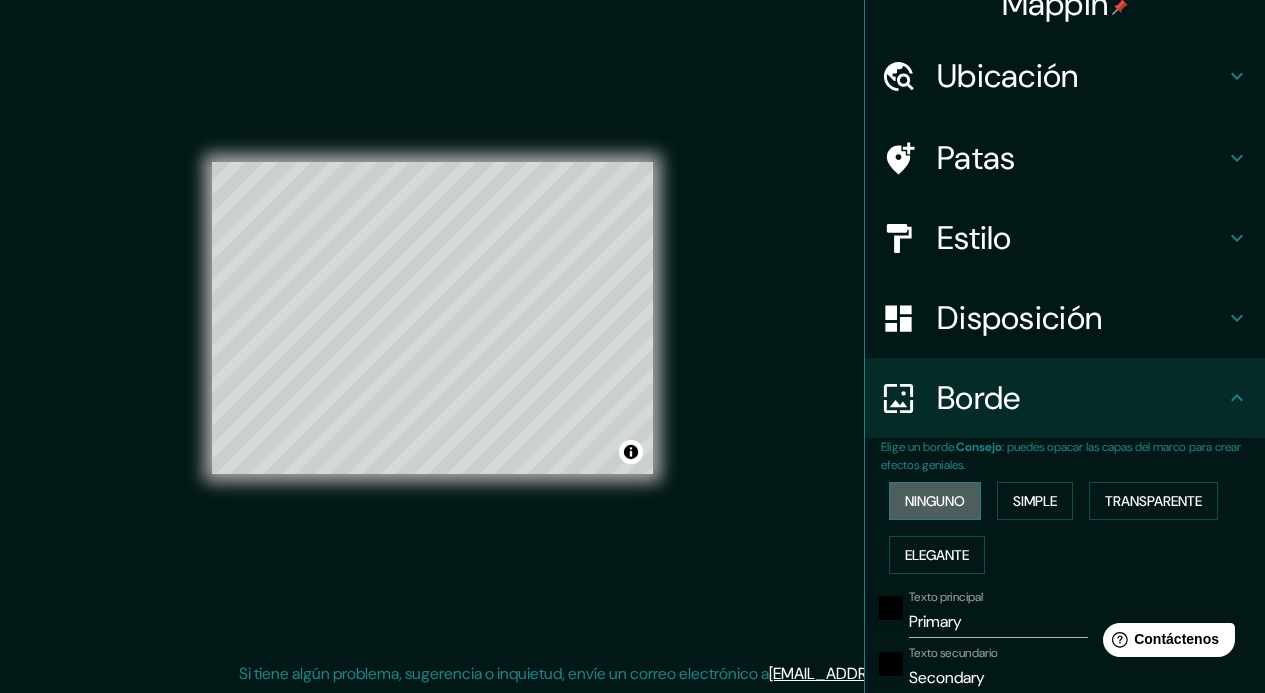 click on "Ninguno" at bounding box center (935, 501) 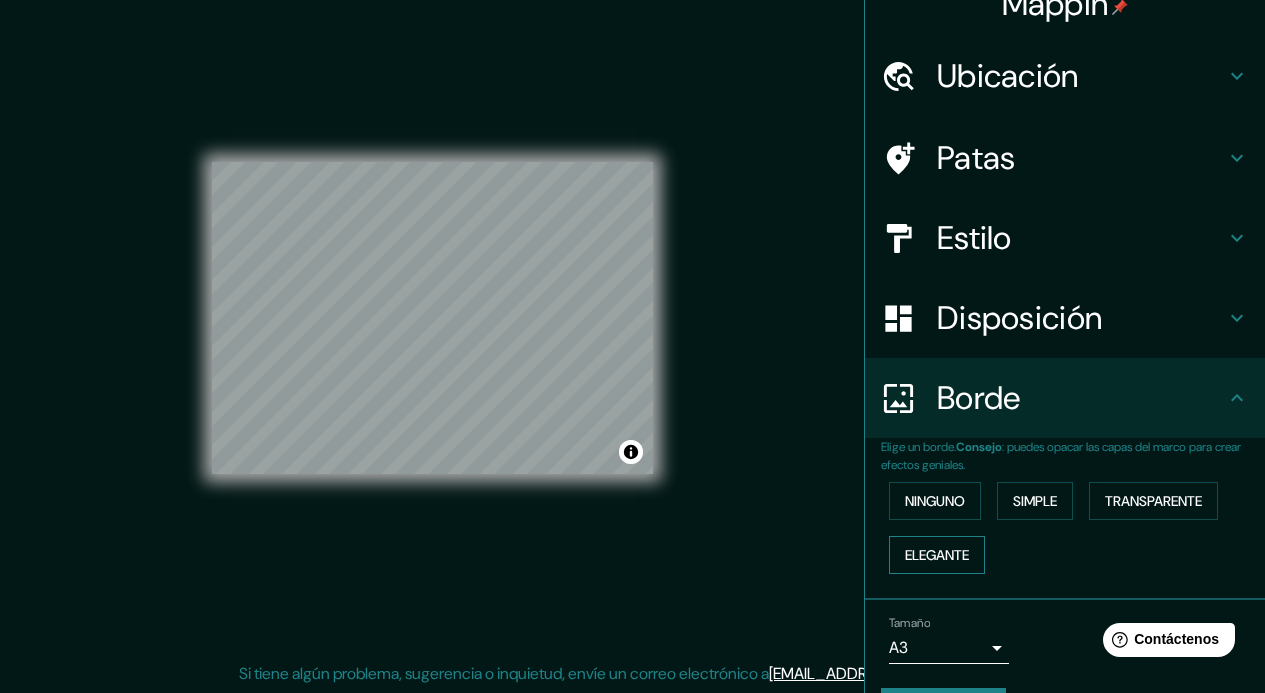 scroll, scrollTop: 84, scrollLeft: 0, axis: vertical 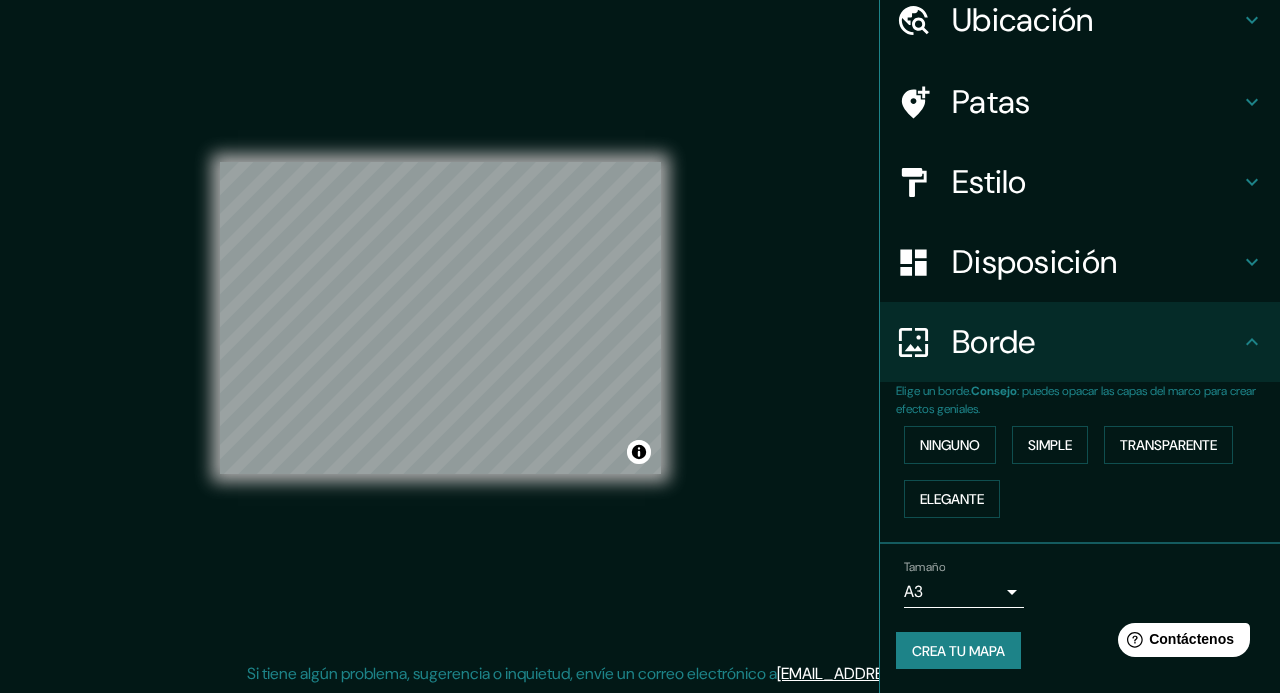 click on "Mappin Ubicación Patas Estilo Disposición Borde Elige un borde.  Consejo  : puedes opacar las capas del marco para crear efectos geniales. Ninguno Simple Transparente Elegante Tamaño A3 a4 Crea tu mapa © Mapbox   © OpenStreetMap   Improve this map Si tiene algún problema, sugerencia o inquietud, envíe un correo electrónico a  [EMAIL_ADDRESS][DOMAIN_NAME]  .   . . Texto original Valora esta traducción Tu opinión servirá para ayudar a mejorar el Traductor de Google" at bounding box center [640, 320] 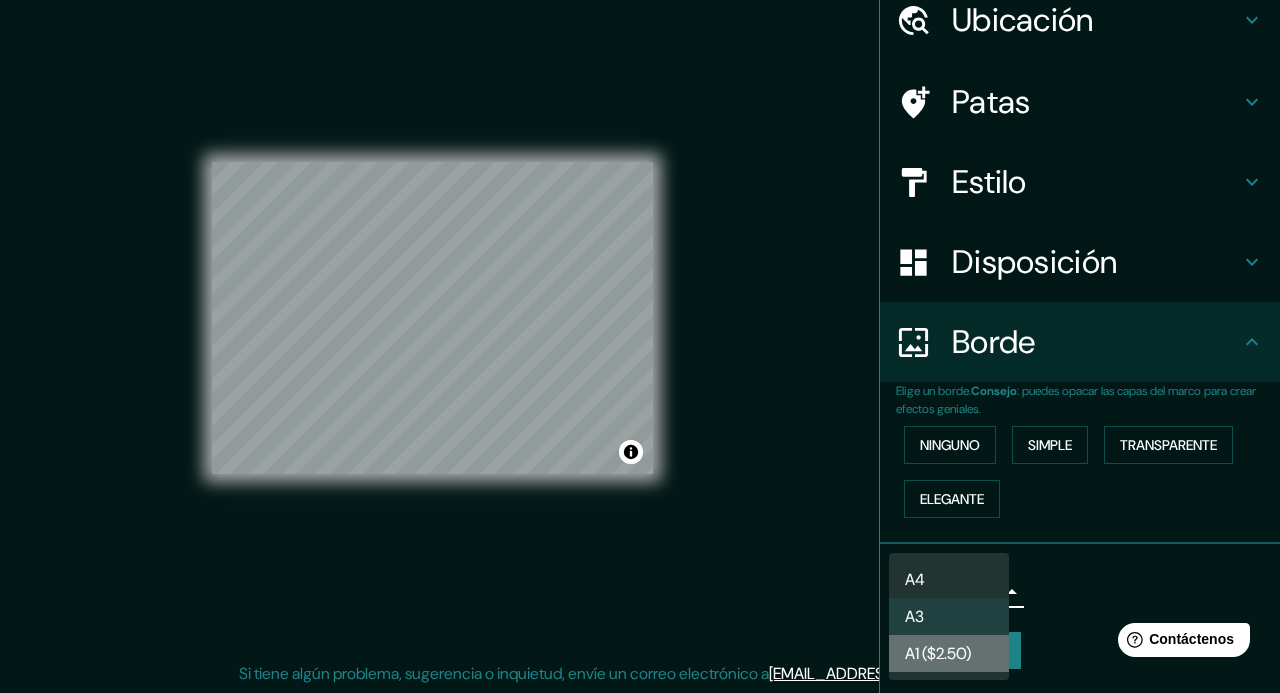 click on "A1 ($2.50)" at bounding box center (938, 653) 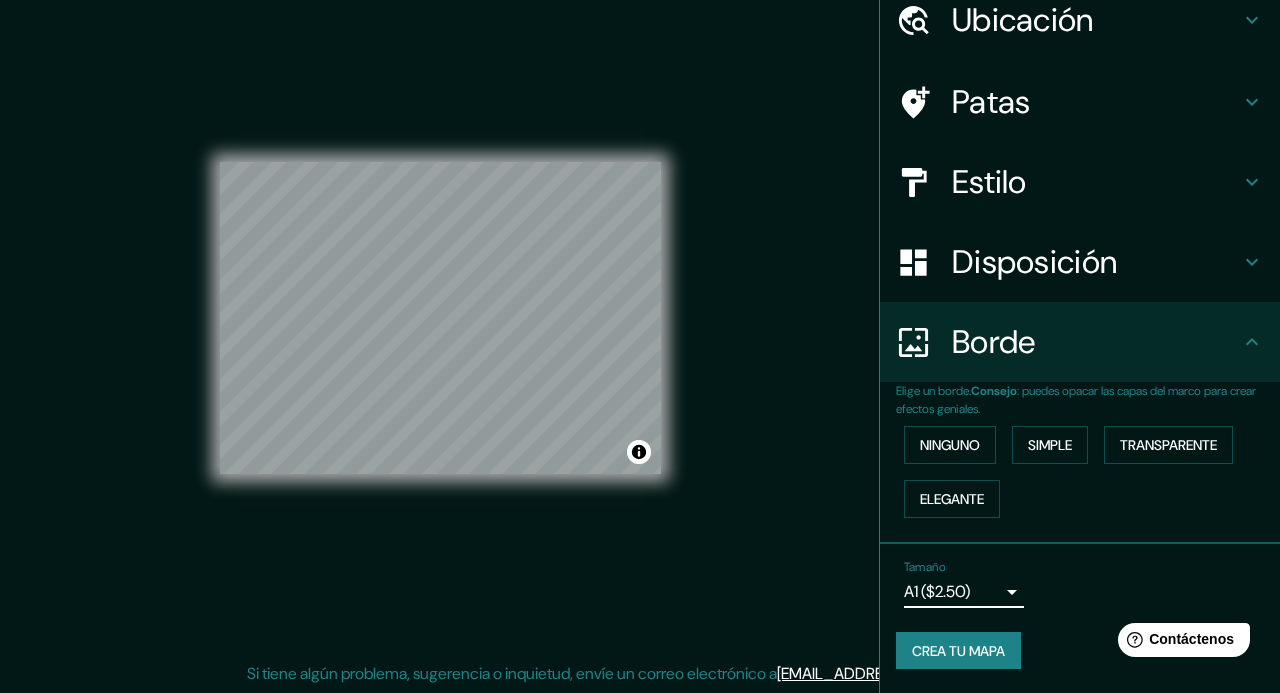 click on "Mappin Ubicación Patas Estilo Disposición Borde Elige un borde.  Consejo  : puedes opacar las capas del marco para crear efectos geniales. Ninguno Simple Transparente Elegante Tamaño A1 ($2.50) a3 Crea tu mapa © Mapbox   © OpenStreetMap   Improve this map Si tiene algún problema, sugerencia o inquietud, envíe un correo electrónico a  [EMAIL_ADDRESS][DOMAIN_NAME]  .   . . Texto original Valora esta traducción Tu opinión servirá para ayudar a mejorar el Traductor de Google" at bounding box center (640, 320) 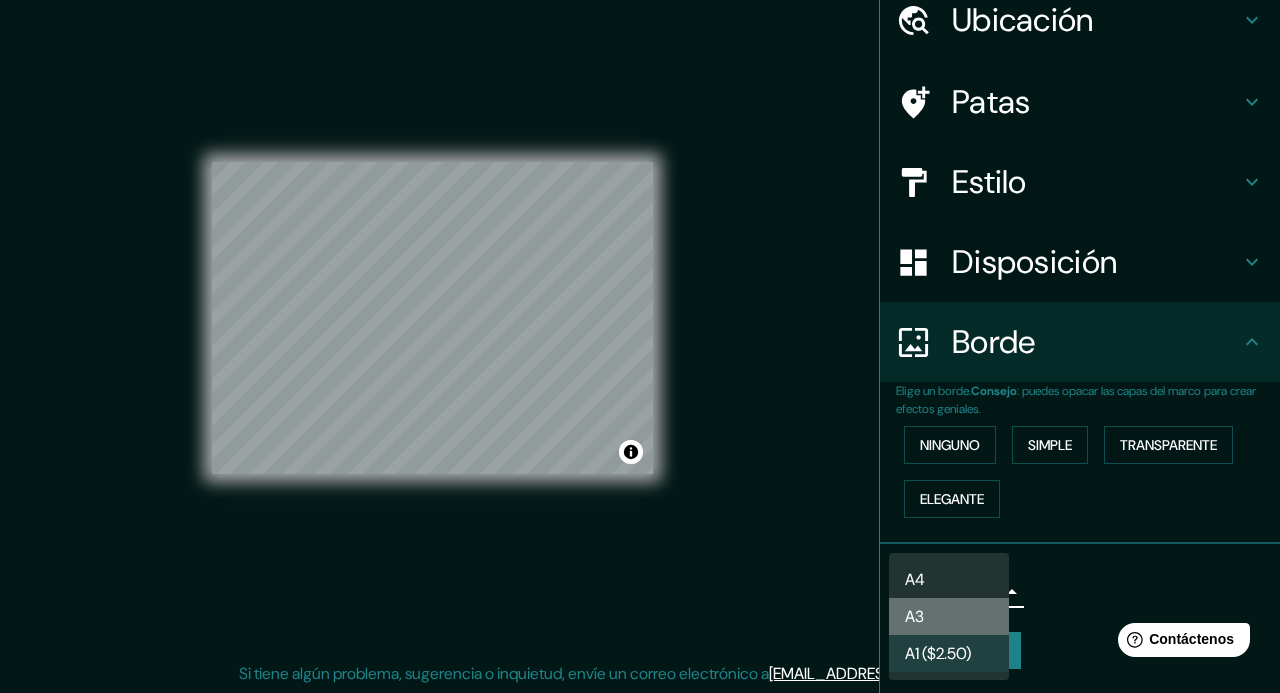 click on "A3" at bounding box center (949, 616) 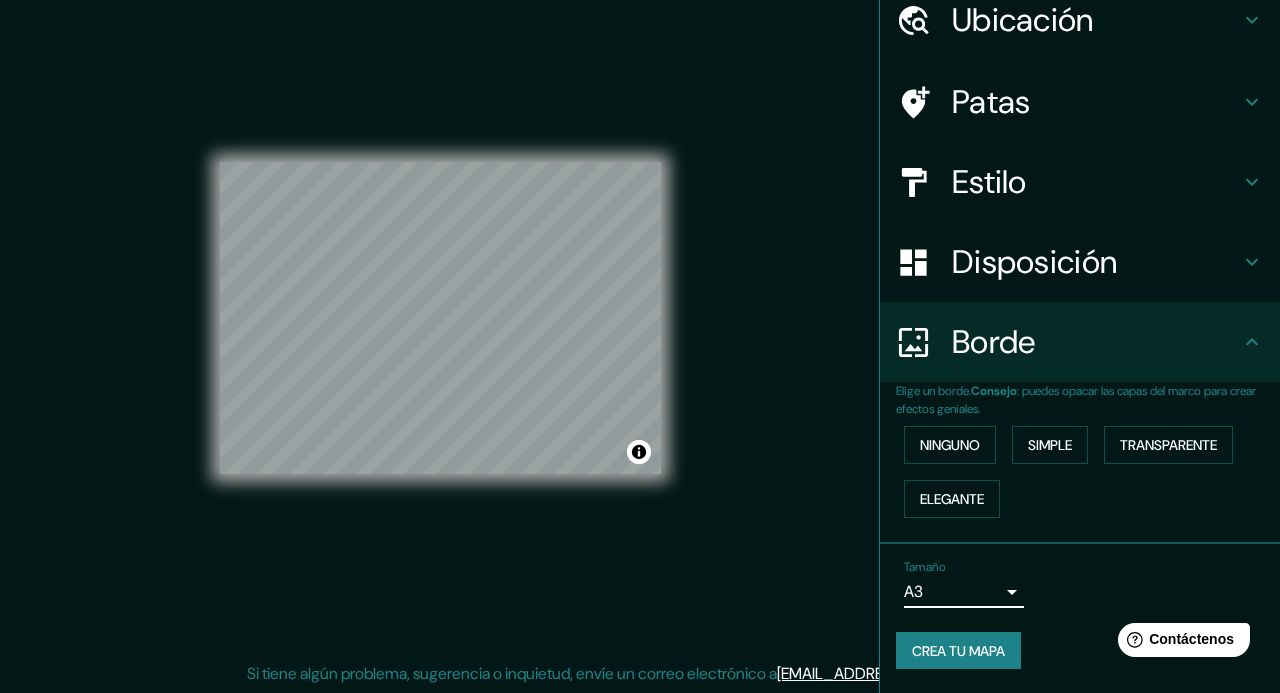 click on "Mappin Ubicación Patas Estilo Disposición Borde Elige un borde.  Consejo  : puedes opacar las capas del marco para crear efectos geniales. Ninguno Simple Transparente Elegante Tamaño A3 a4 Crea tu mapa © Mapbox   © OpenStreetMap   Improve this map Si tiene algún problema, sugerencia o inquietud, envíe un correo electrónico a  [EMAIL_ADDRESS][DOMAIN_NAME]  .   . . Texto original Valora esta traducción Tu opinión servirá para ayudar a mejorar el Traductor de Google" at bounding box center (640, 320) 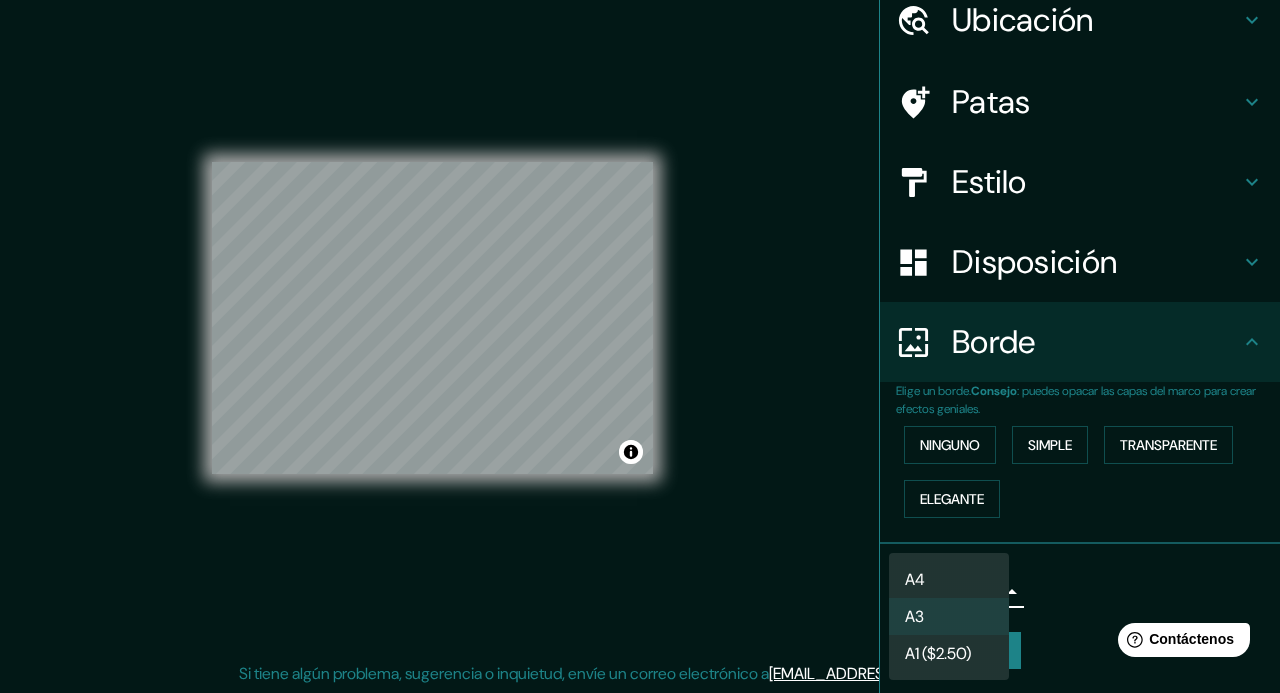 click on "A4" at bounding box center (949, 579) 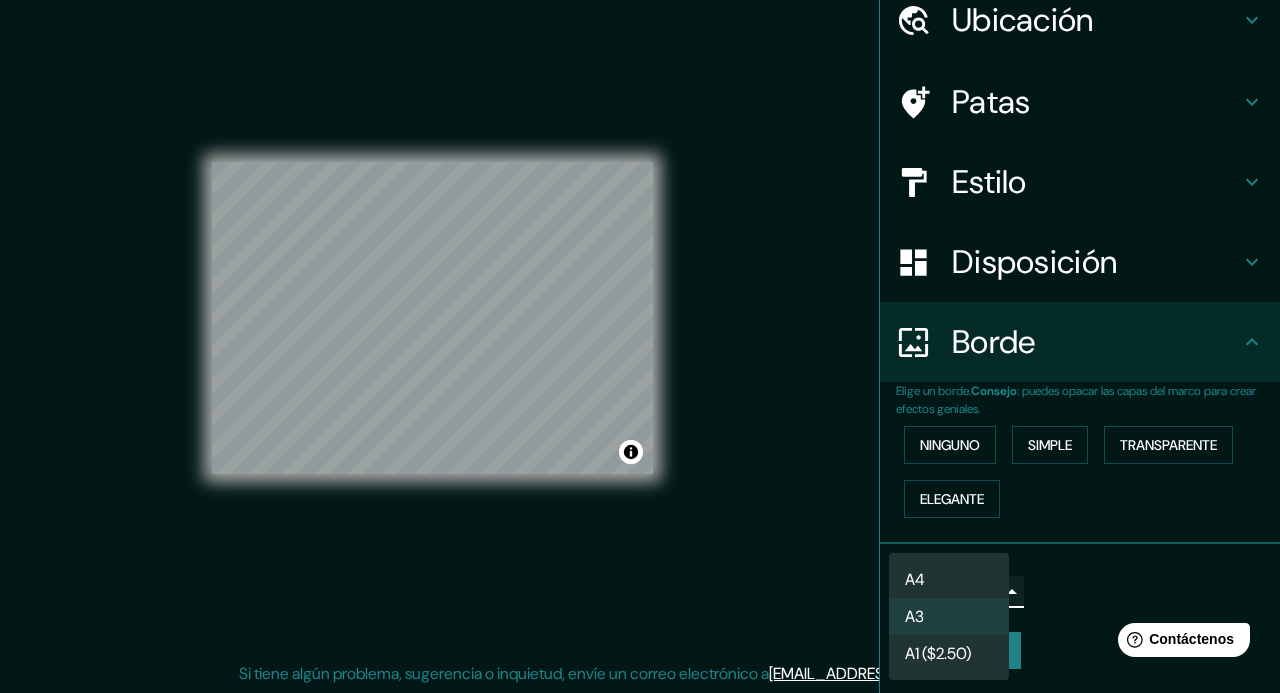 type on "single" 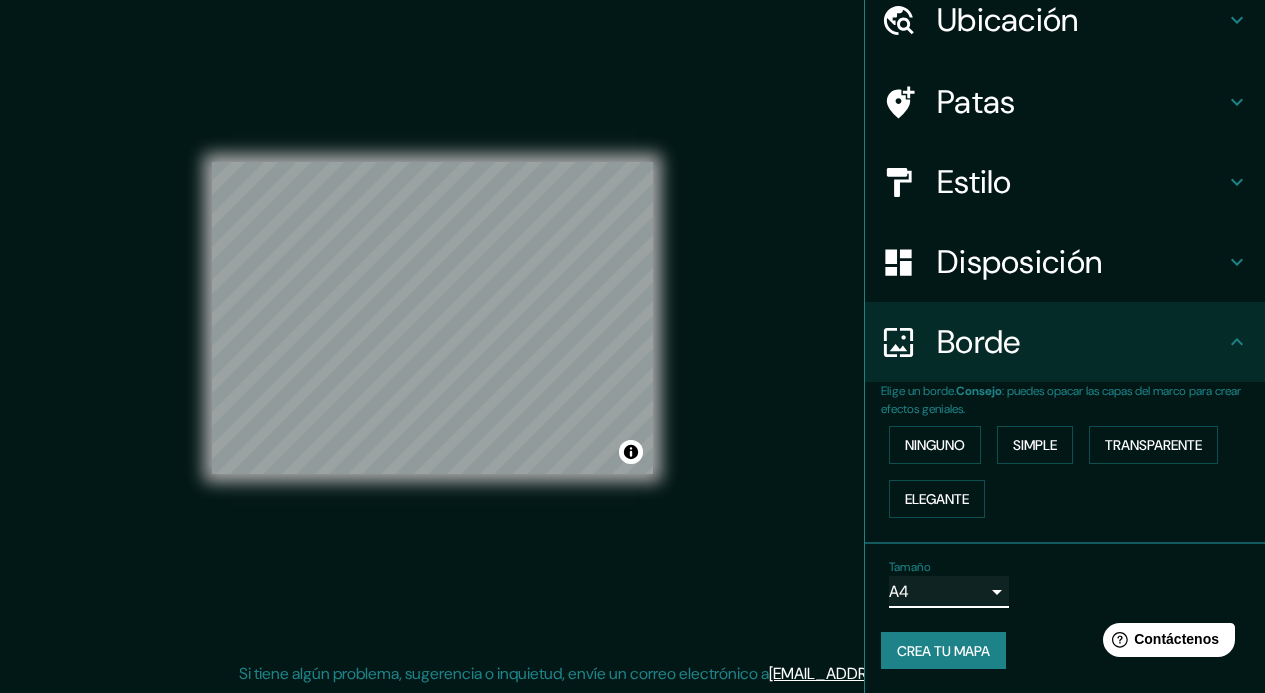 scroll, scrollTop: 0, scrollLeft: 0, axis: both 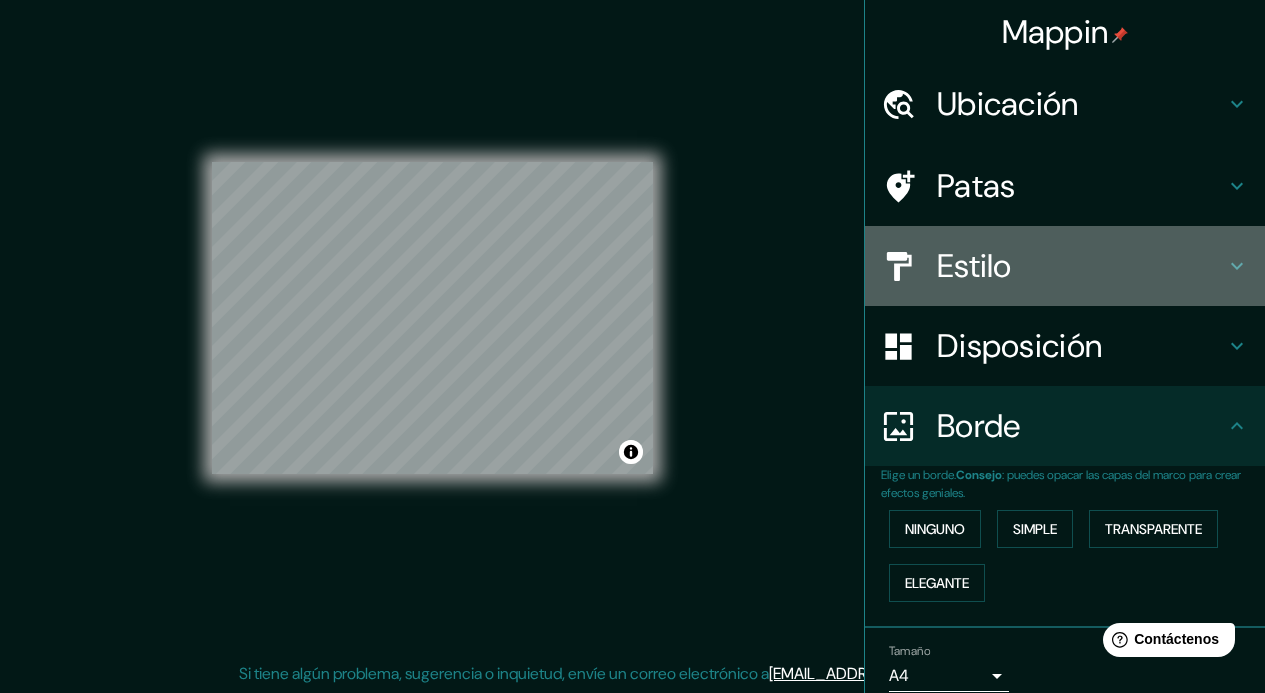 click on "Estilo" at bounding box center [1081, 266] 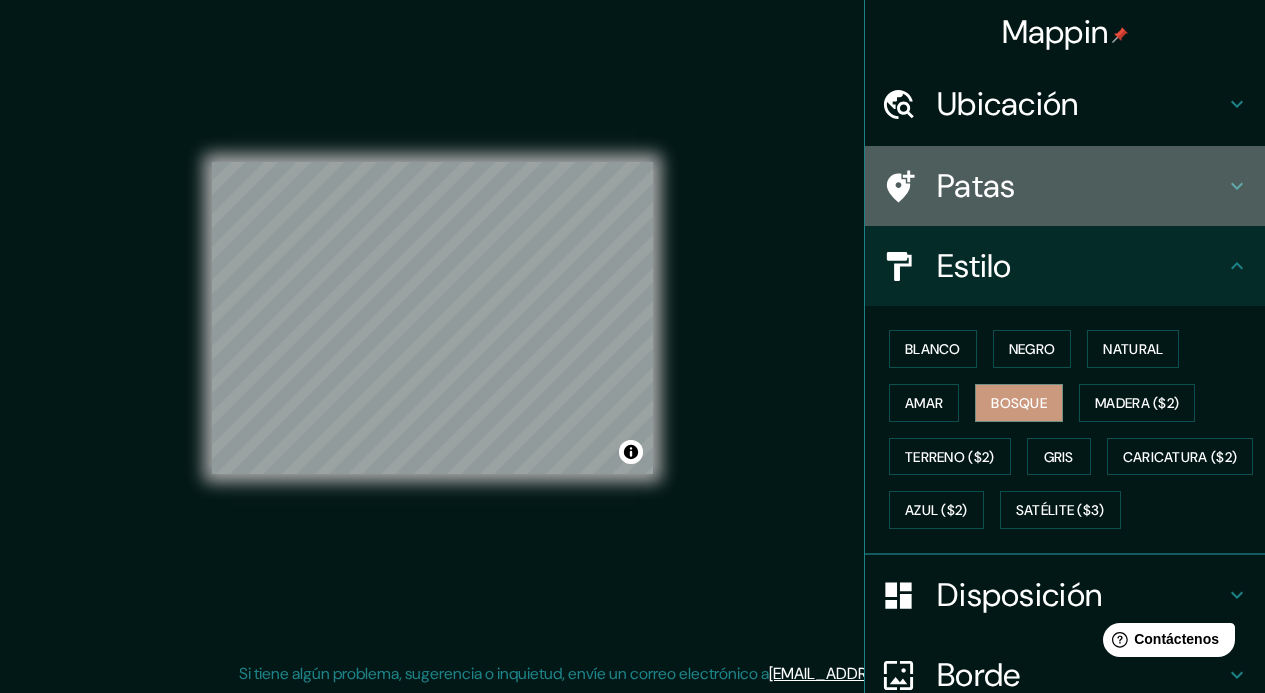 click on "Patas" at bounding box center (1065, 186) 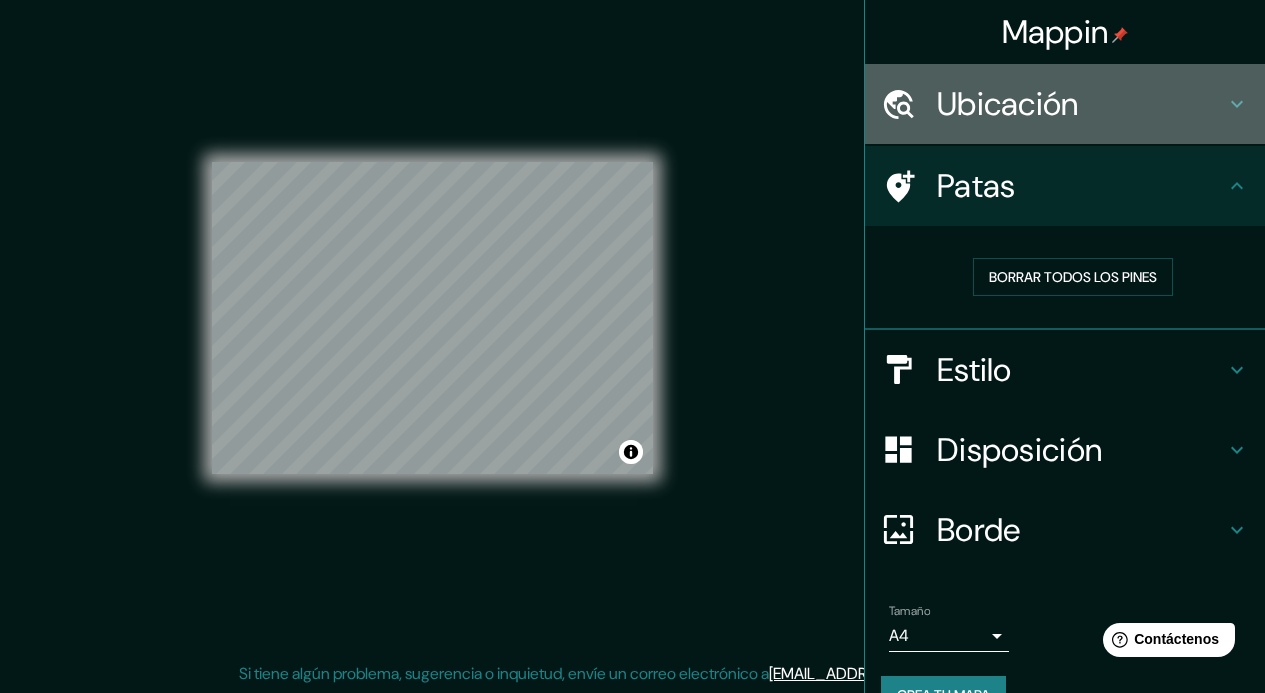 click on "Ubicación" at bounding box center [1081, 104] 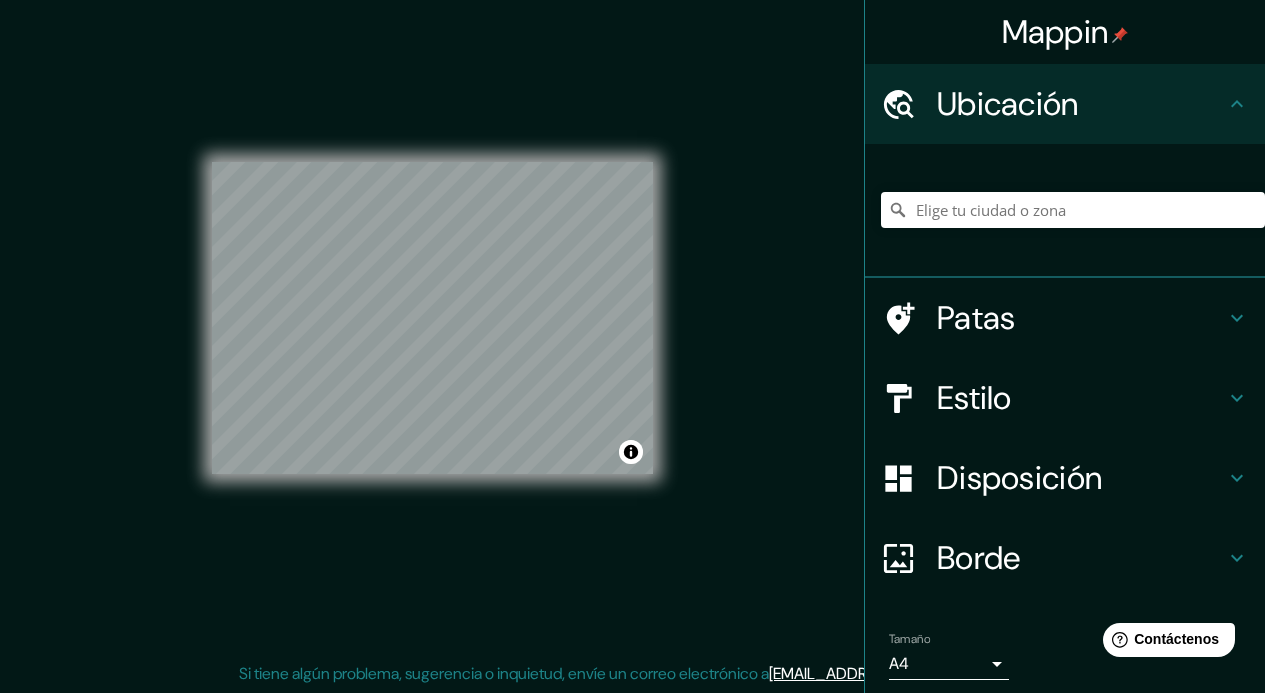 click on "Ubicación" at bounding box center [1081, 104] 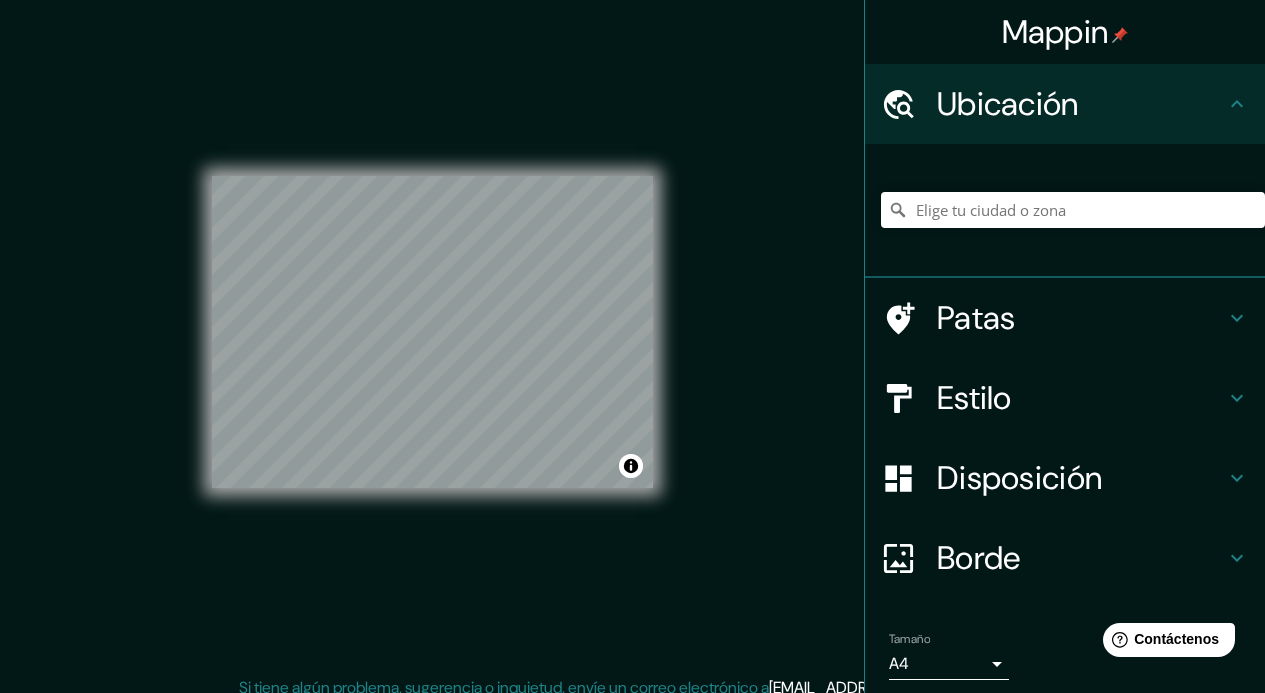 scroll, scrollTop: 0, scrollLeft: 0, axis: both 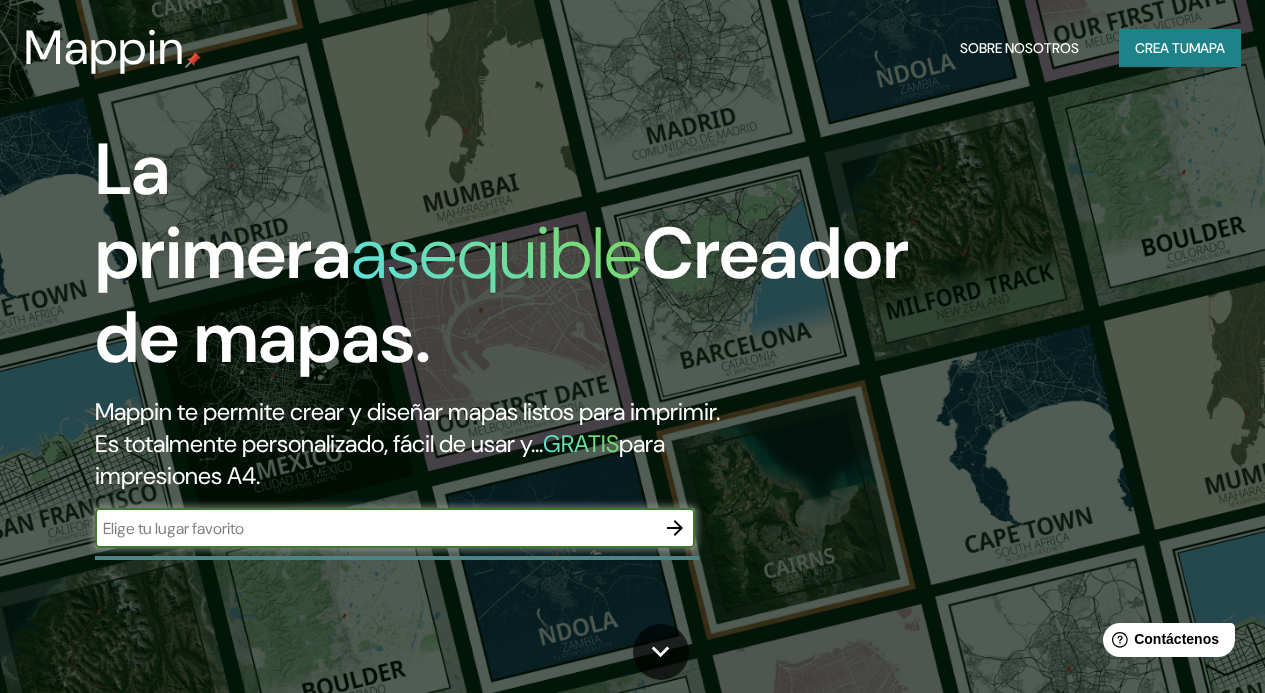 click on "mapa" at bounding box center [1207, 48] 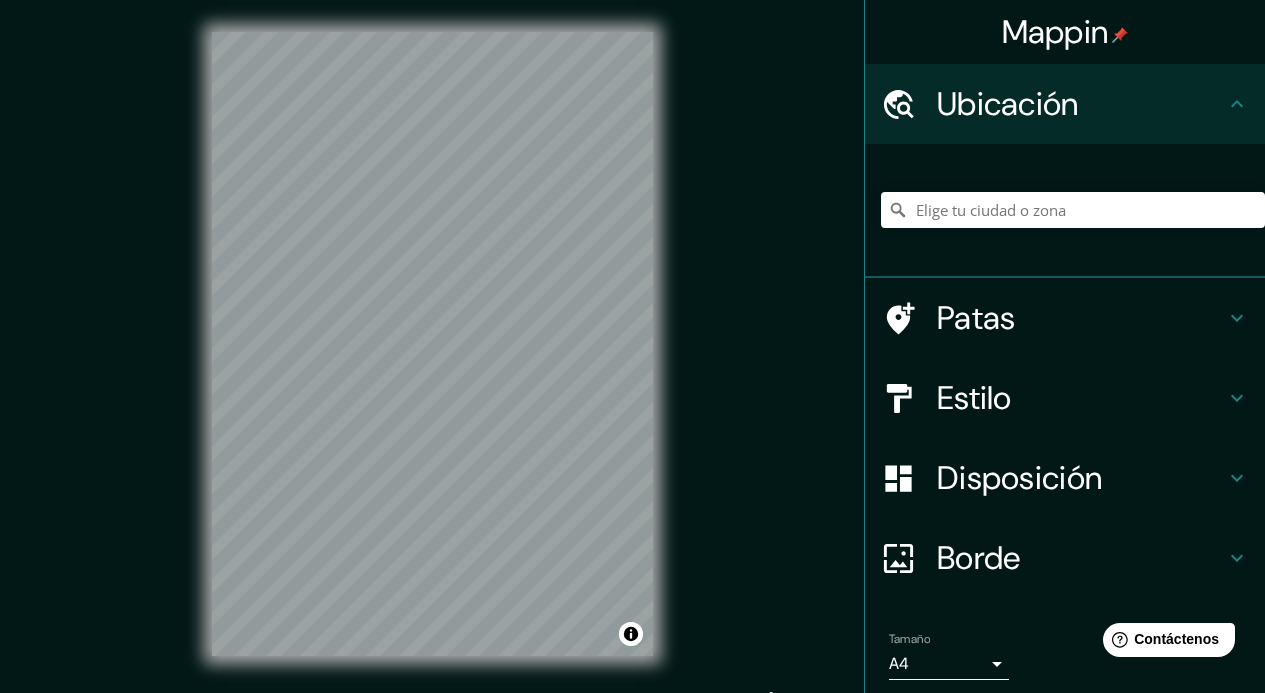 click on "Disposición" at bounding box center (1019, 478) 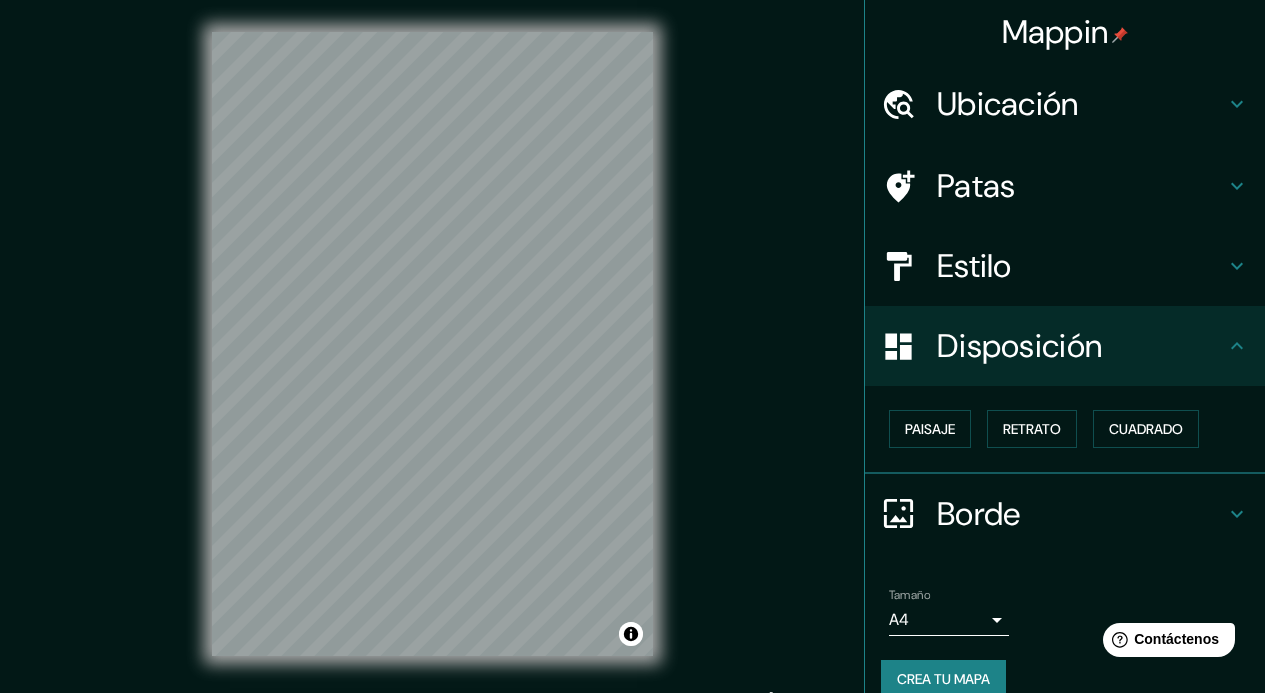 click on "Mappin Ubicación Patas Estilo Disposición Paisaje Retrato Cuadrado Borde Elige un borde.  Consejo  : puedes opacar las capas del marco para crear efectos geniales. Ninguno Simple Transparente Elegante Tamaño A4 single Crea tu mapa © Mapbox   © OpenStreetMap   Improve this map Si tiene algún problema, sugerencia o inquietud, envíe un correo electrónico a  help@mappin.pro  .   . . Texto original Valora esta traducción Tu opinión servirá para ayudar a mejorar el Traductor de Google" at bounding box center [632, 346] 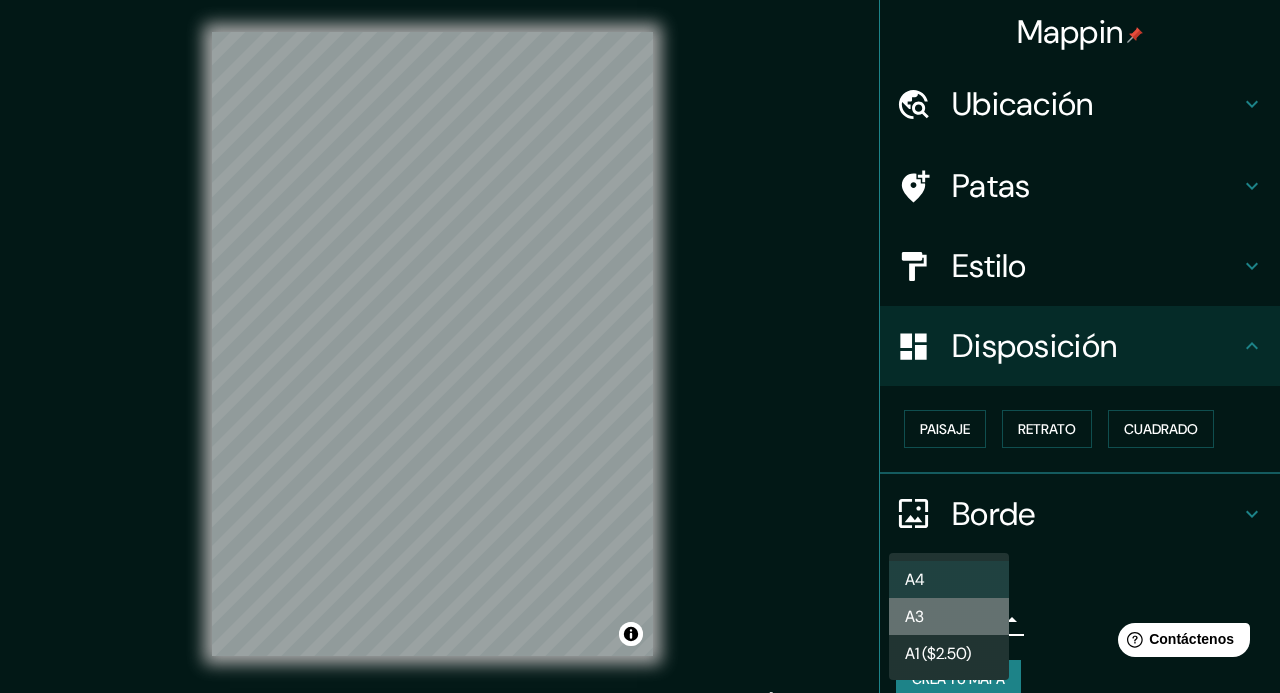 click on "A3" at bounding box center [949, 616] 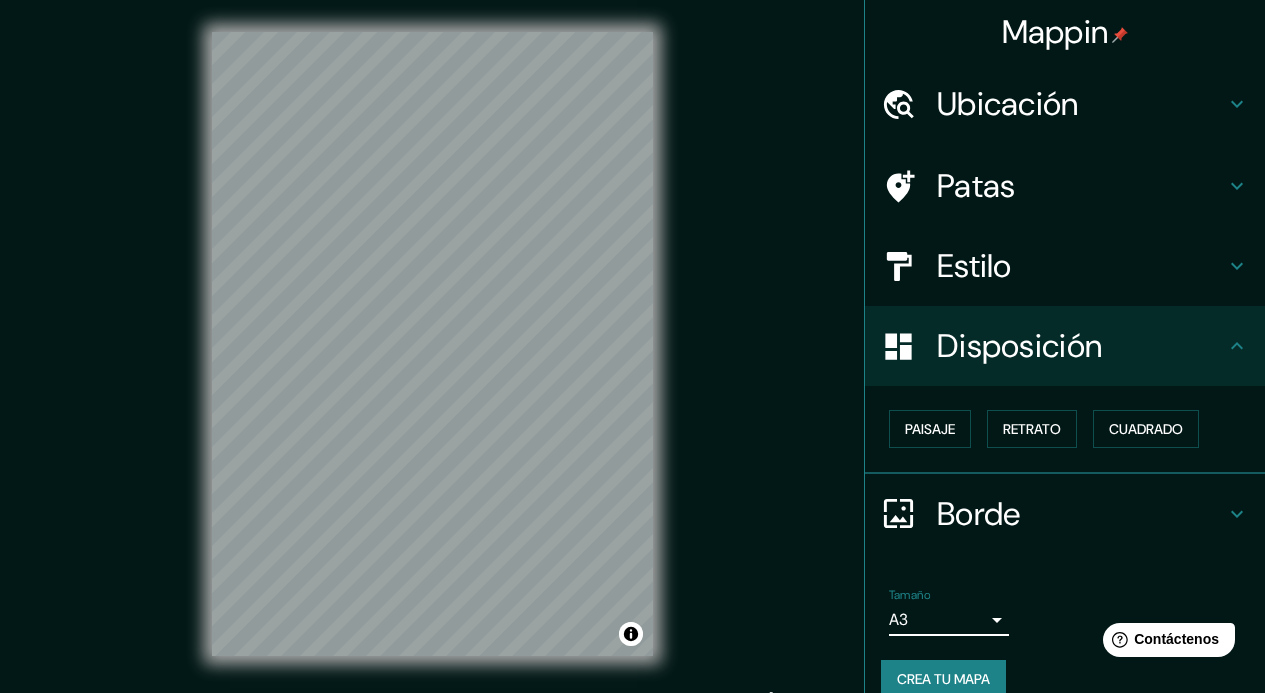 click on "Mappin Ubicación Patas Estilo Disposición Paisaje Retrato Cuadrado Borde Elige un borde.  Consejo  : puedes opacar las capas del marco para crear efectos geniales. Ninguno Simple Transparente Elegante Tamaño A3 a4 Crea tu mapa © Mapbox   © OpenStreetMap   Improve this map Si tiene algún problema, sugerencia o inquietud, envíe un correo electrónico a  help@mappin.pro  .   . . Texto original Valora esta traducción Tu opinión servirá para ayudar a mejorar el Traductor de Google" at bounding box center [632, 346] 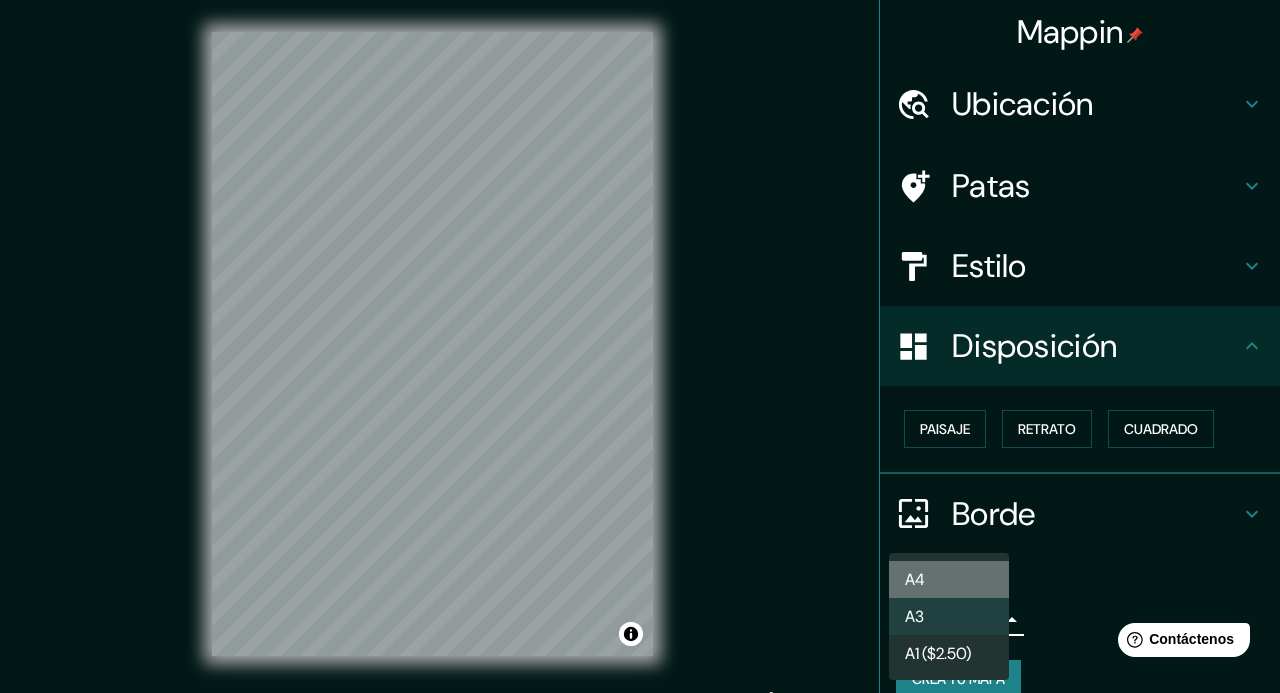 click on "A4" at bounding box center (949, 579) 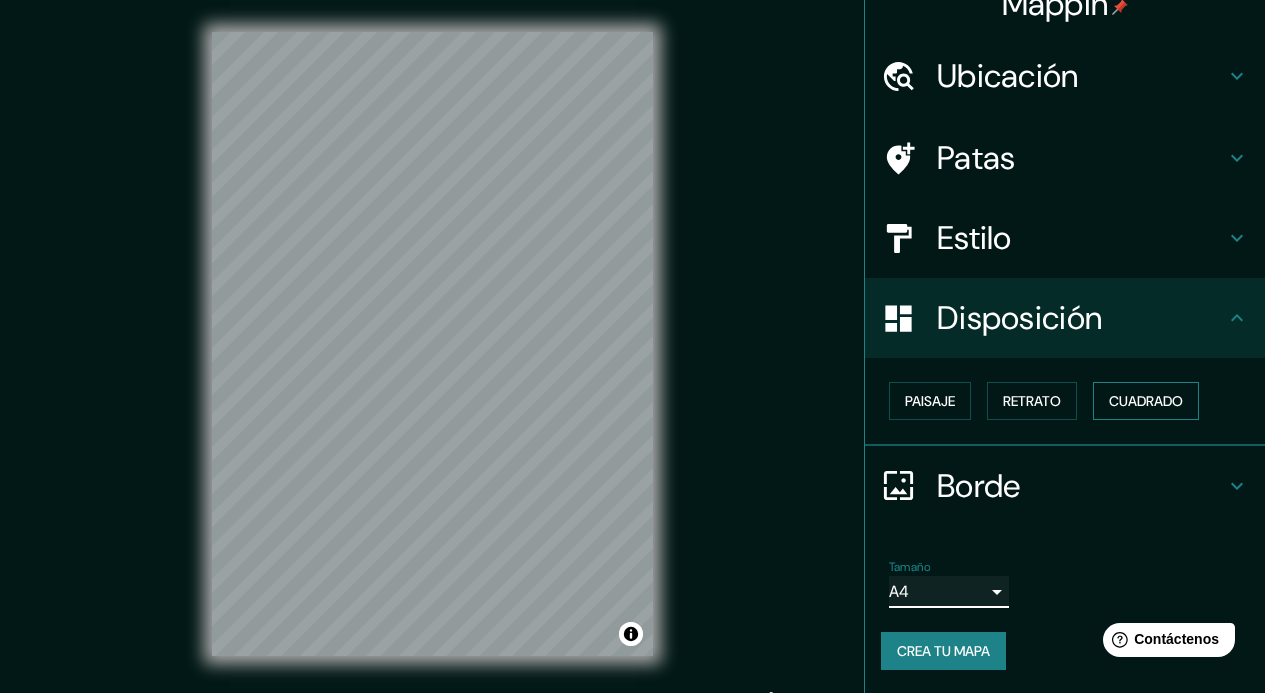 scroll, scrollTop: 0, scrollLeft: 0, axis: both 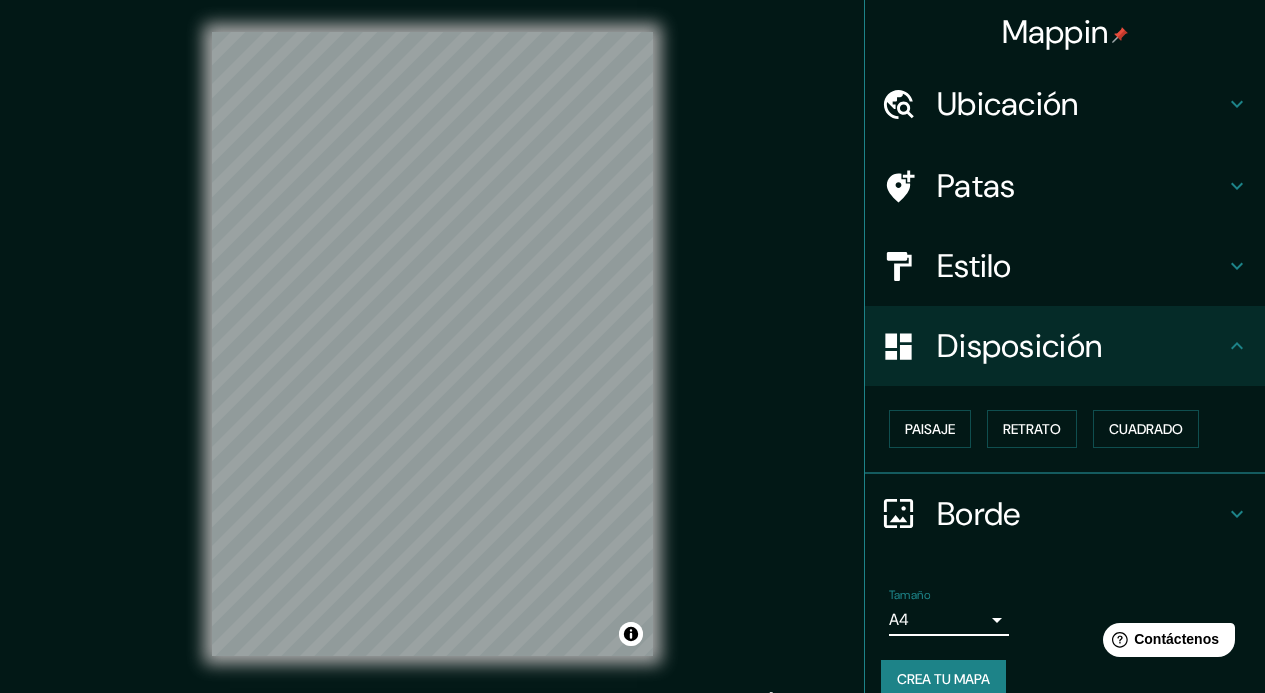 click on "Estilo" at bounding box center (1081, 266) 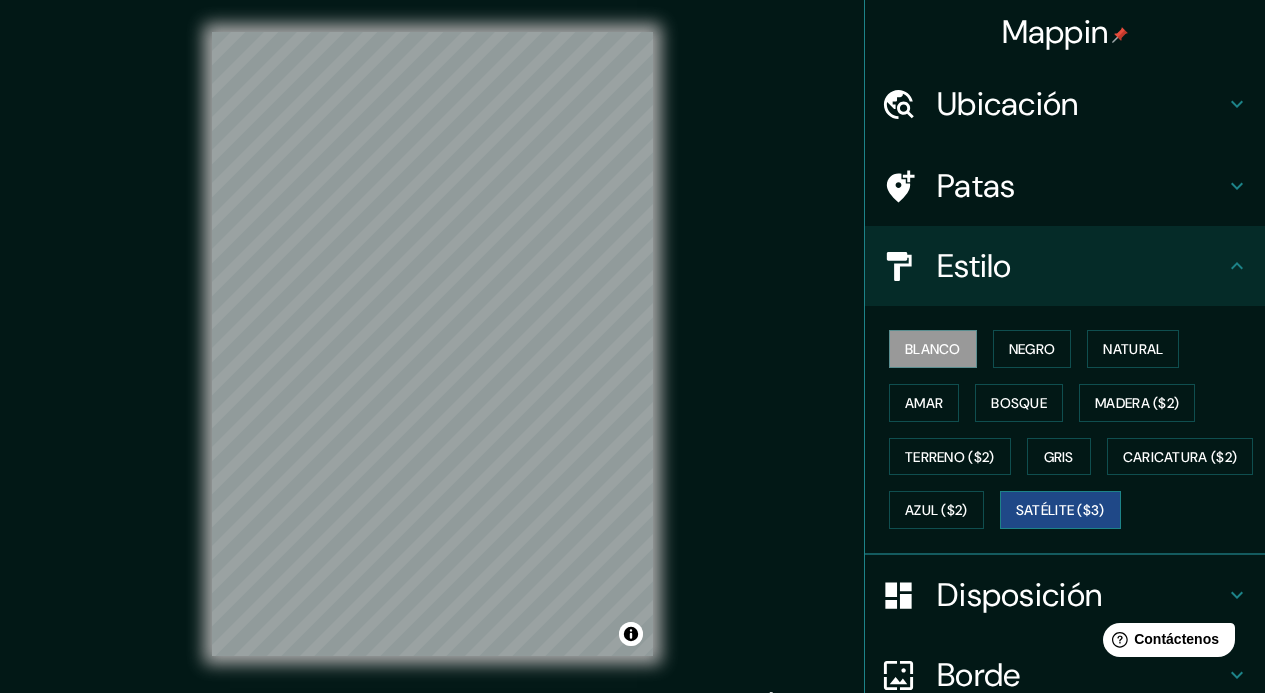 click on "Satélite ($3)" at bounding box center [1060, 511] 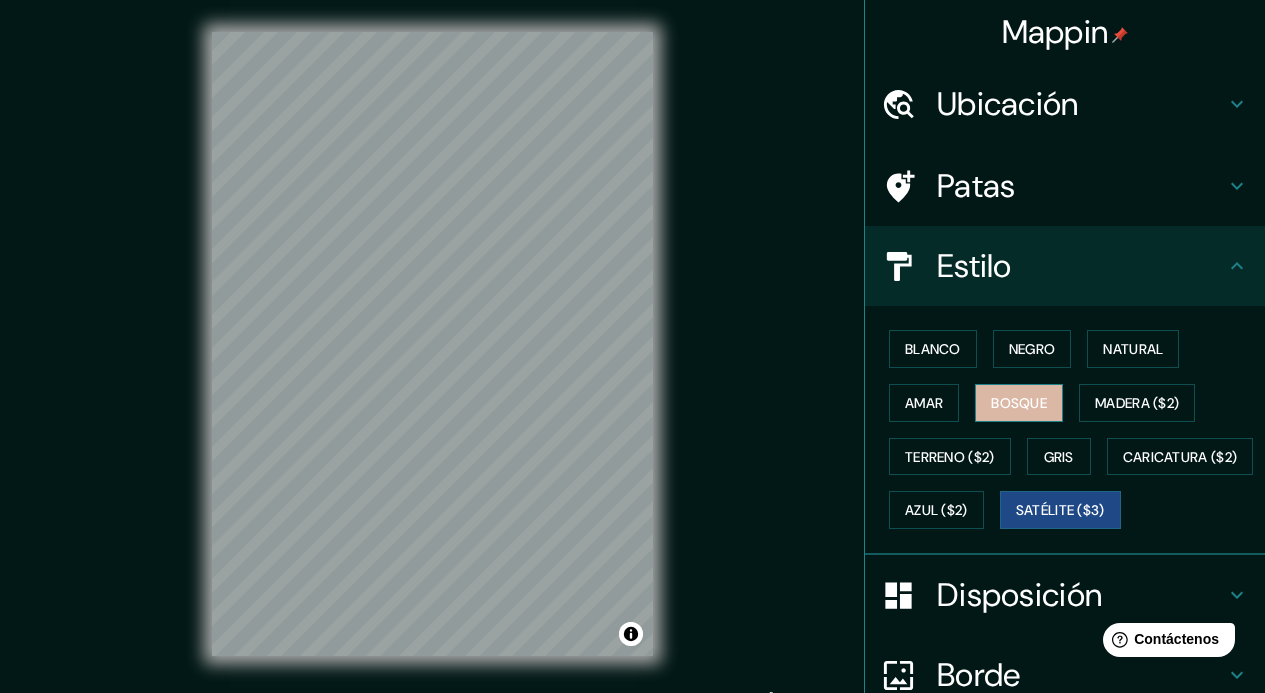 click on "Bosque" at bounding box center (1019, 403) 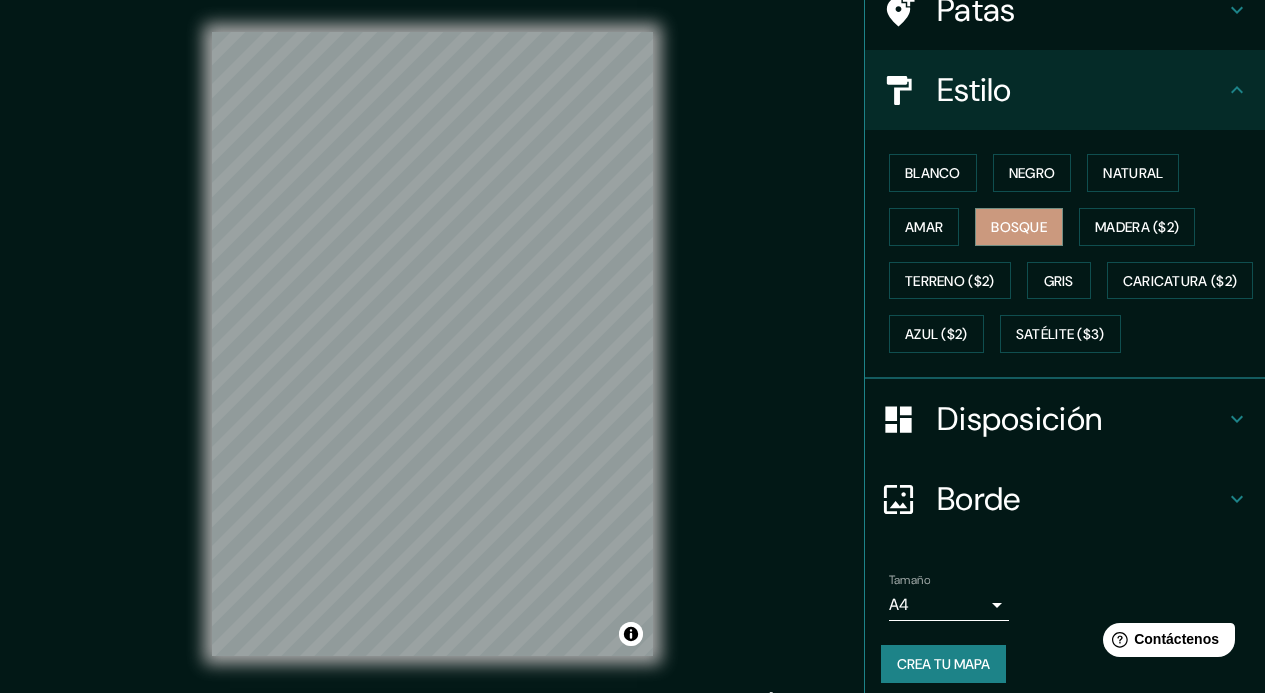 scroll, scrollTop: 243, scrollLeft: 0, axis: vertical 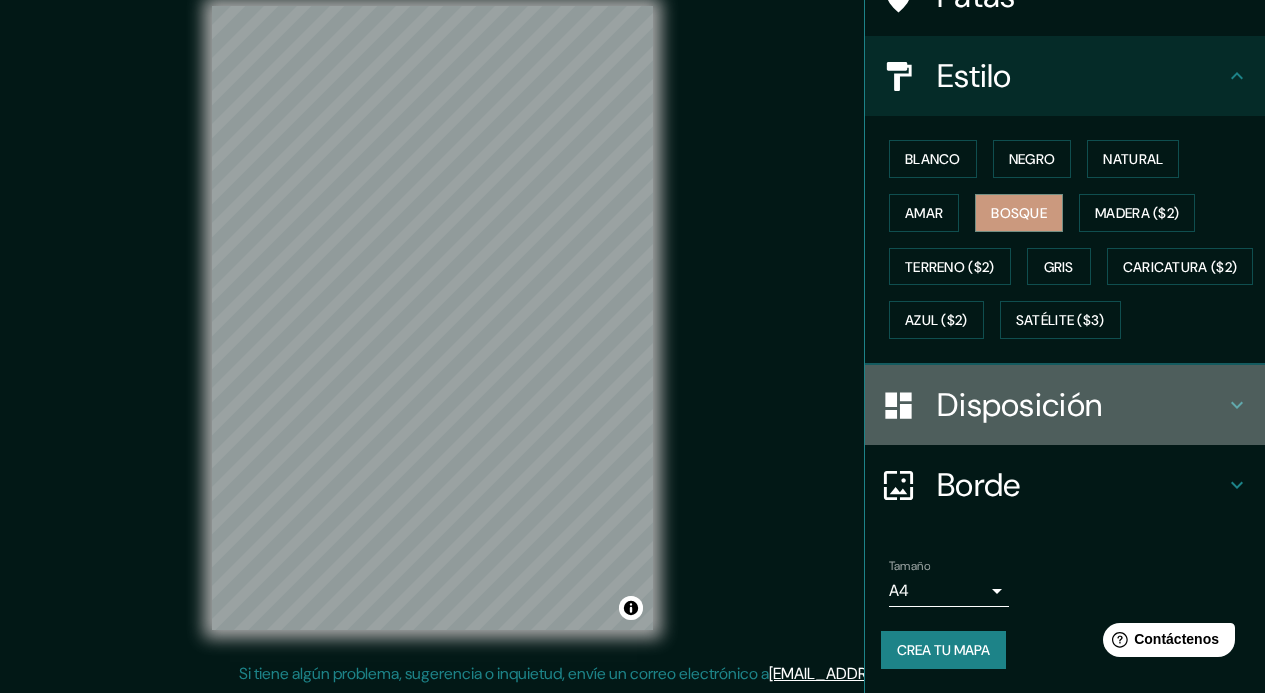 click on "Disposición" at bounding box center (1081, 405) 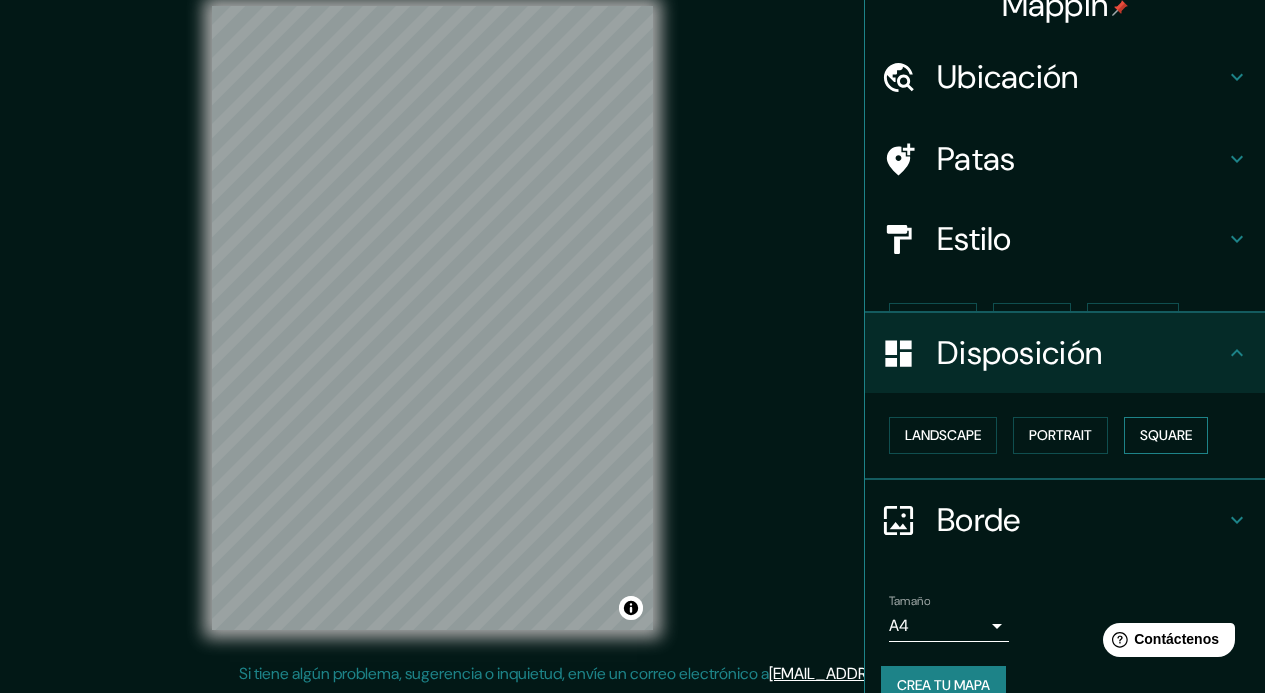 scroll, scrollTop: 28, scrollLeft: 0, axis: vertical 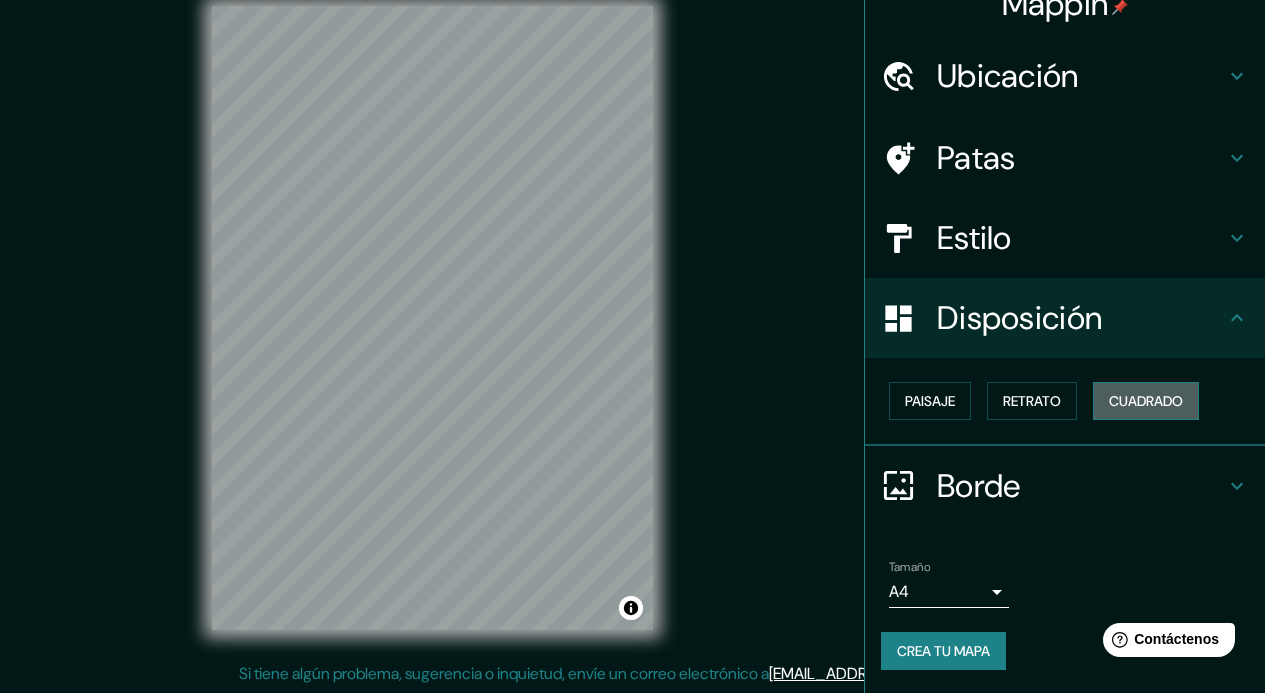 click on "Cuadrado" at bounding box center (1146, 401) 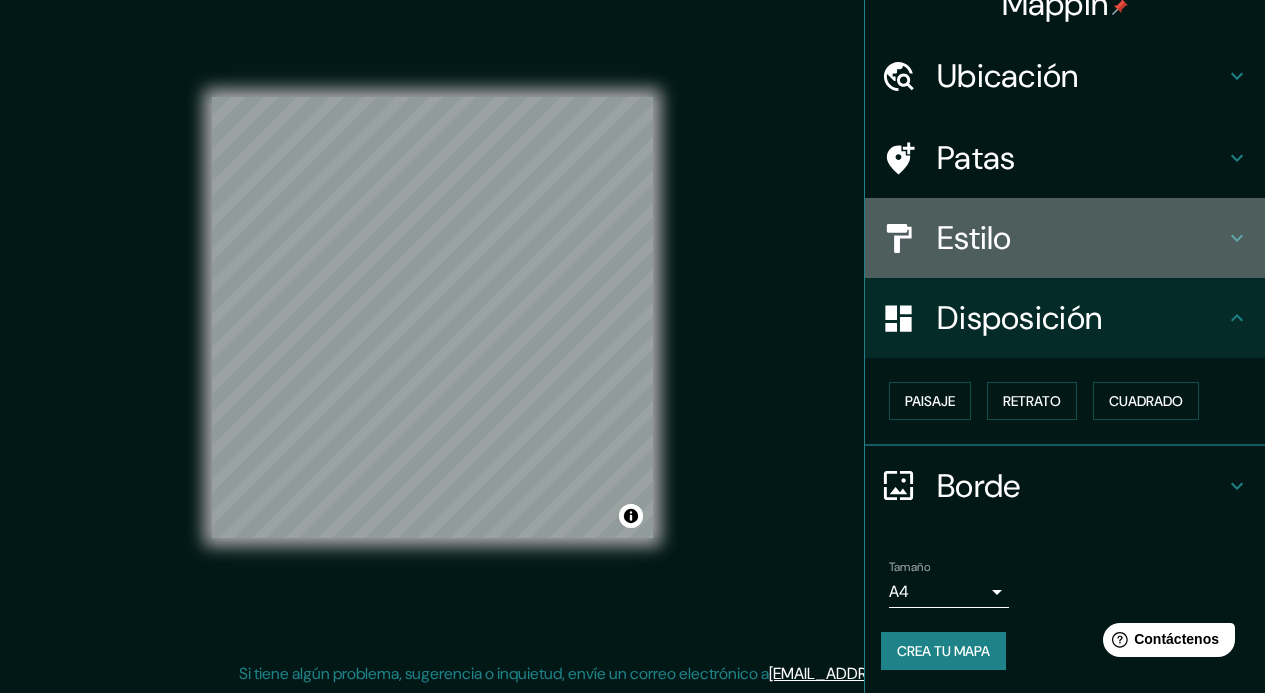 click 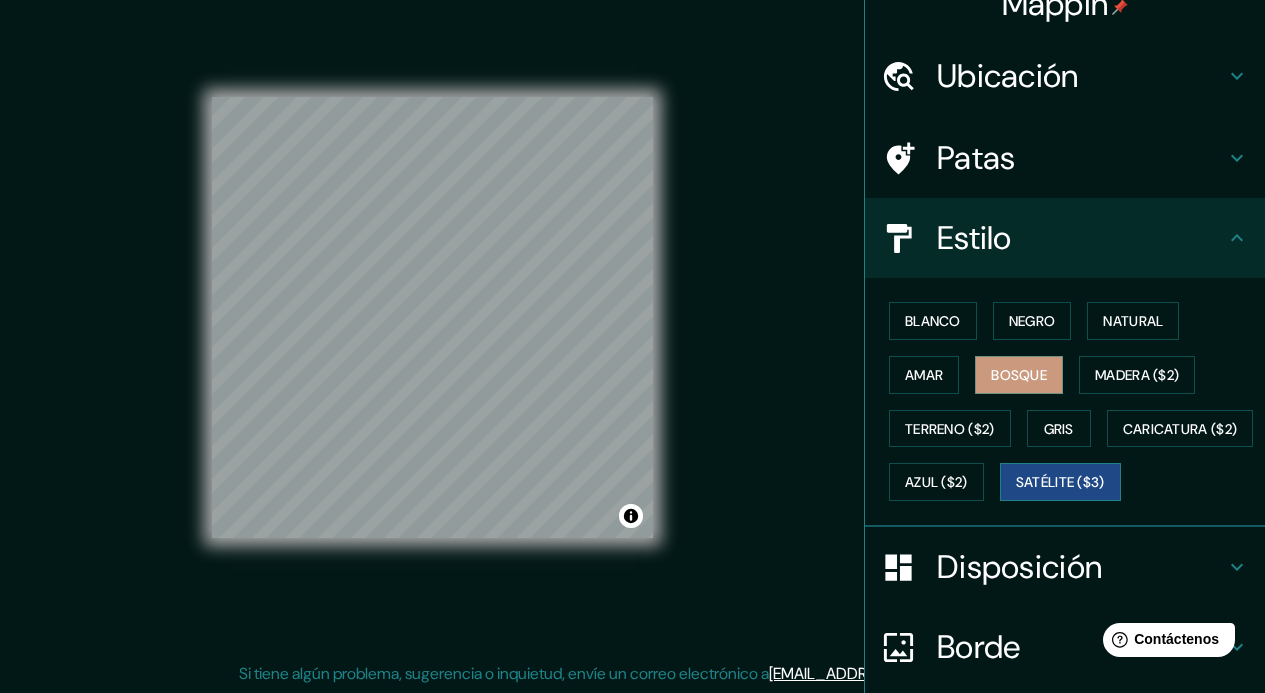 click on "Satélite ($3)" at bounding box center [1060, 482] 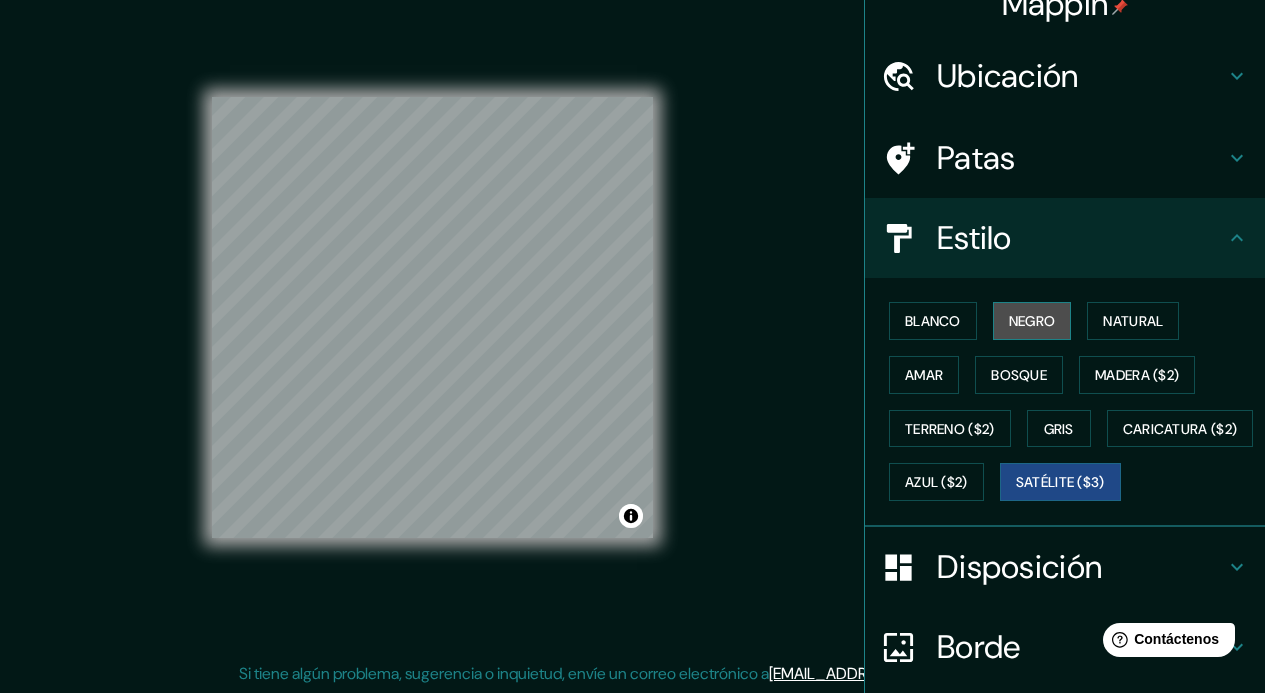 click on "Negro" at bounding box center (1032, 321) 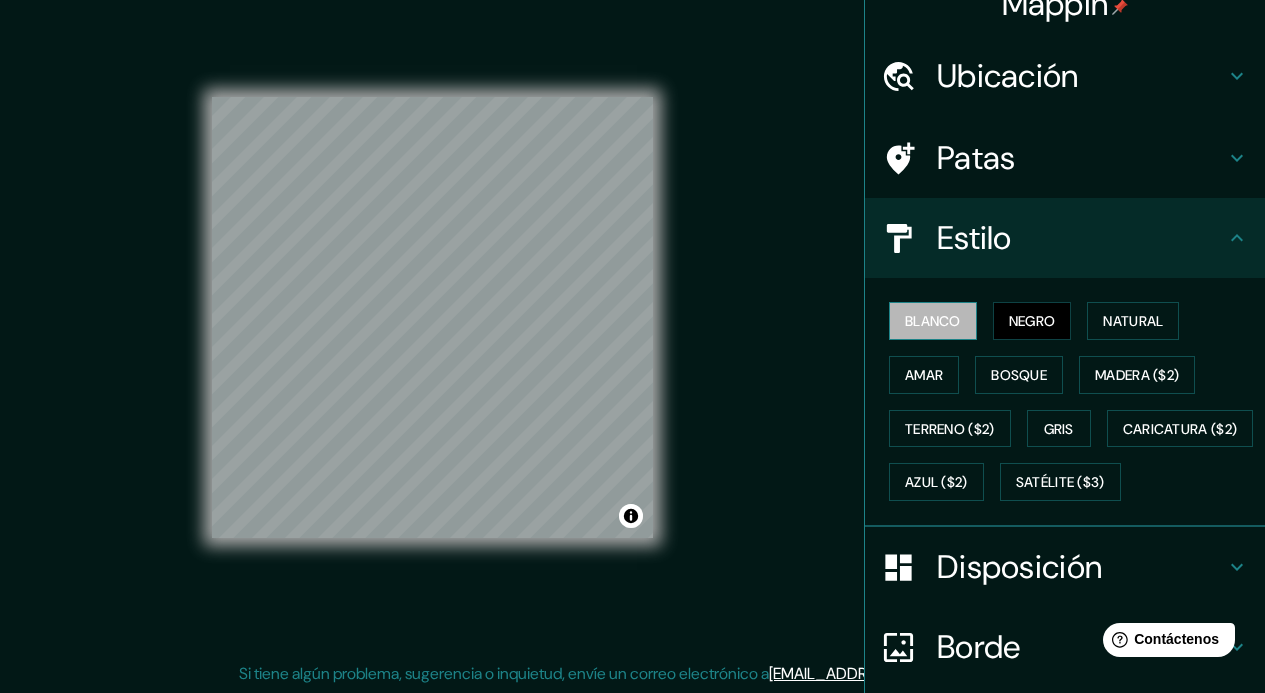click on "Blanco" at bounding box center [933, 321] 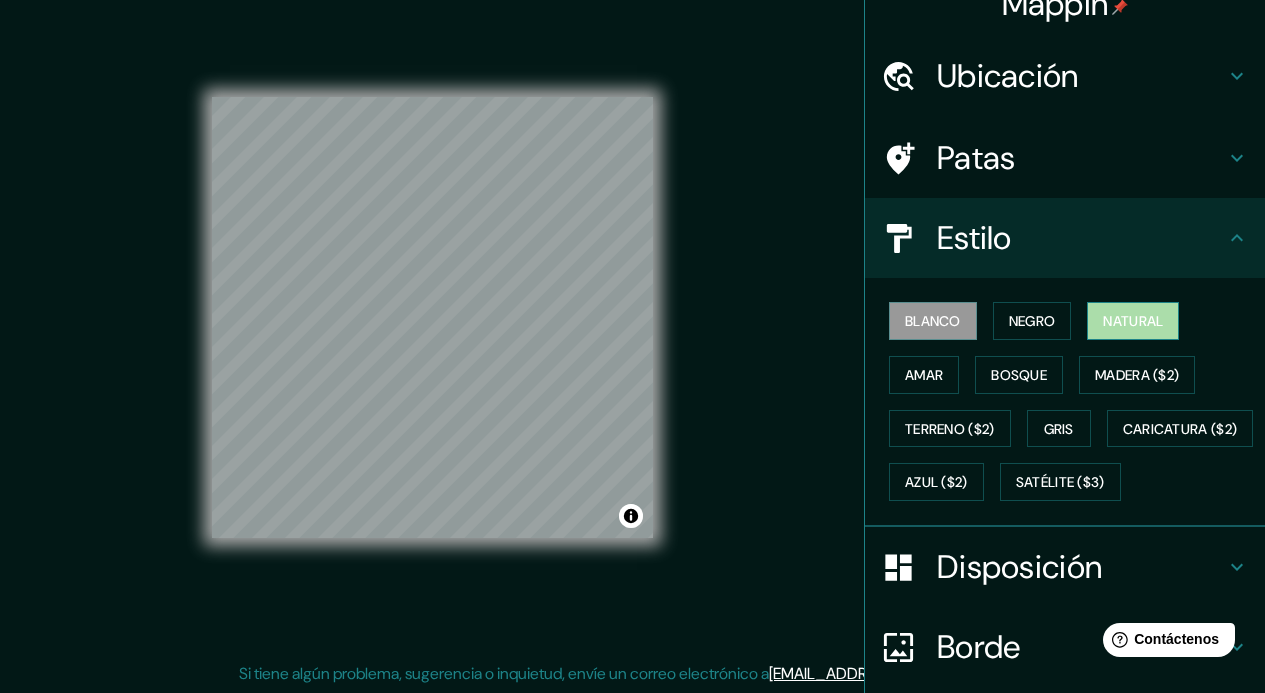 click on "Natural" at bounding box center [1133, 321] 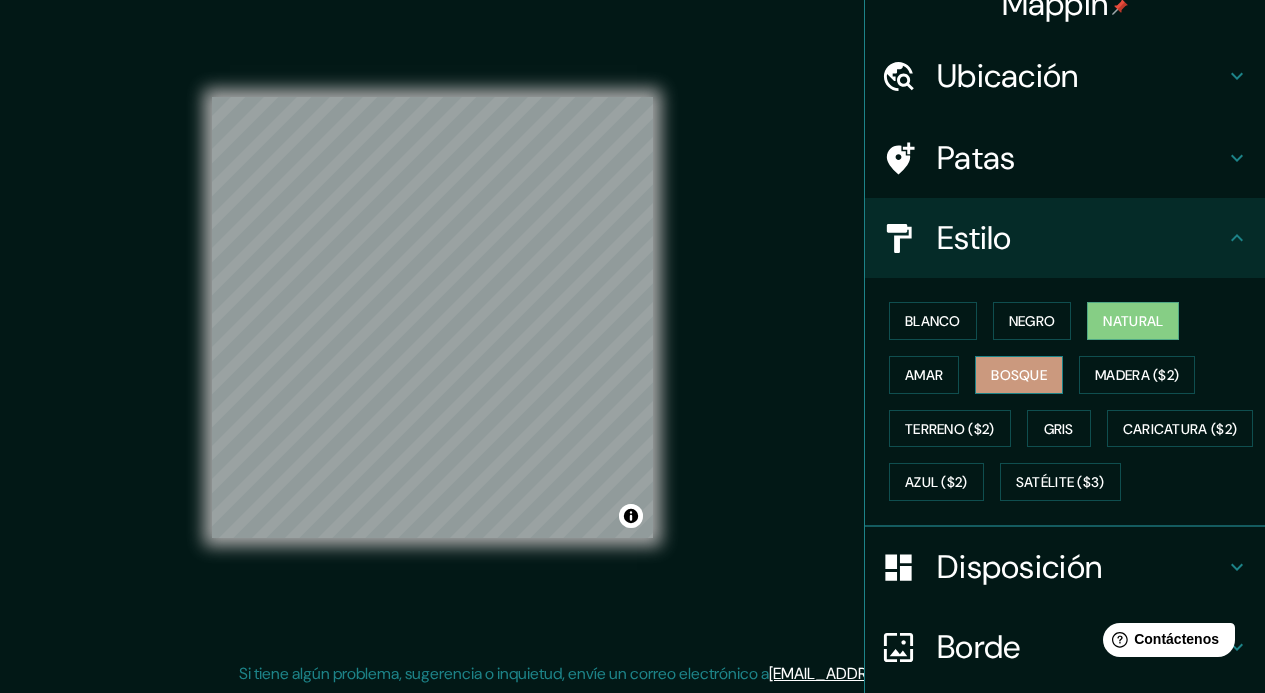 click on "Bosque" at bounding box center [1019, 375] 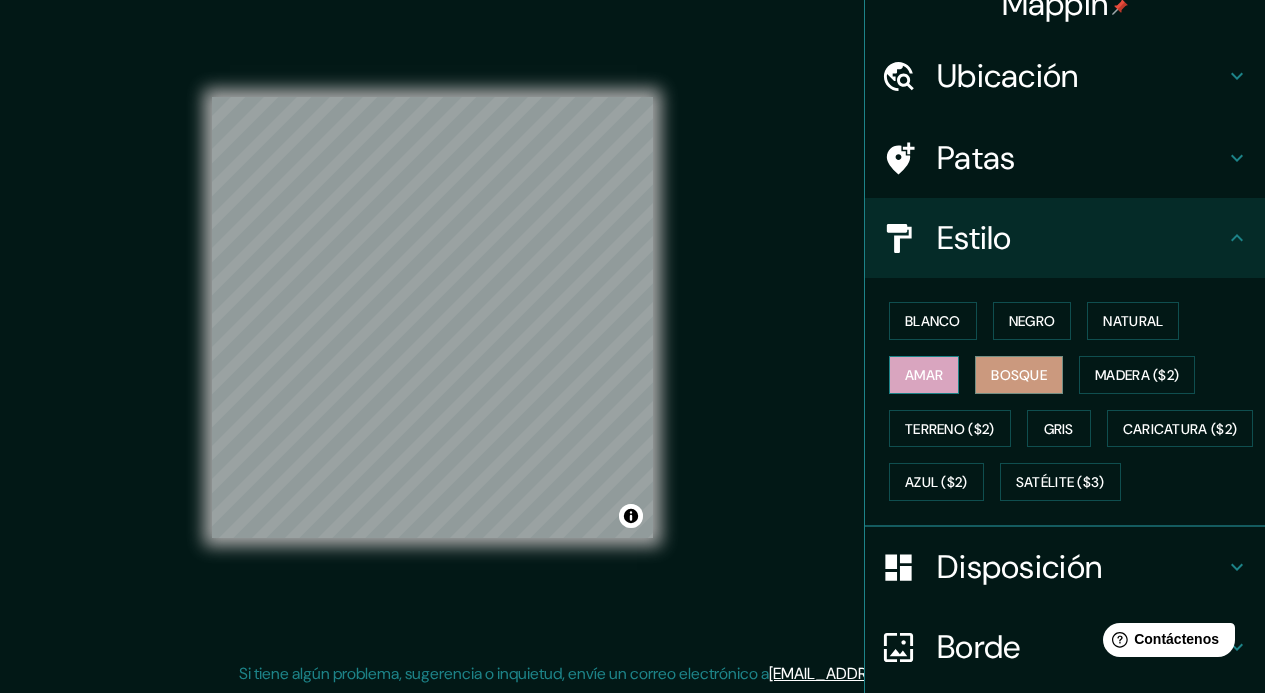 click on "Amar" at bounding box center (924, 375) 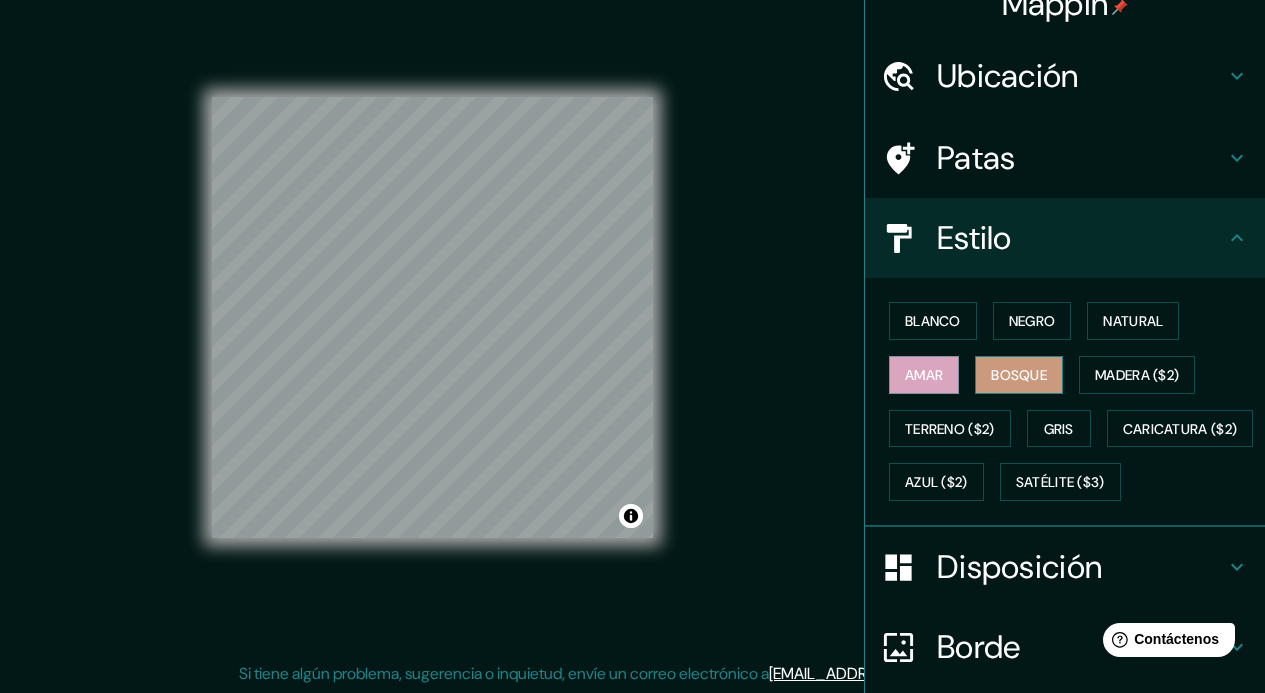 click on "Bosque" at bounding box center [1019, 375] 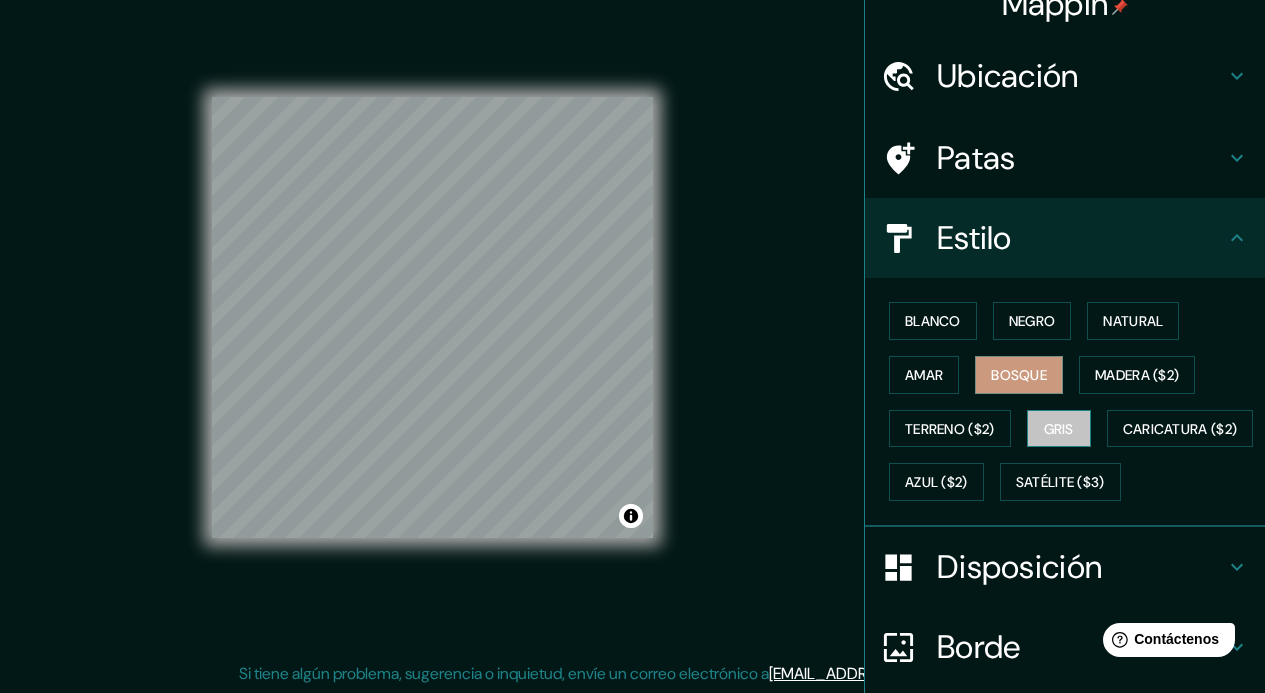 click on "Gris" at bounding box center (1059, 429) 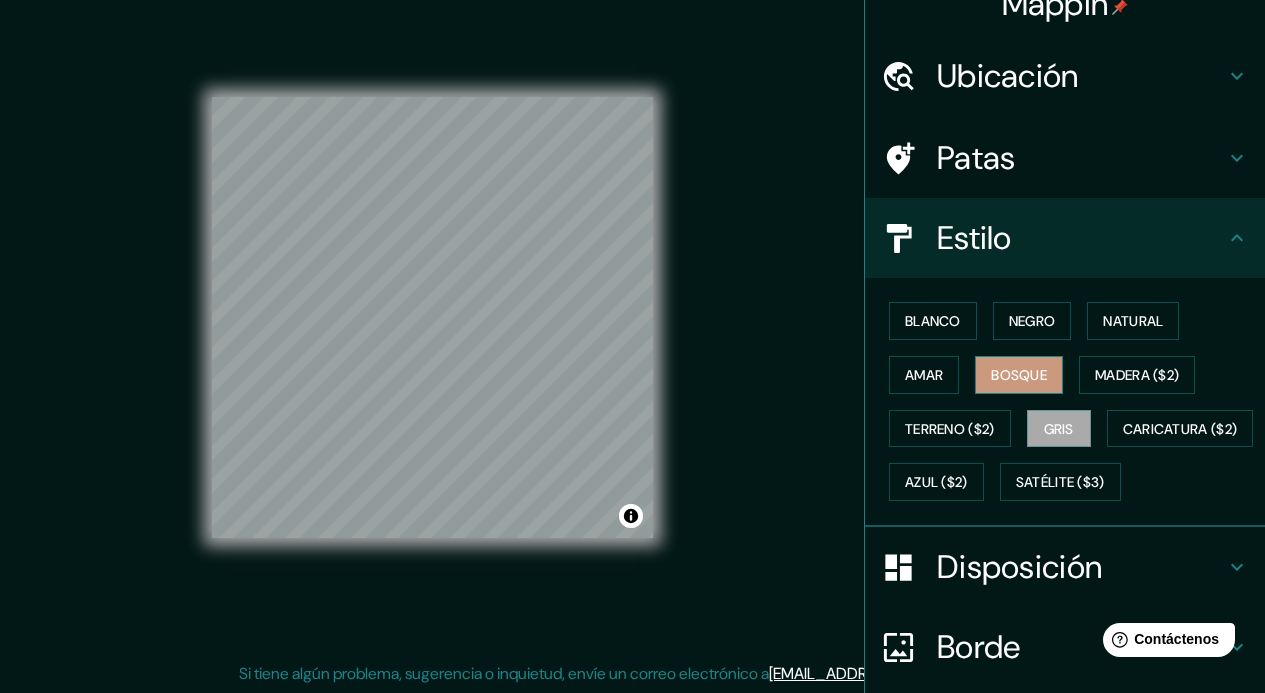 click on "Bosque" at bounding box center [1019, 375] 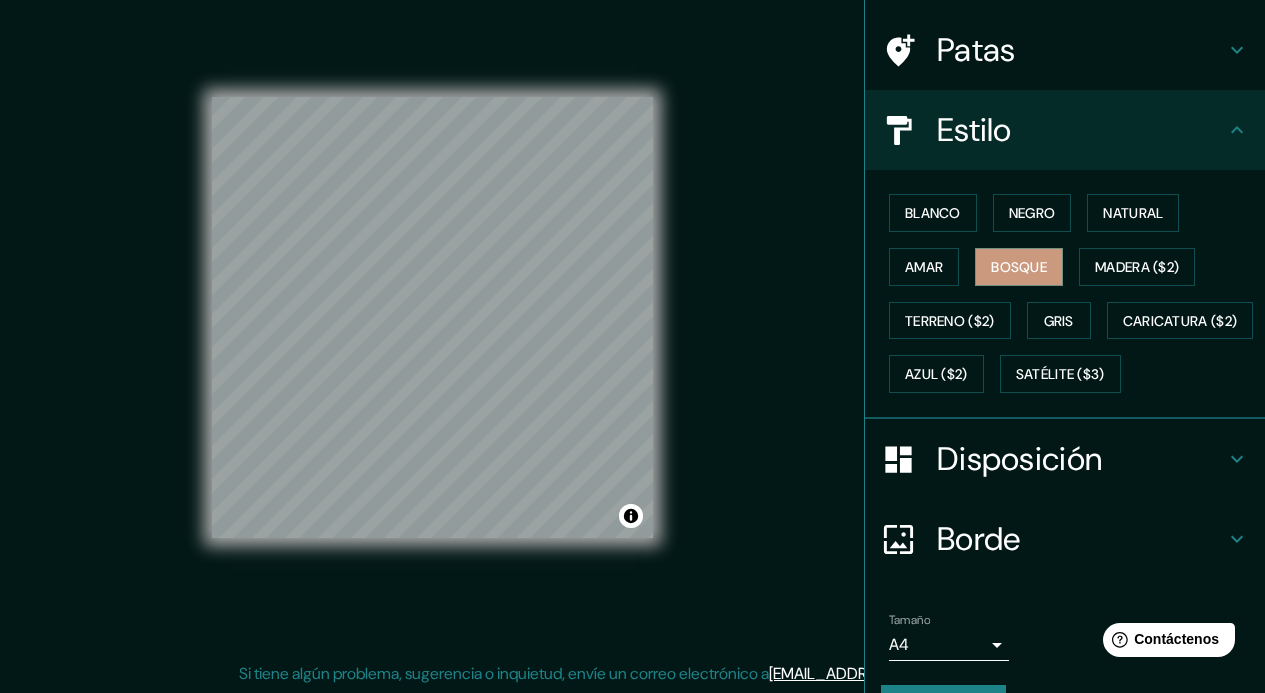 scroll, scrollTop: 243, scrollLeft: 0, axis: vertical 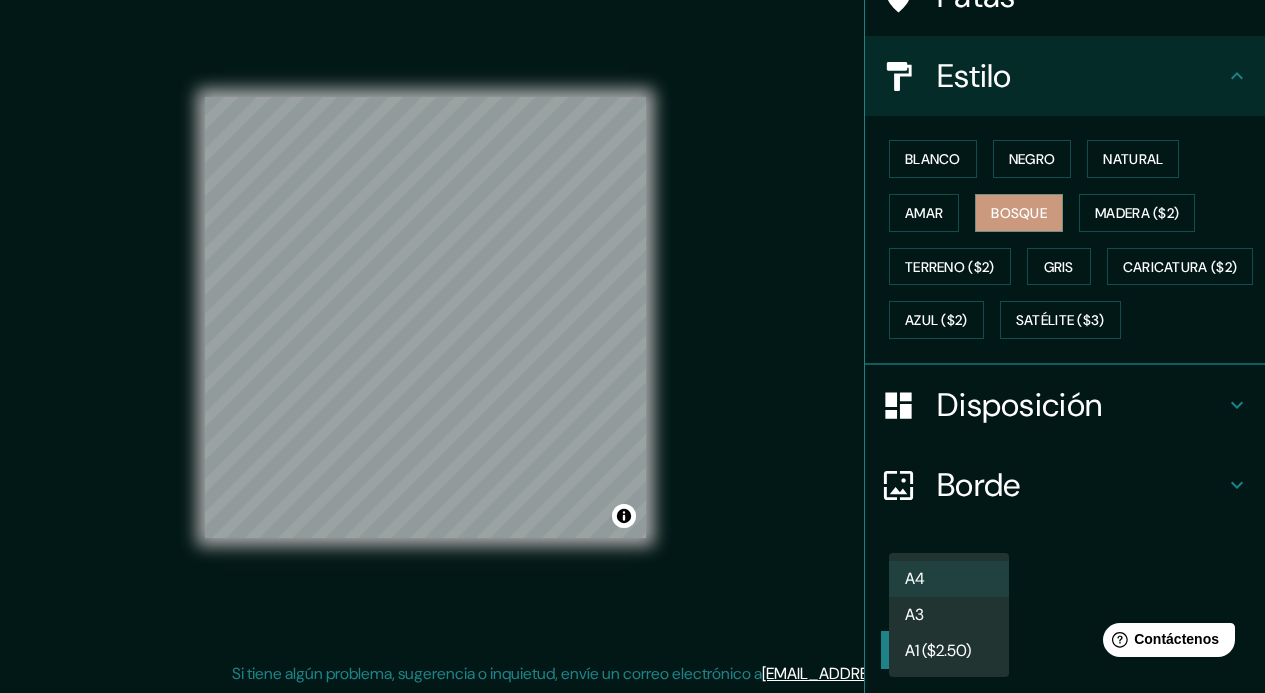 click on "Mappin Ubicación Patas Estilo Blanco Negro Natural Amar Bosque Madera ($2) Terreno ($2) Gris Caricatura ($2) Azul ($2) Satélite ($3) Disposición Borde Elige un borde.  Consejo  : puedes opacar las capas del marco para crear efectos geniales. Ninguno Simple Transparente Elegante Tamaño A4 single Crea tu mapa © Mapbox   © OpenStreetMap   Improve this map Si tiene algún problema, sugerencia o inquietud, envíe un correo electrónico a  help@mappin.pro  .   . . Texto original Valora esta traducción Tu opinión servirá para ayudar a mejorar el Traductor de Google A4 A3 A1 ($2.50)" at bounding box center [632, 320] 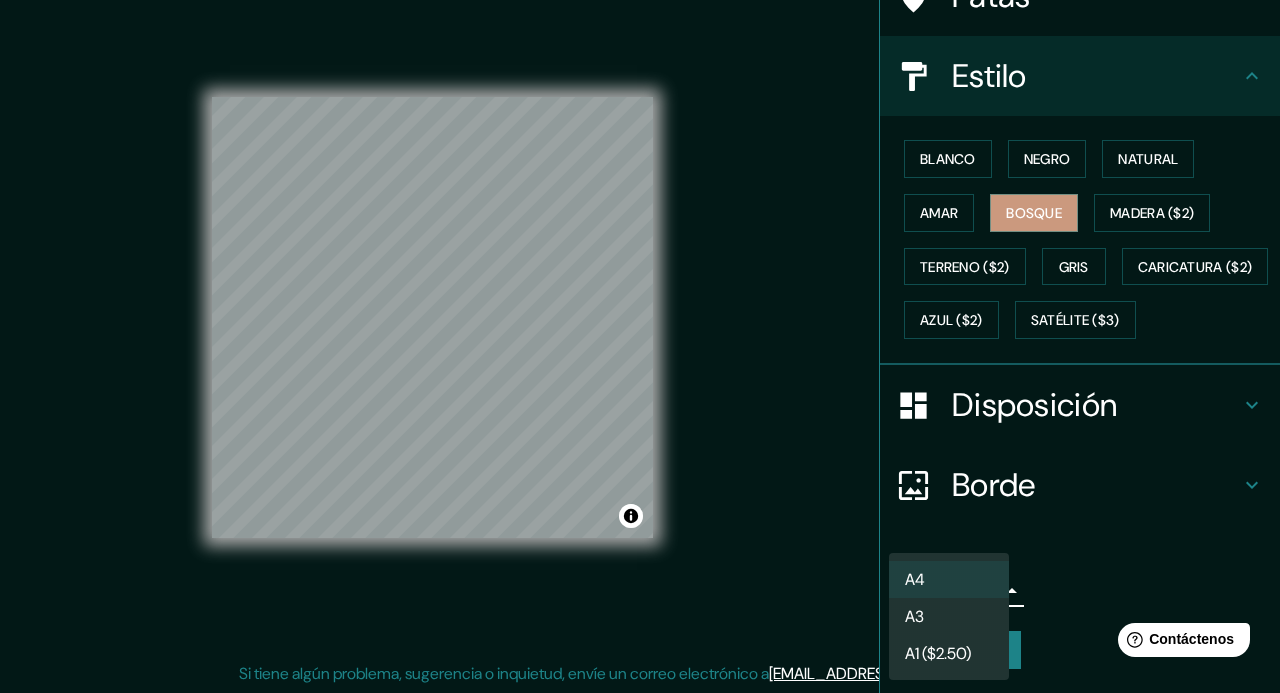 click on "A3" at bounding box center [949, 616] 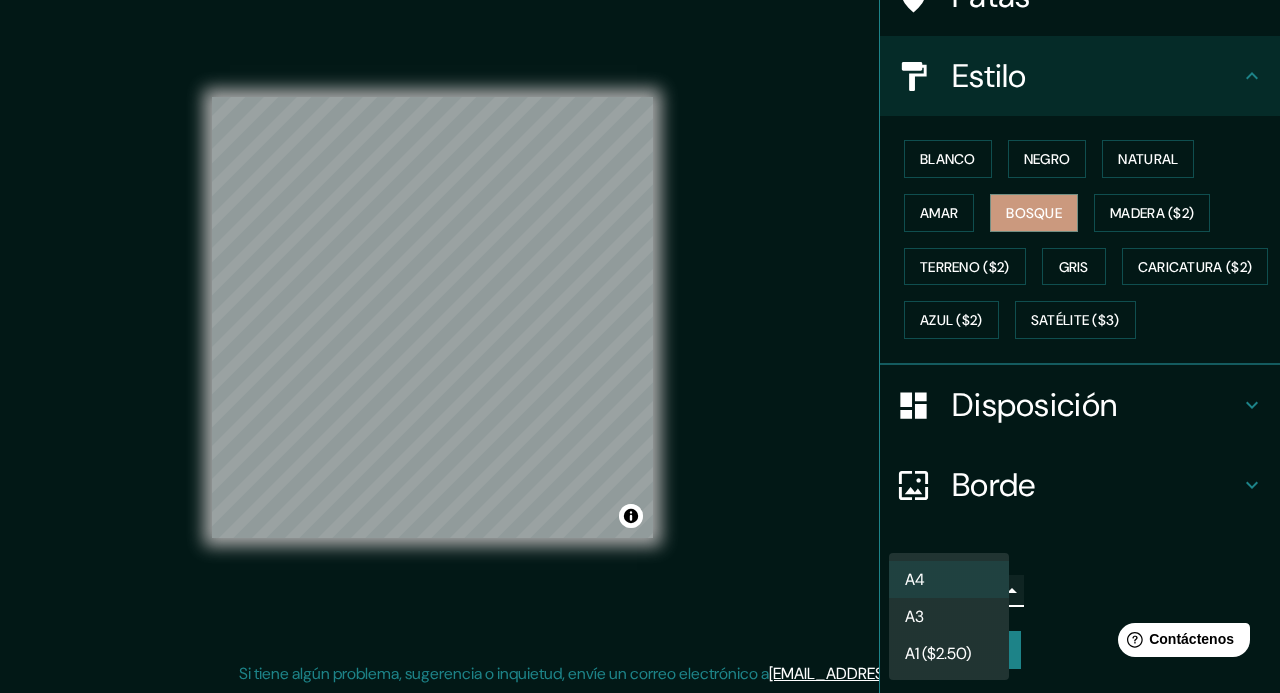 type on "a4" 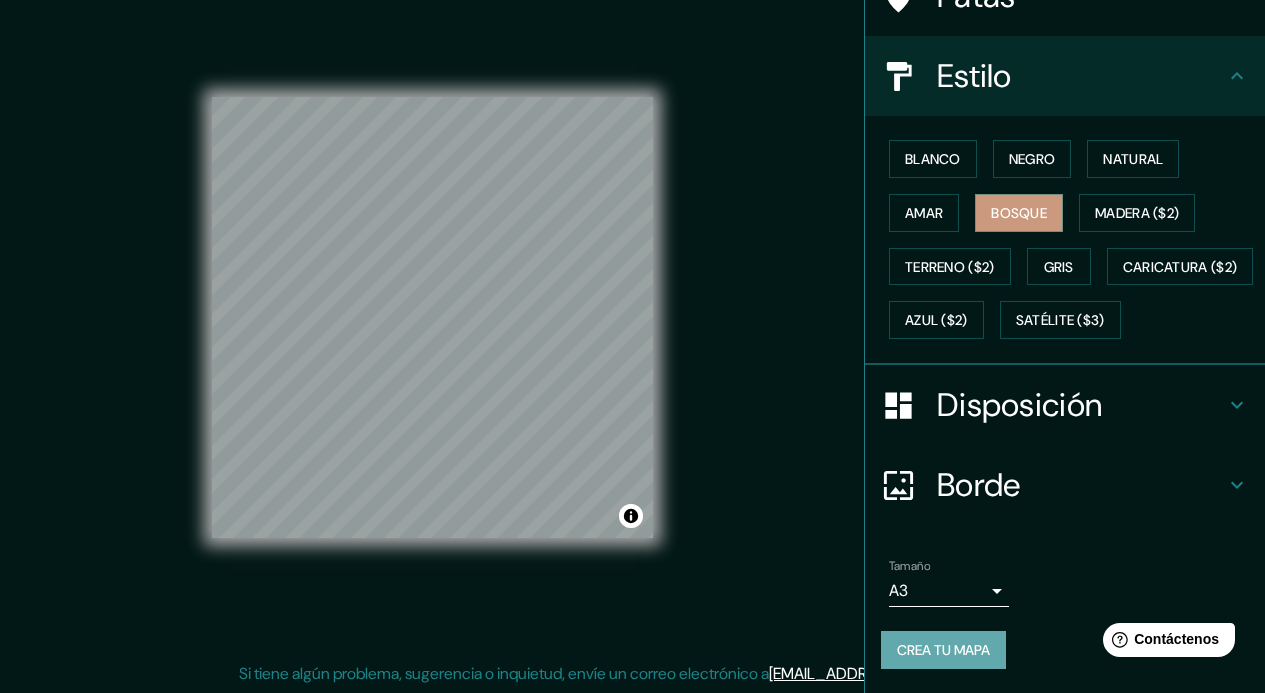 click on "Crea tu mapa" at bounding box center (943, 650) 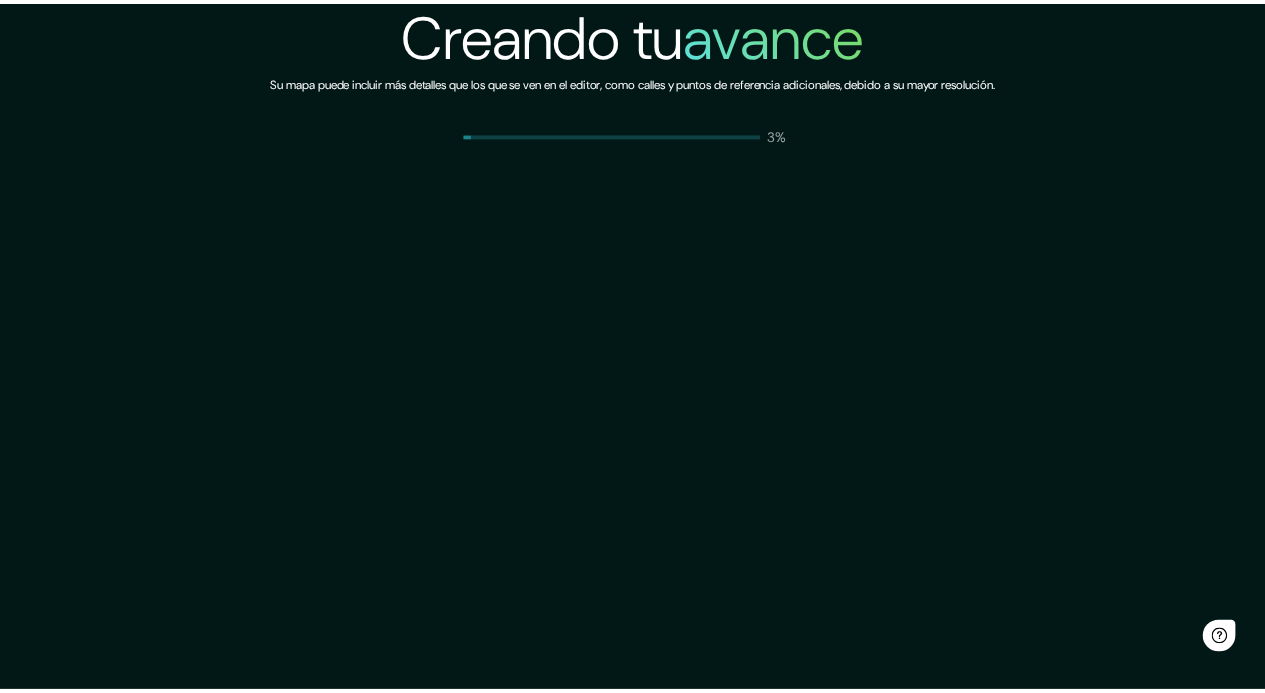 scroll, scrollTop: 0, scrollLeft: 0, axis: both 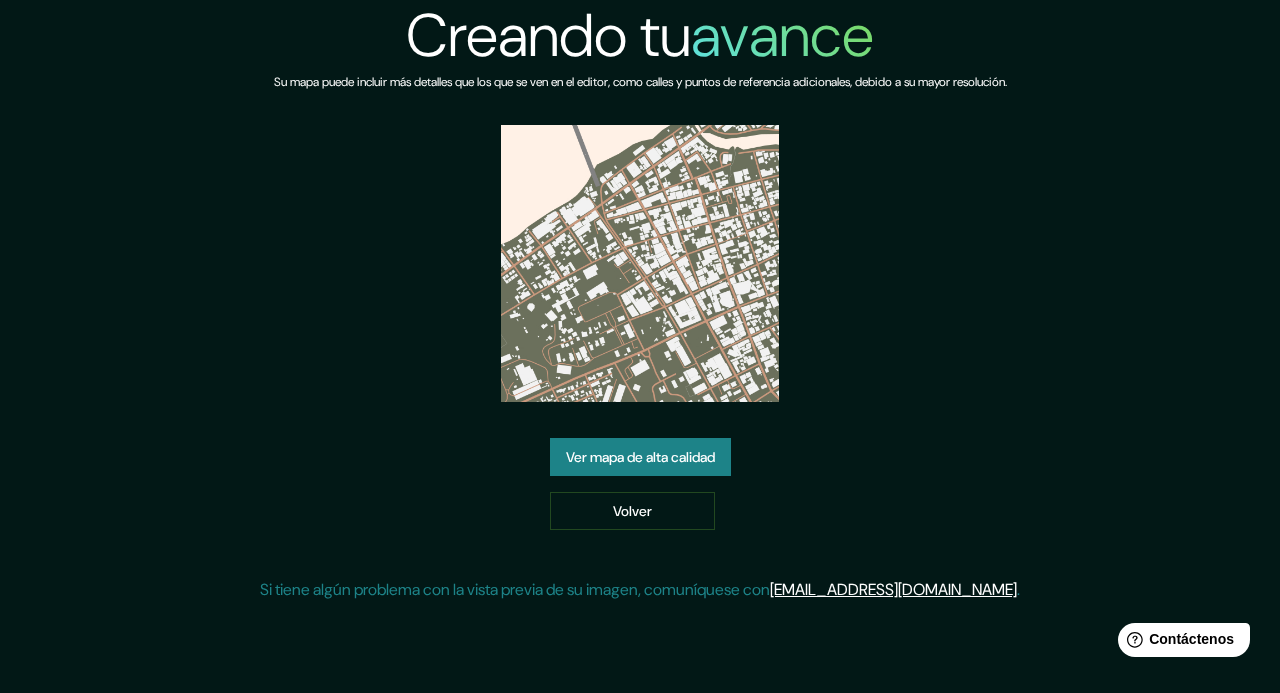 click on "Ver mapa de alta calidad" at bounding box center [640, 457] 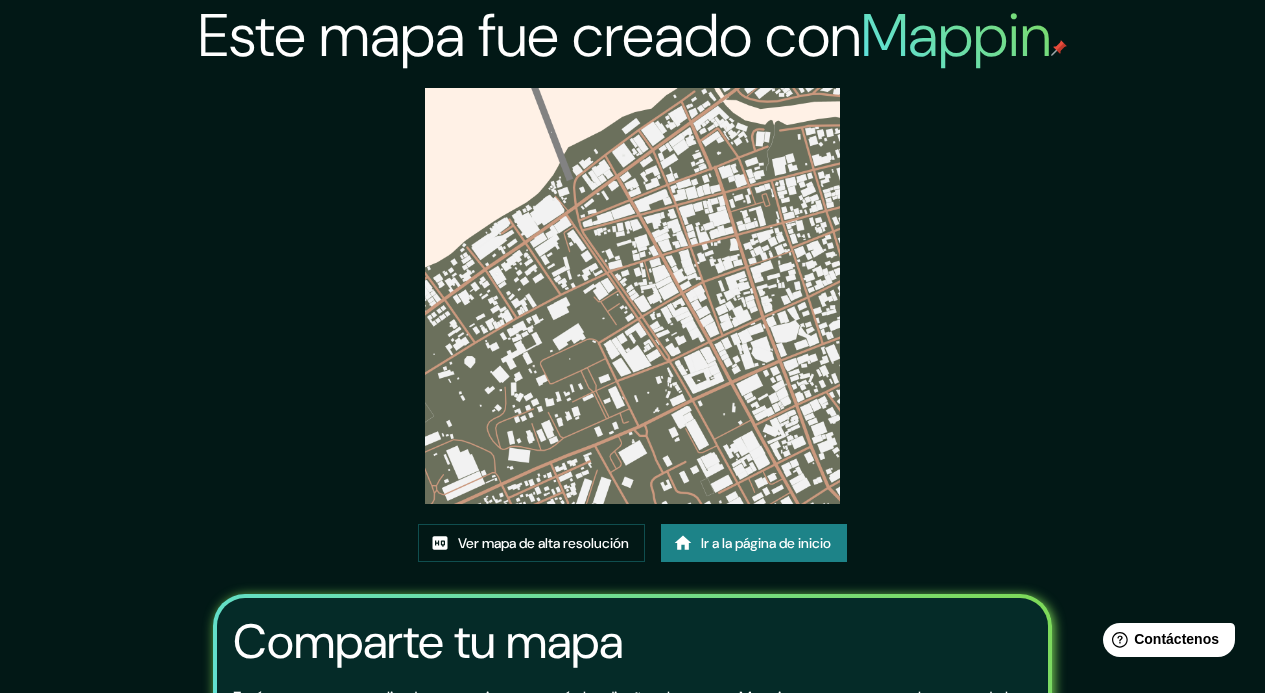 scroll, scrollTop: 100, scrollLeft: 0, axis: vertical 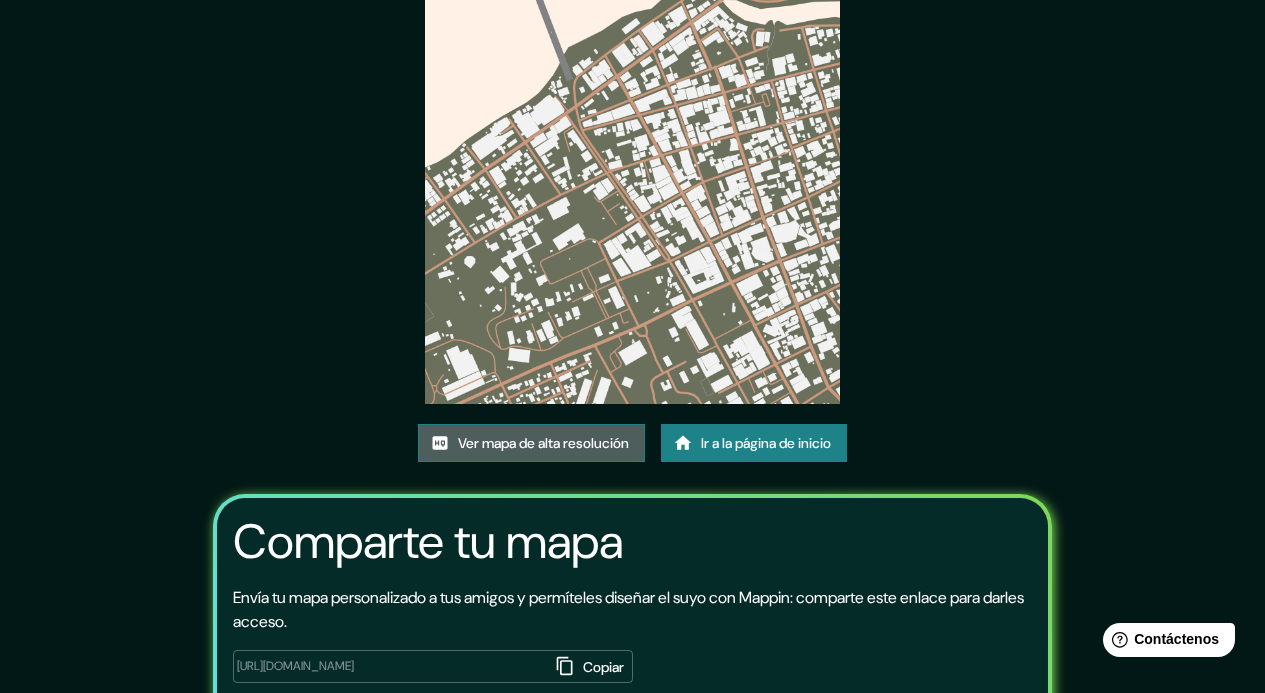 click on "Ver mapa de alta resolución" at bounding box center (543, 443) 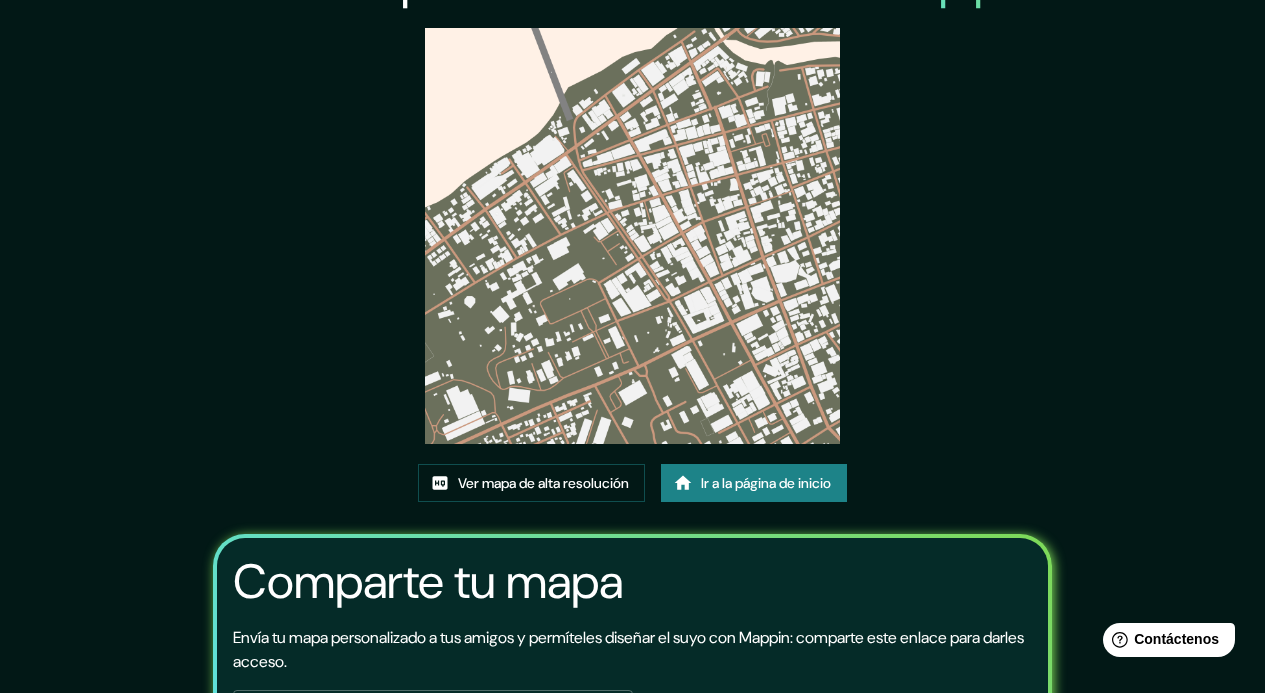 scroll, scrollTop: 25, scrollLeft: 0, axis: vertical 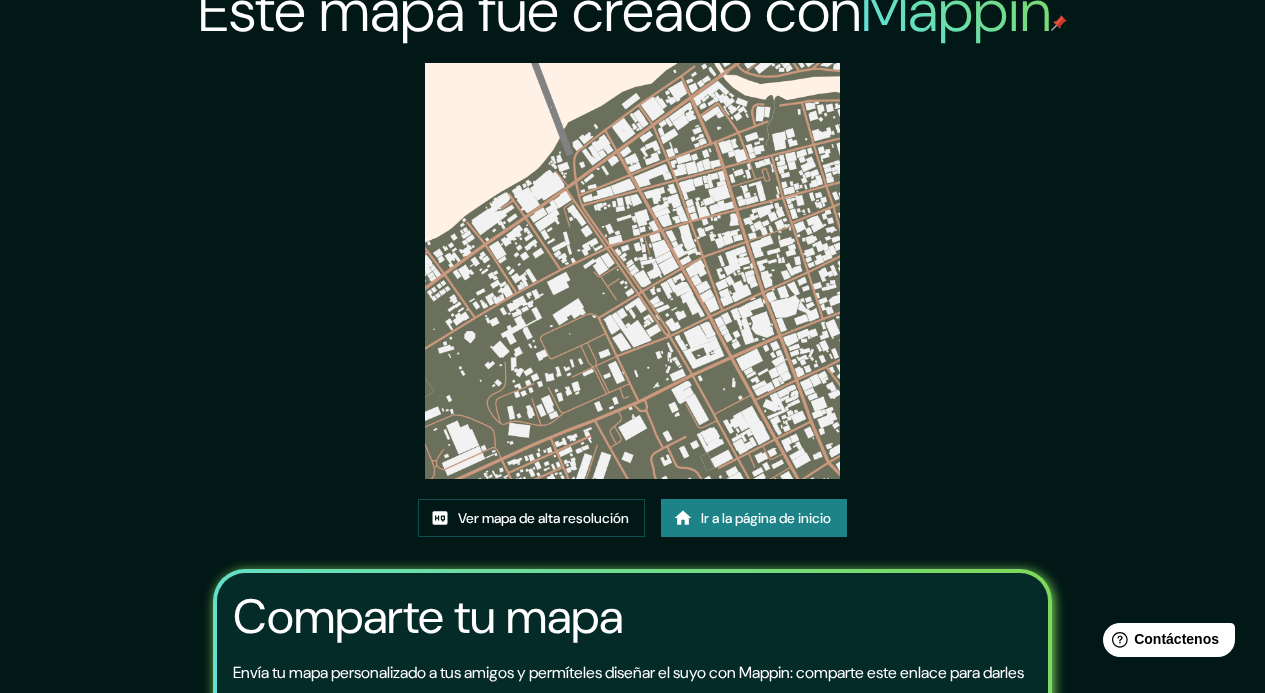 click at bounding box center (633, 271) 